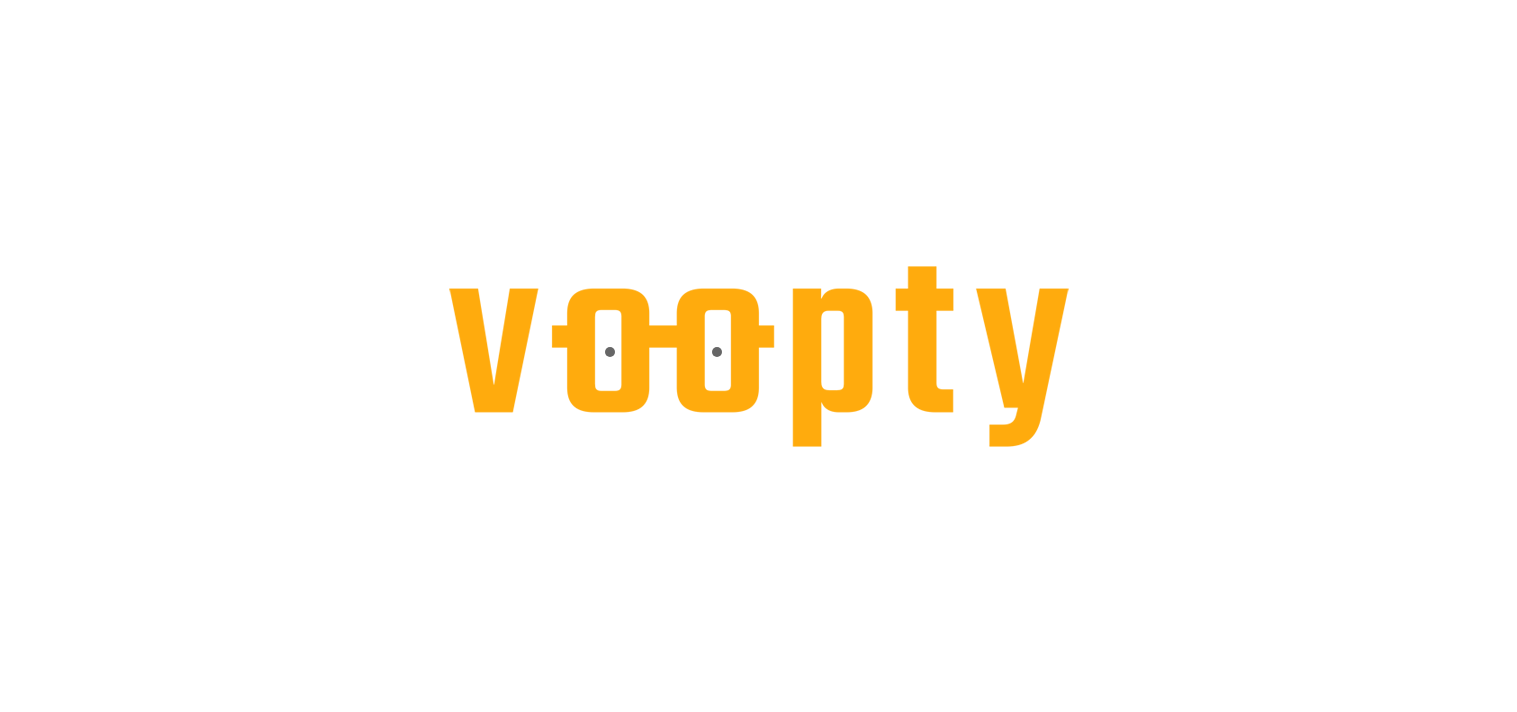 scroll, scrollTop: 0, scrollLeft: 0, axis: both 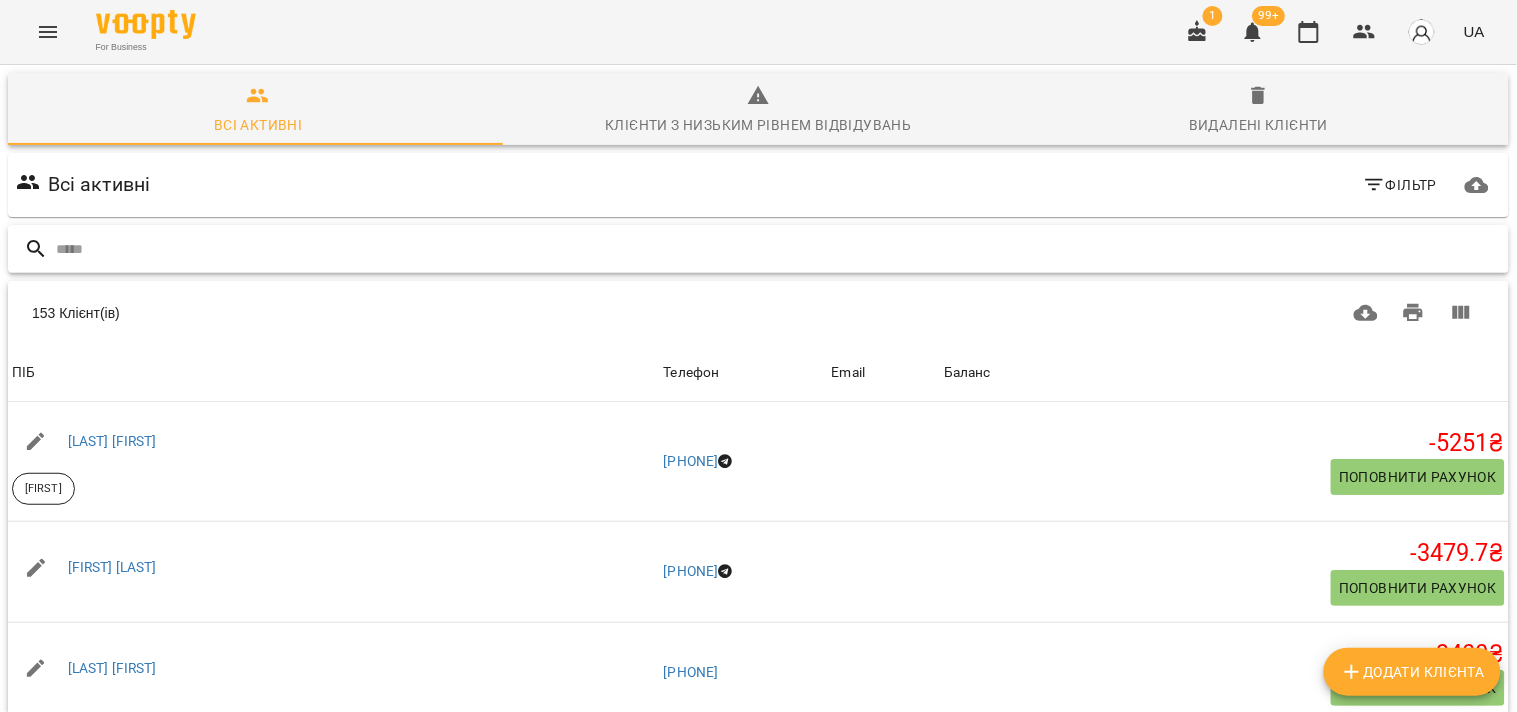 click at bounding box center (778, 249) 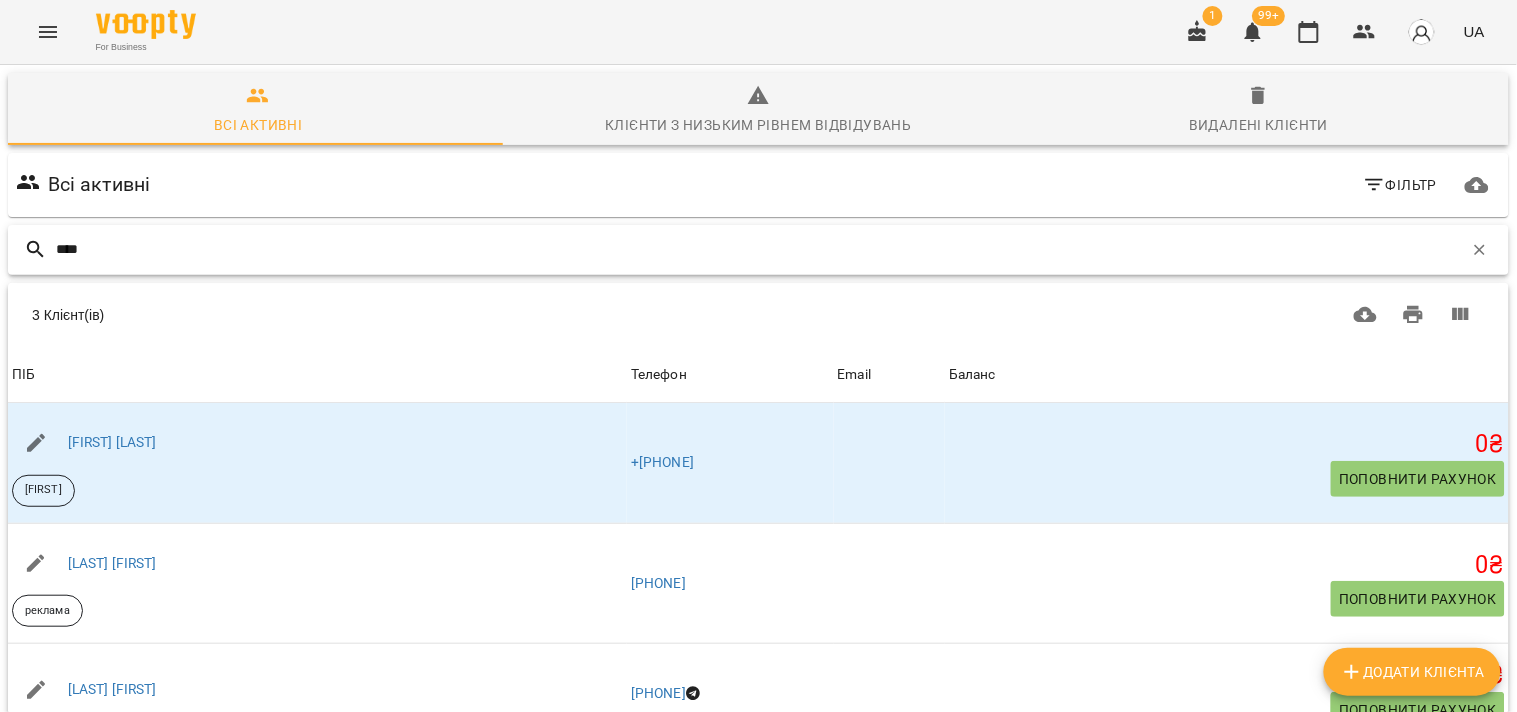 type on "*****" 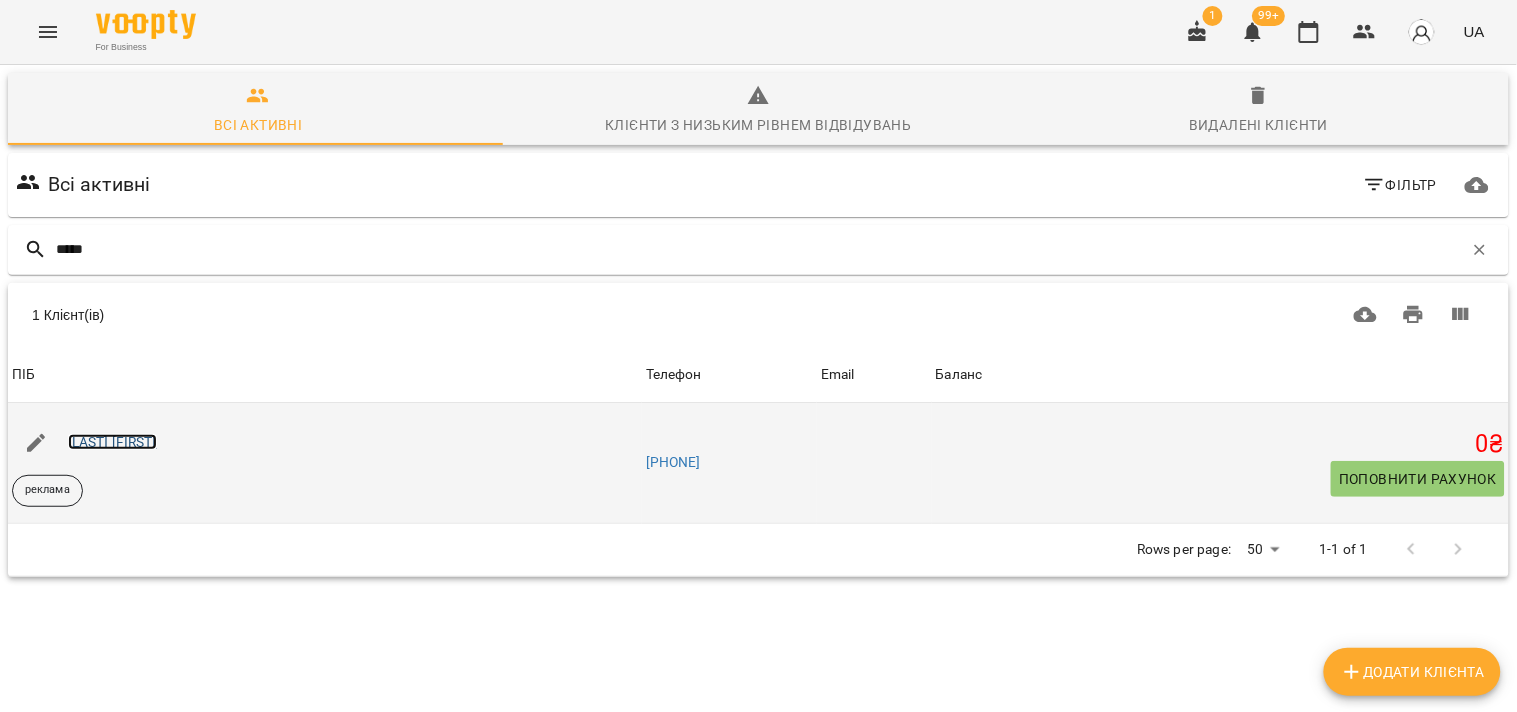click on "[LAST] [FIRST]" at bounding box center [112, 442] 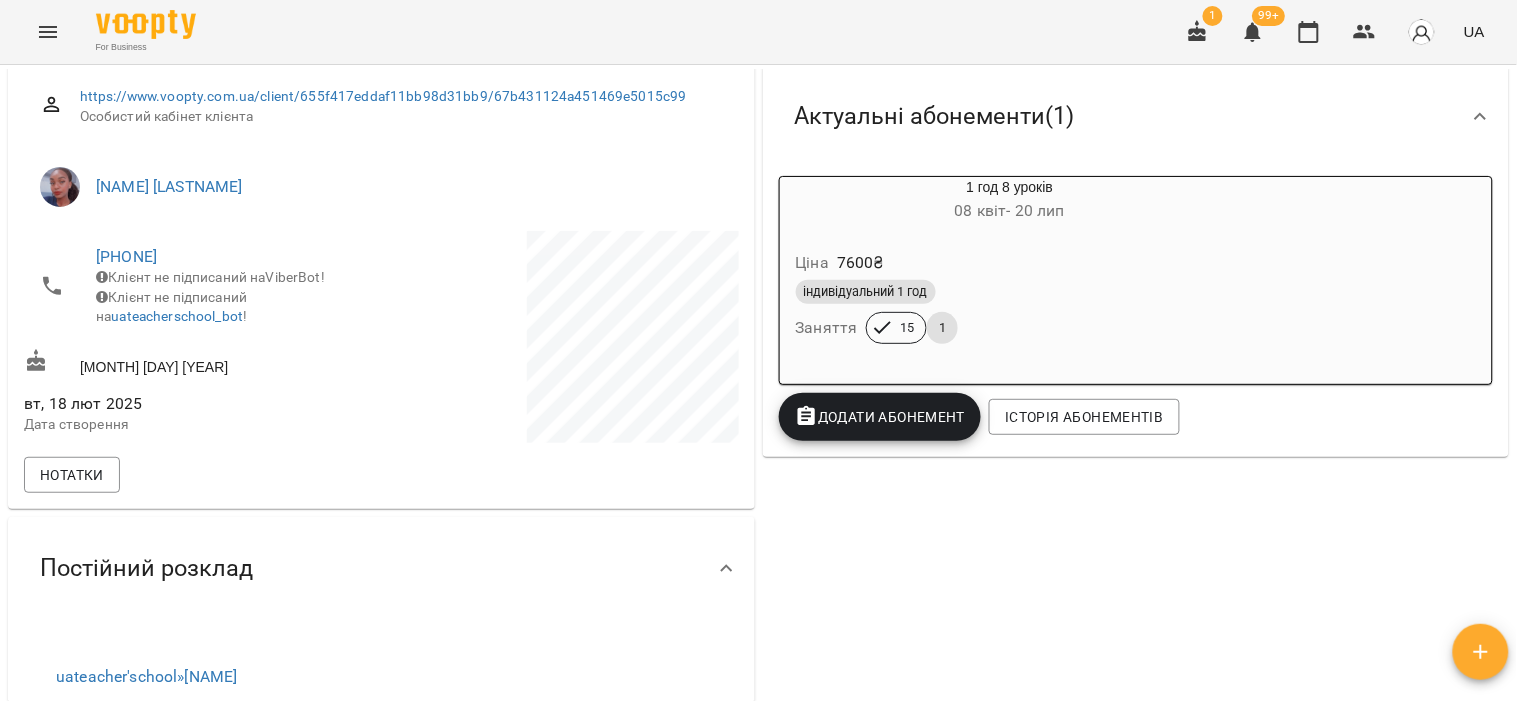 scroll, scrollTop: 333, scrollLeft: 0, axis: vertical 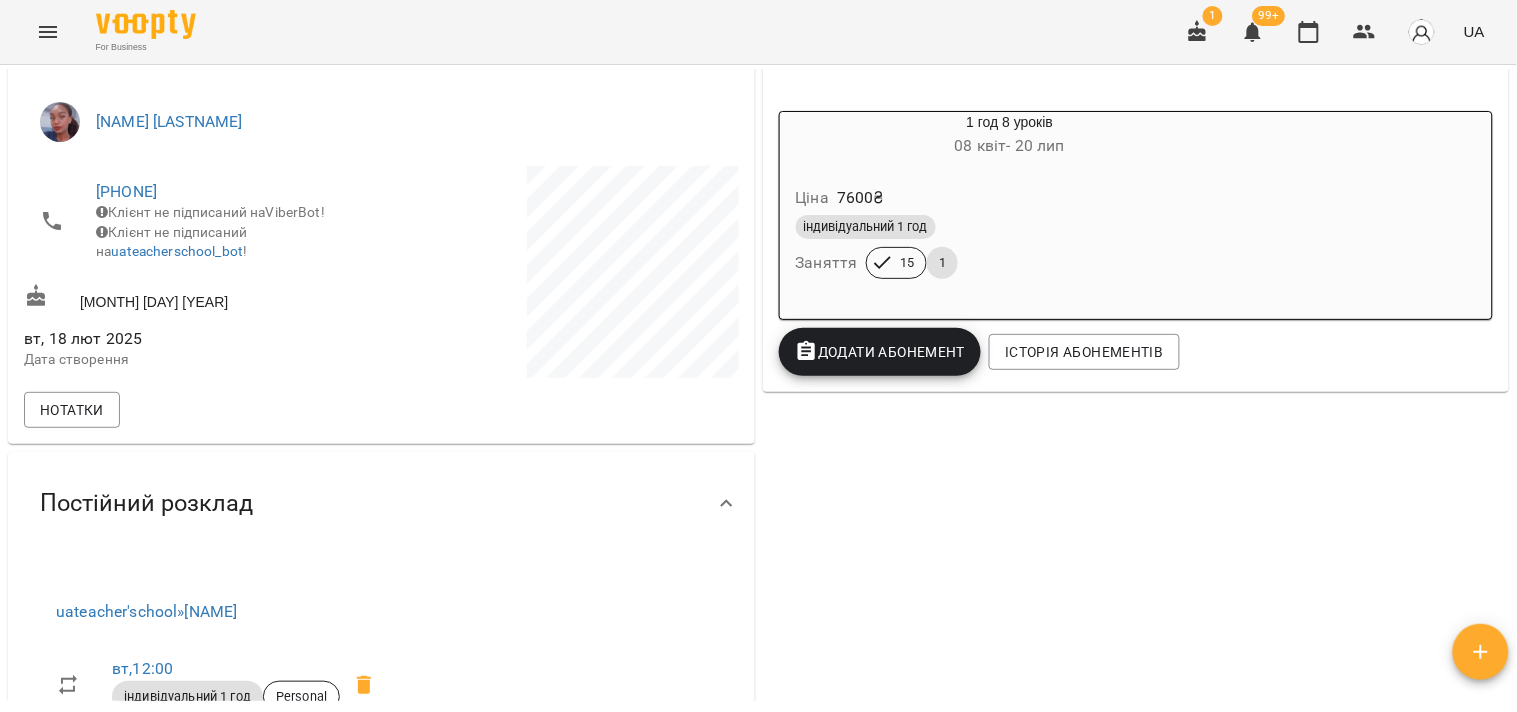click on "індивідуальний 1 год" at bounding box center [1010, 227] 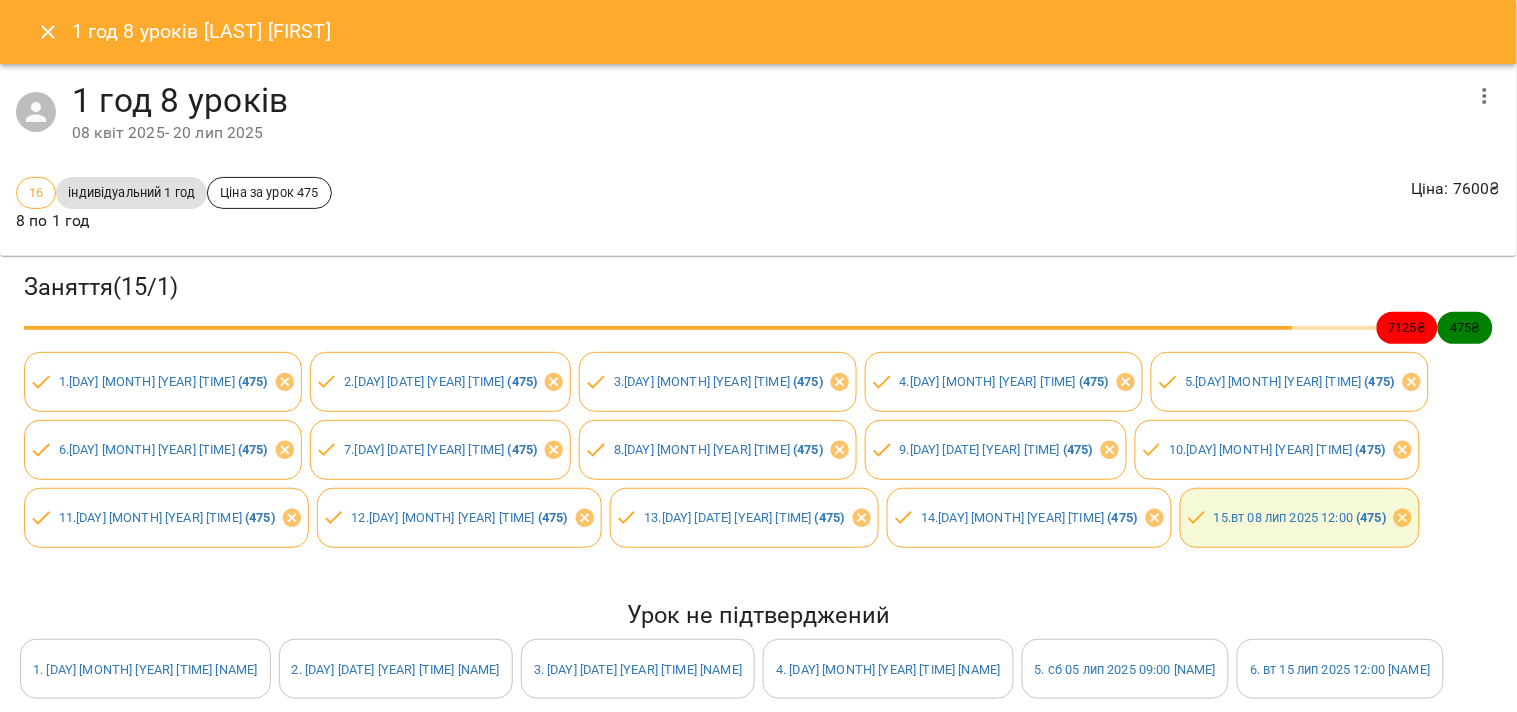 click at bounding box center (48, 32) 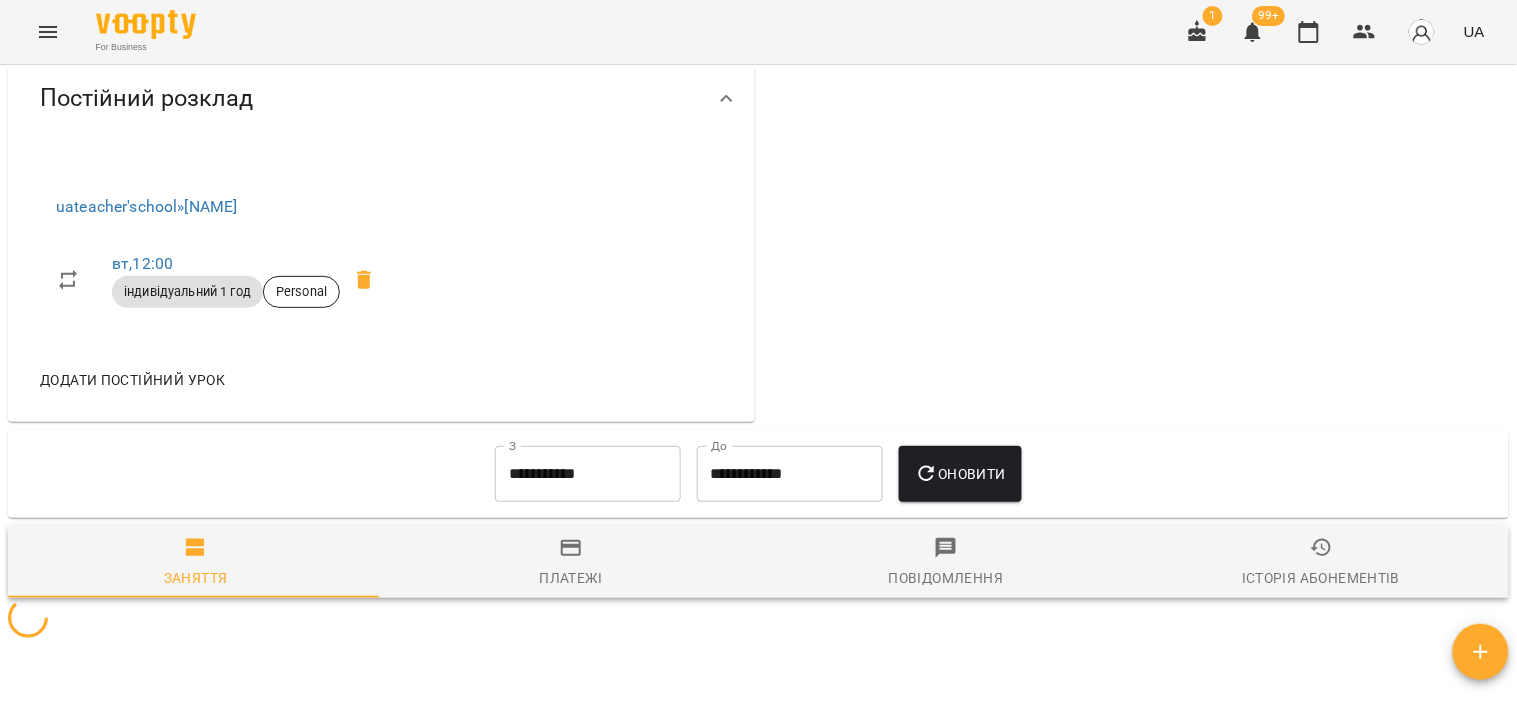 scroll, scrollTop: 748, scrollLeft: 0, axis: vertical 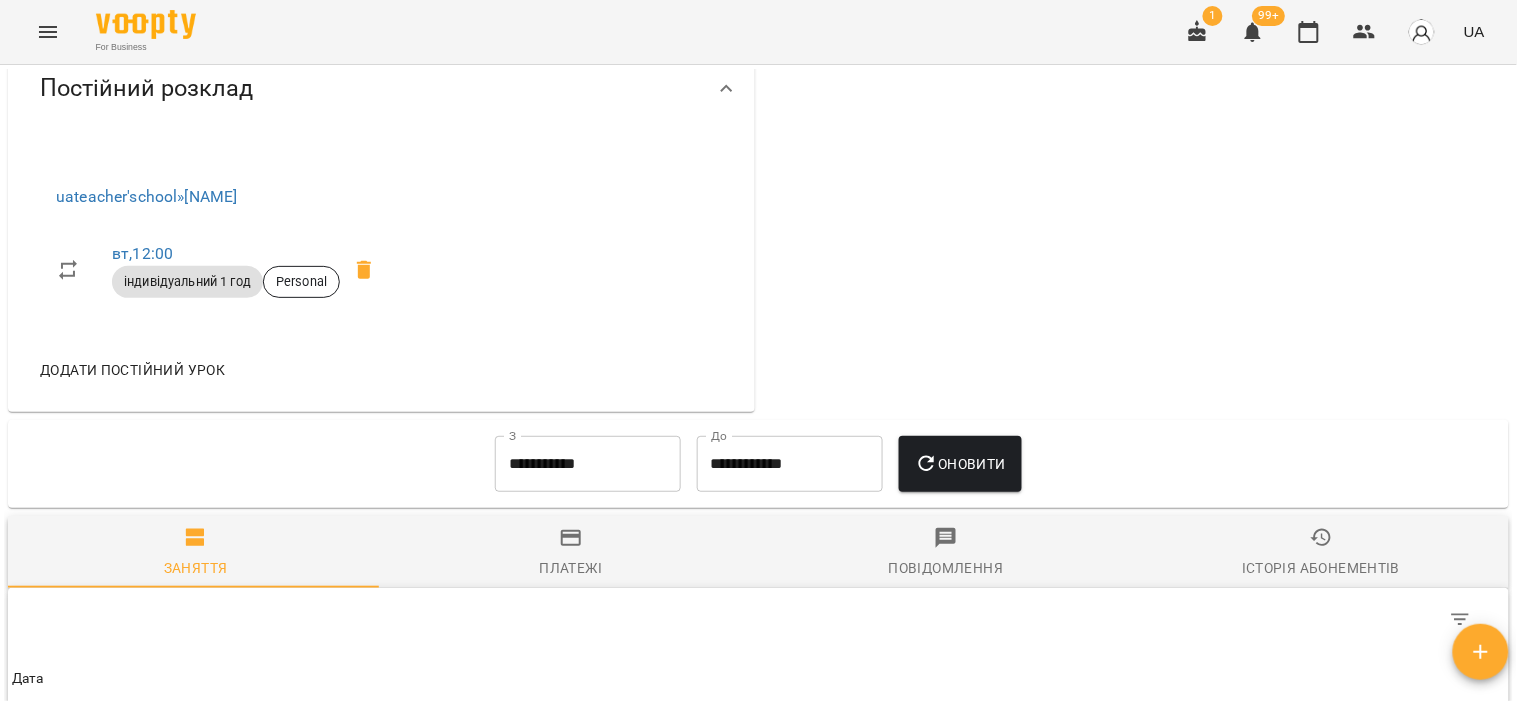 click on "**********" at bounding box center (588, 464) 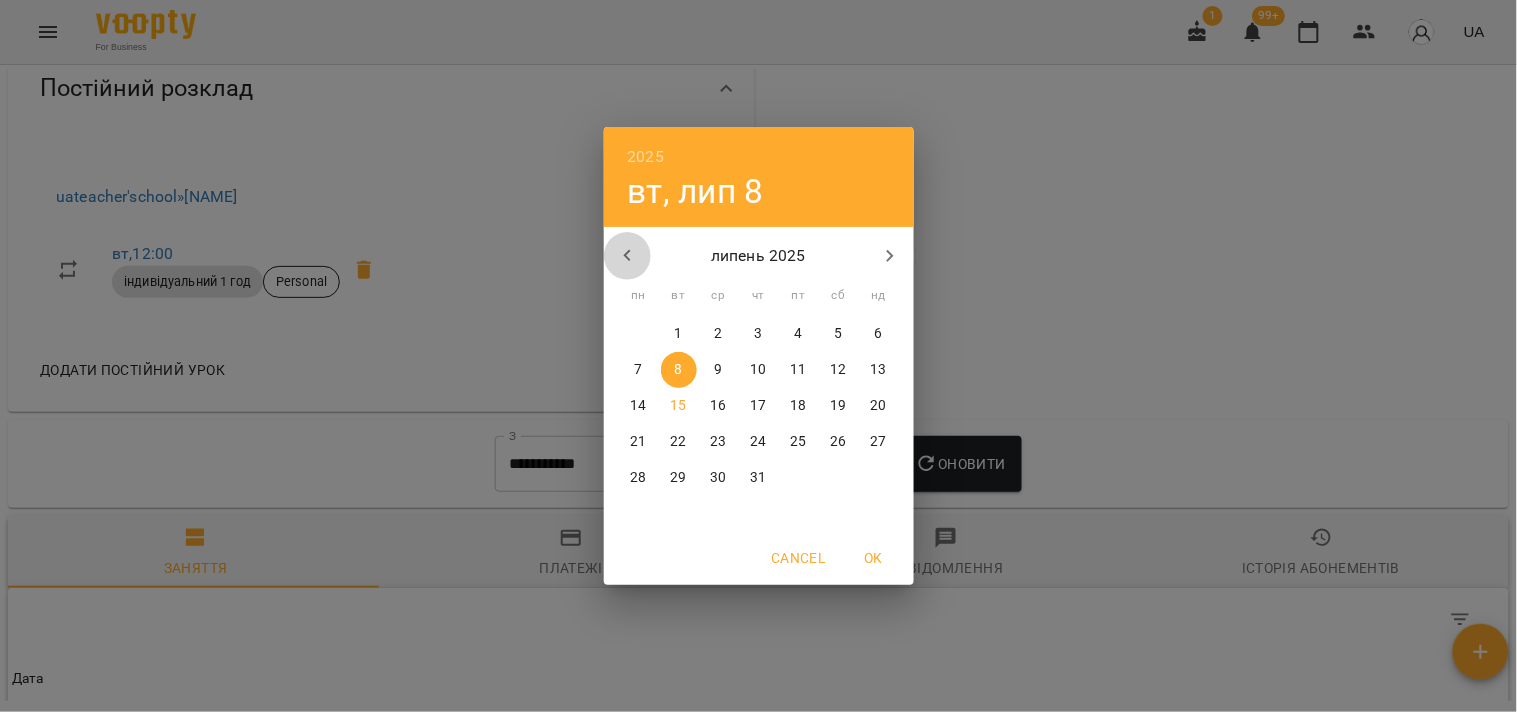 click at bounding box center (628, 256) 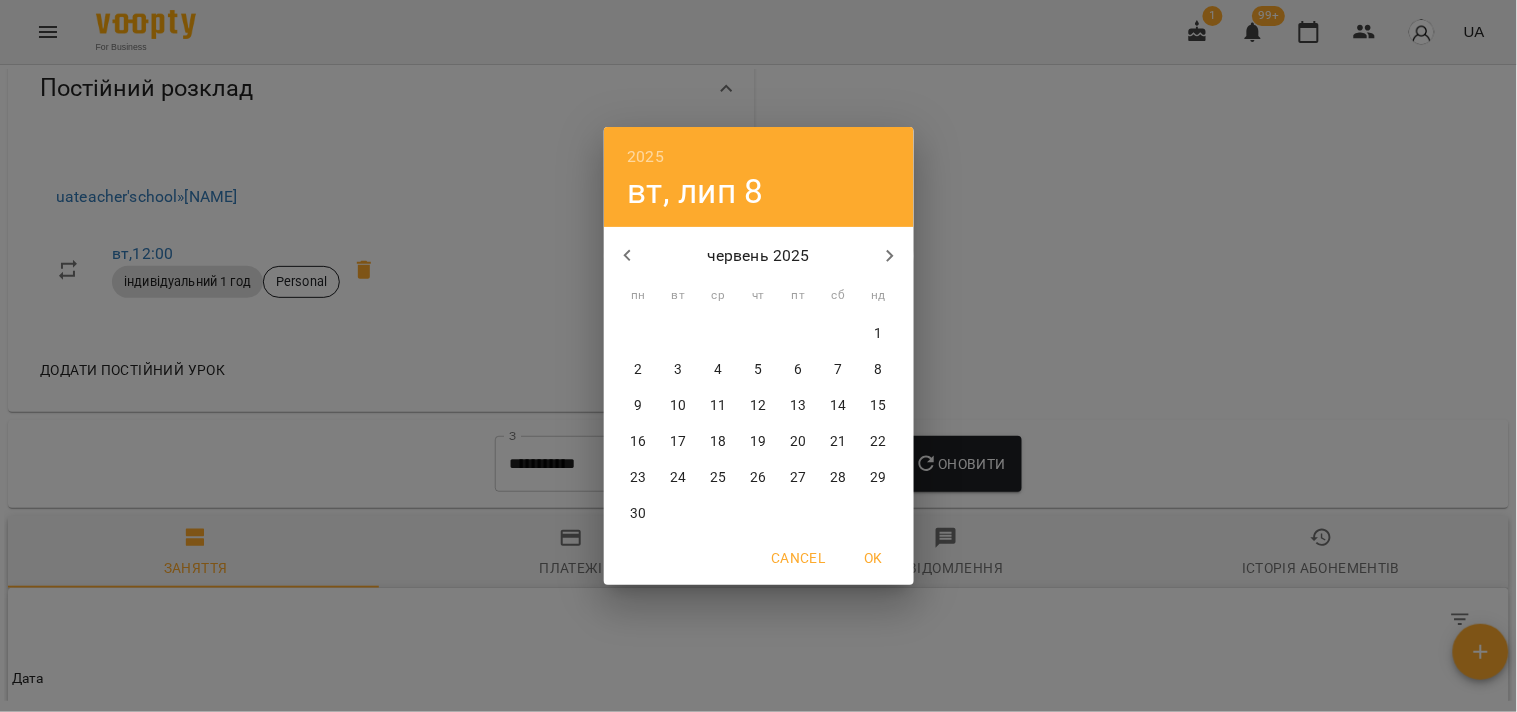 click on "1" at bounding box center (879, 334) 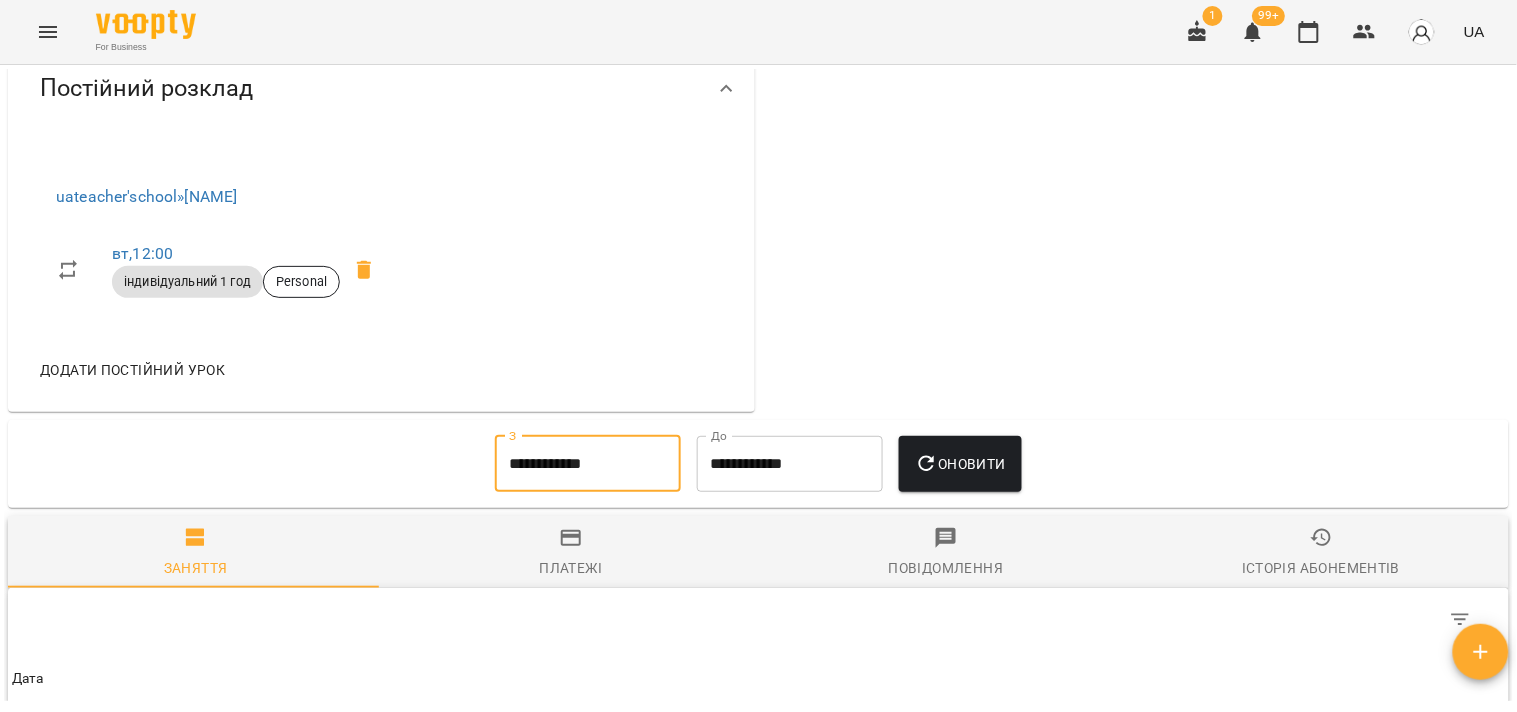 click on "**********" at bounding box center [790, 464] 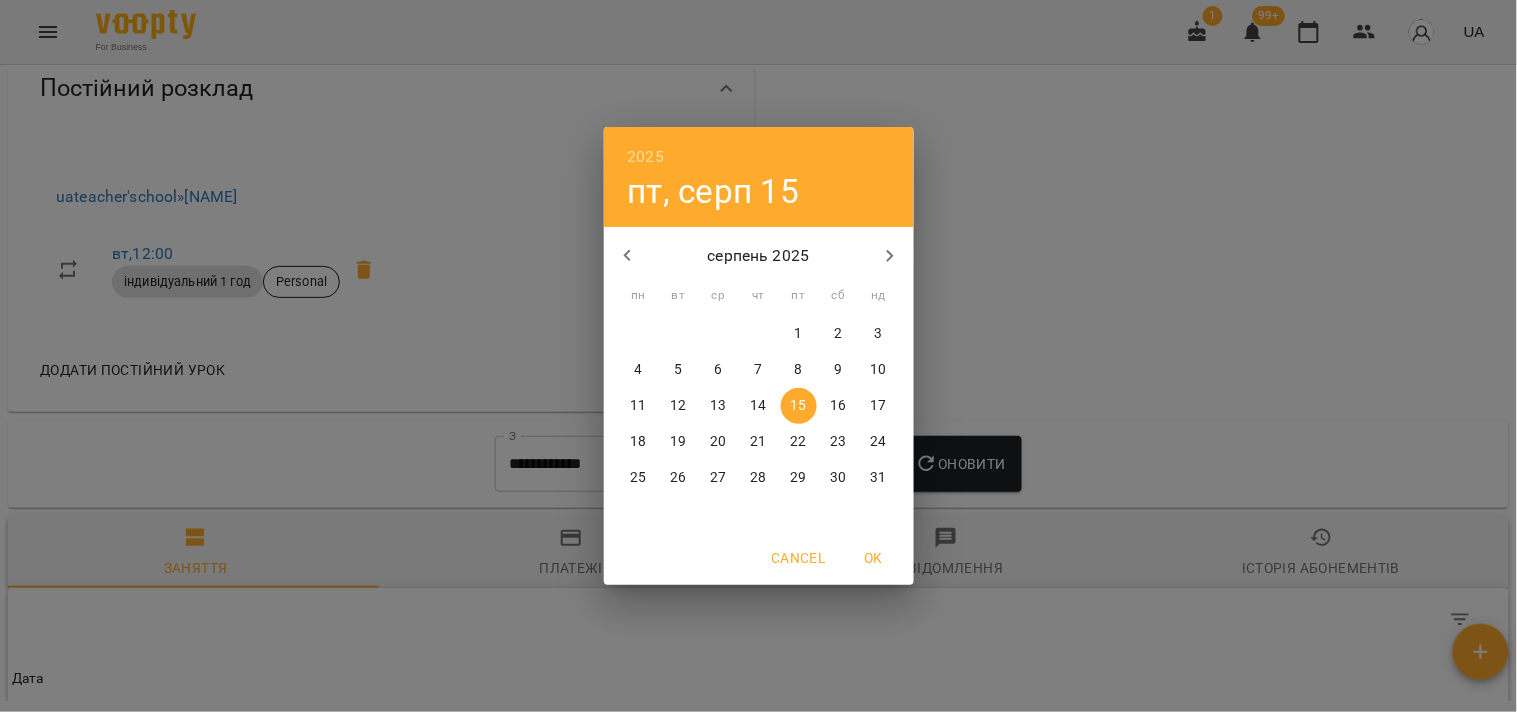 click 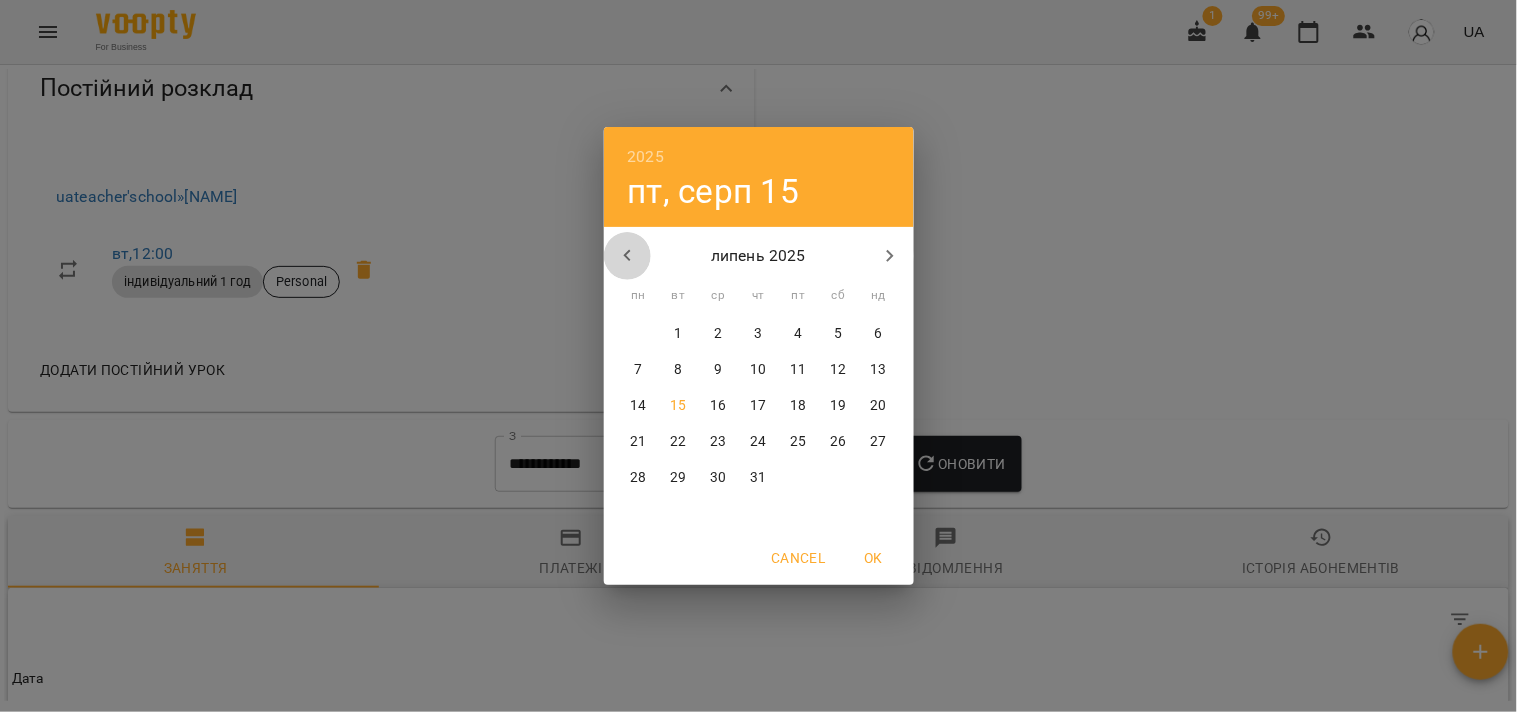 click 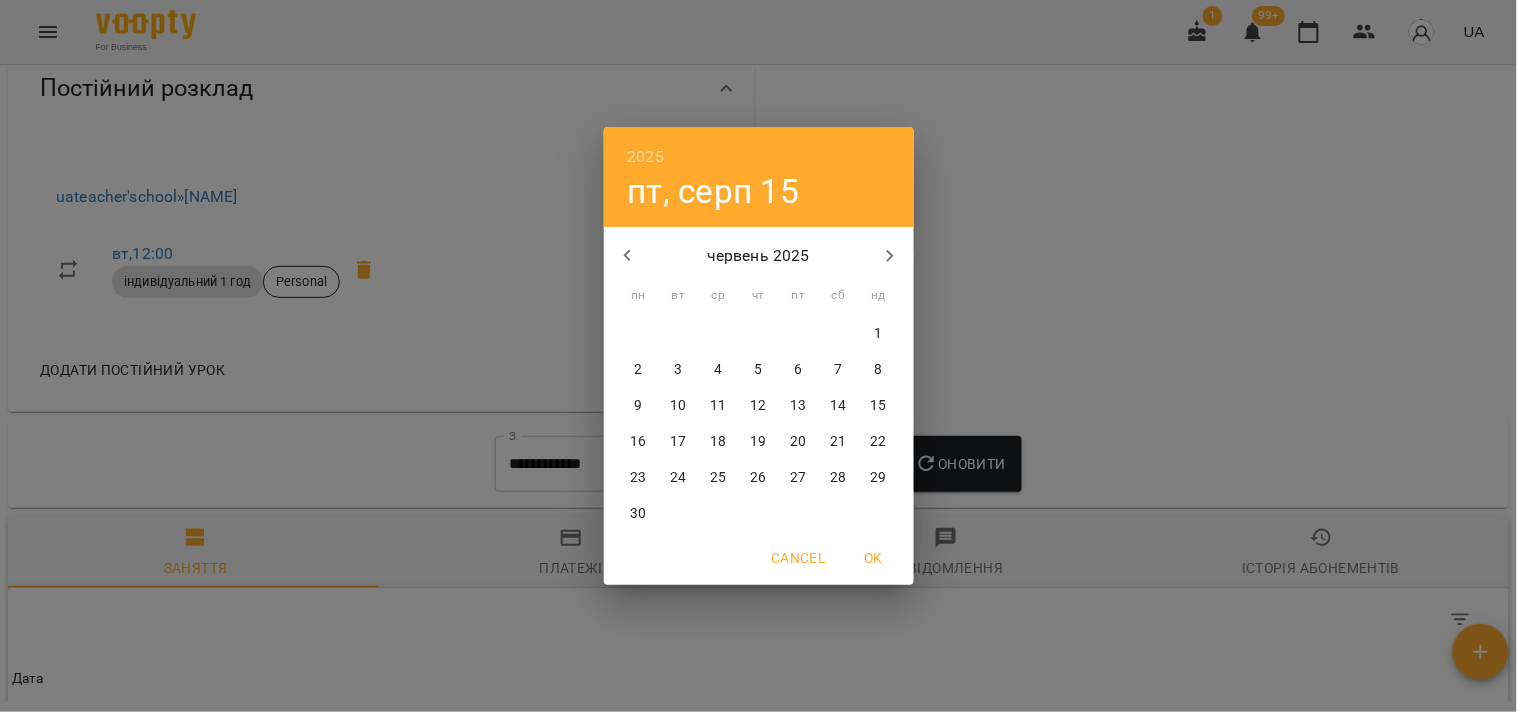 click on "30" at bounding box center [638, 514] 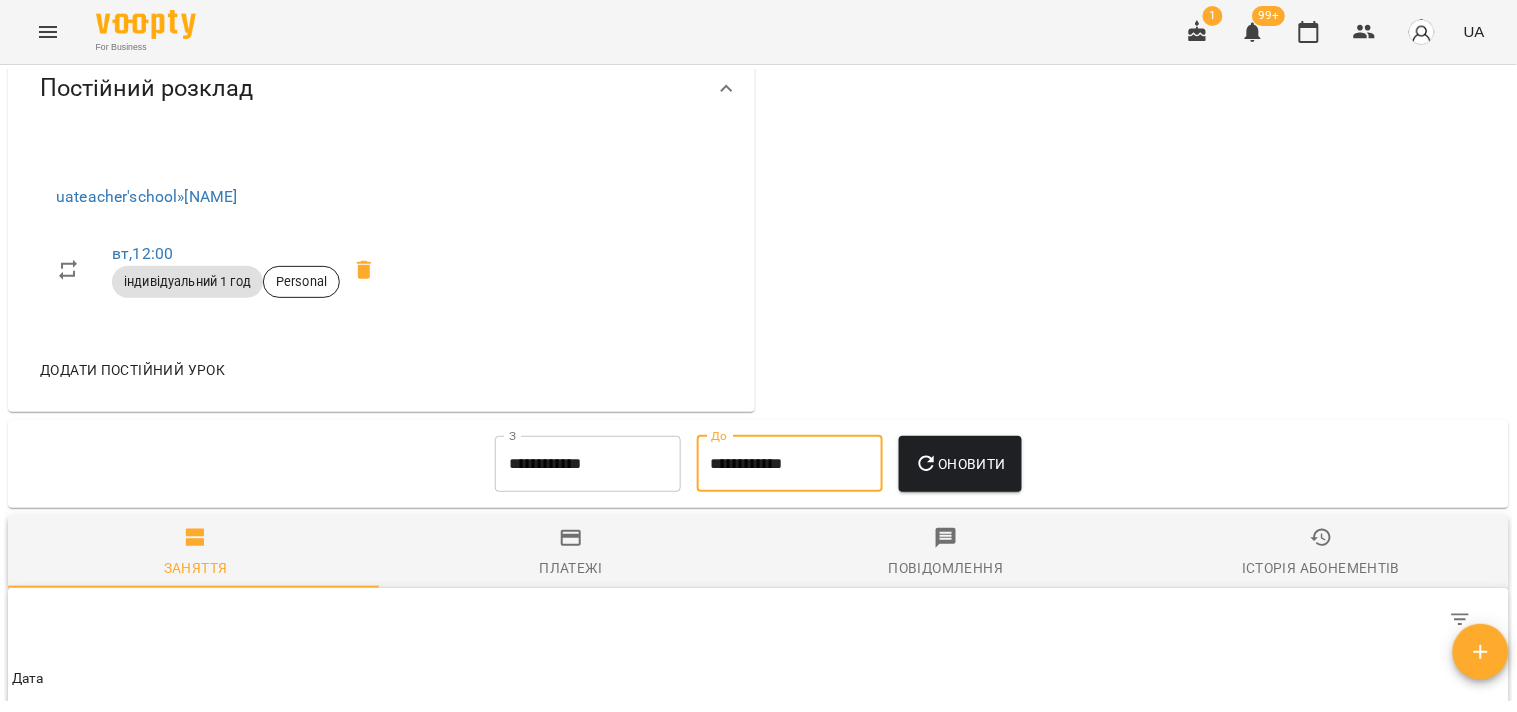 click on "Оновити" at bounding box center (960, 464) 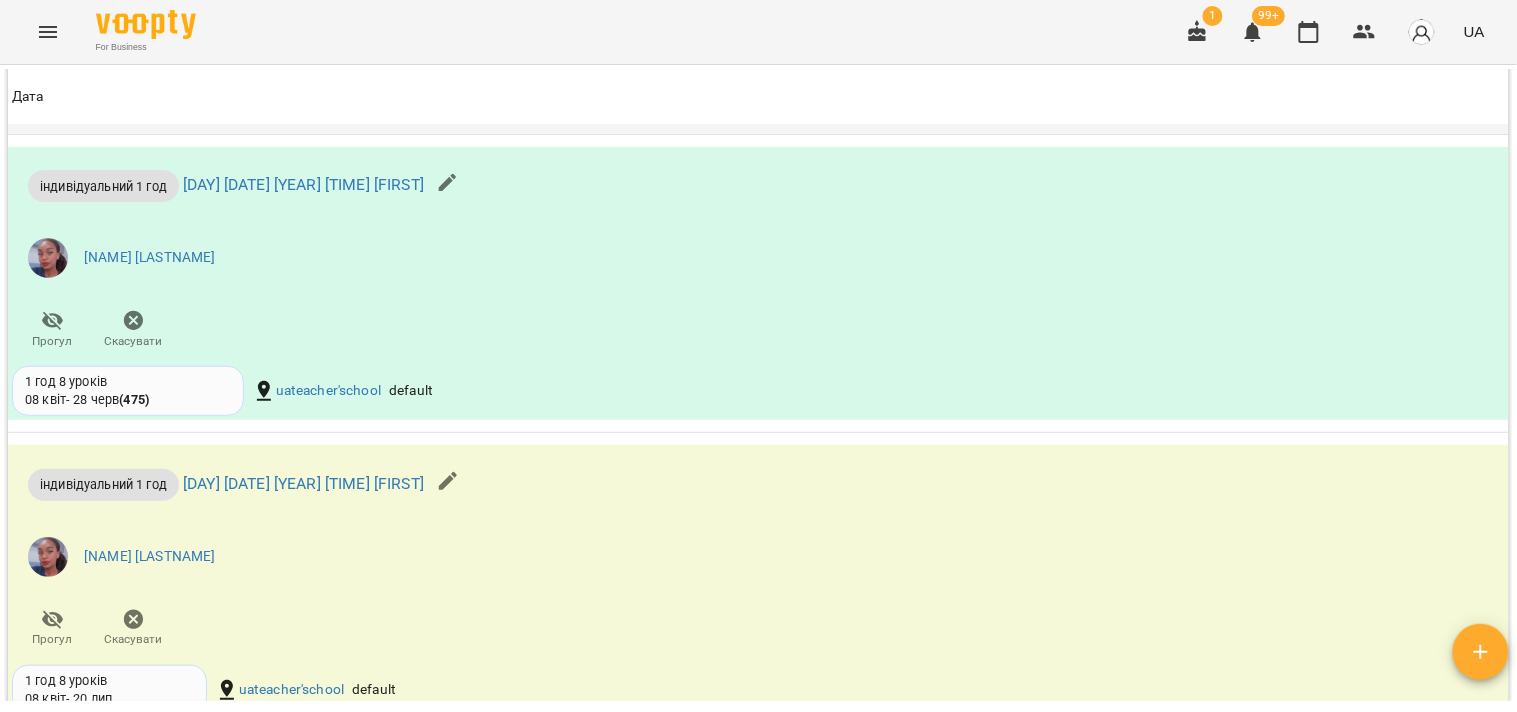 scroll, scrollTop: 1350, scrollLeft: 0, axis: vertical 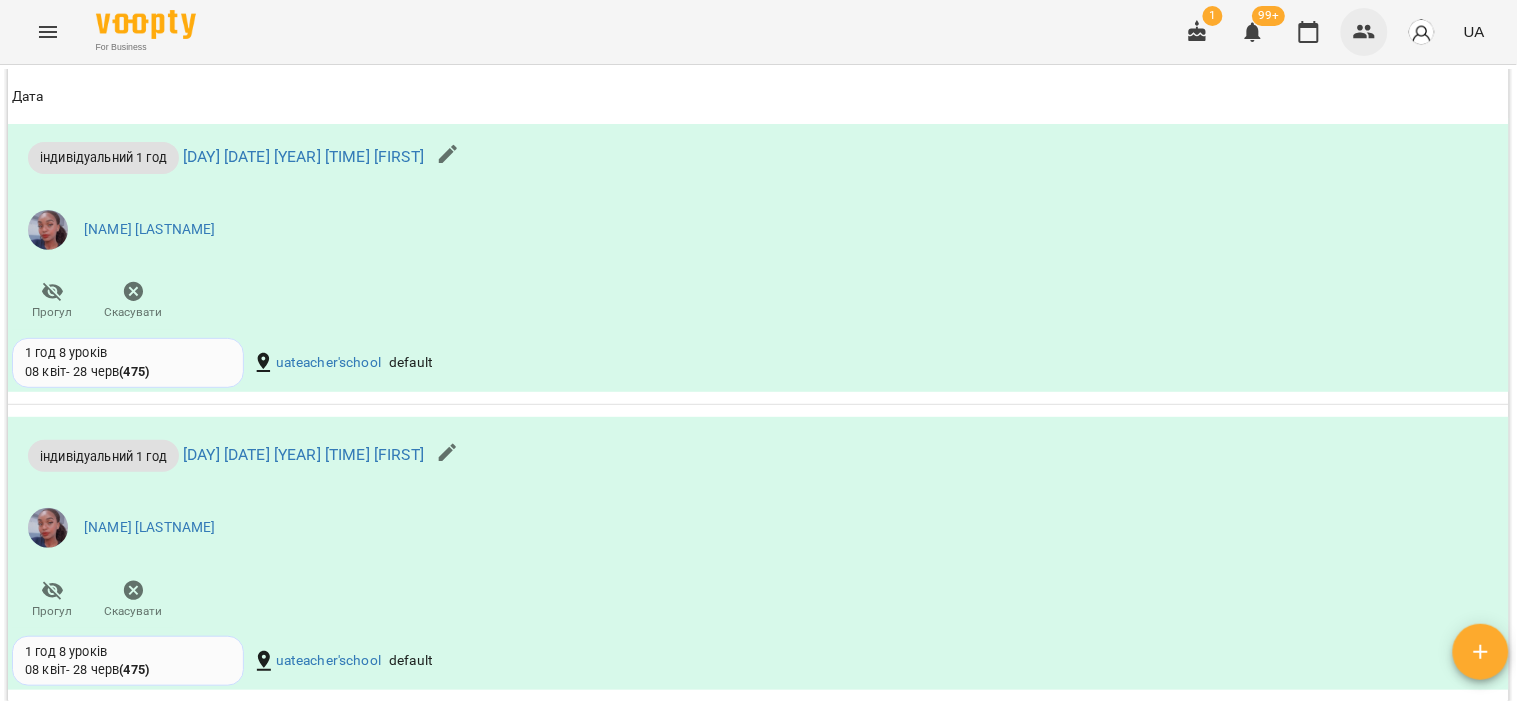 click at bounding box center (1365, 32) 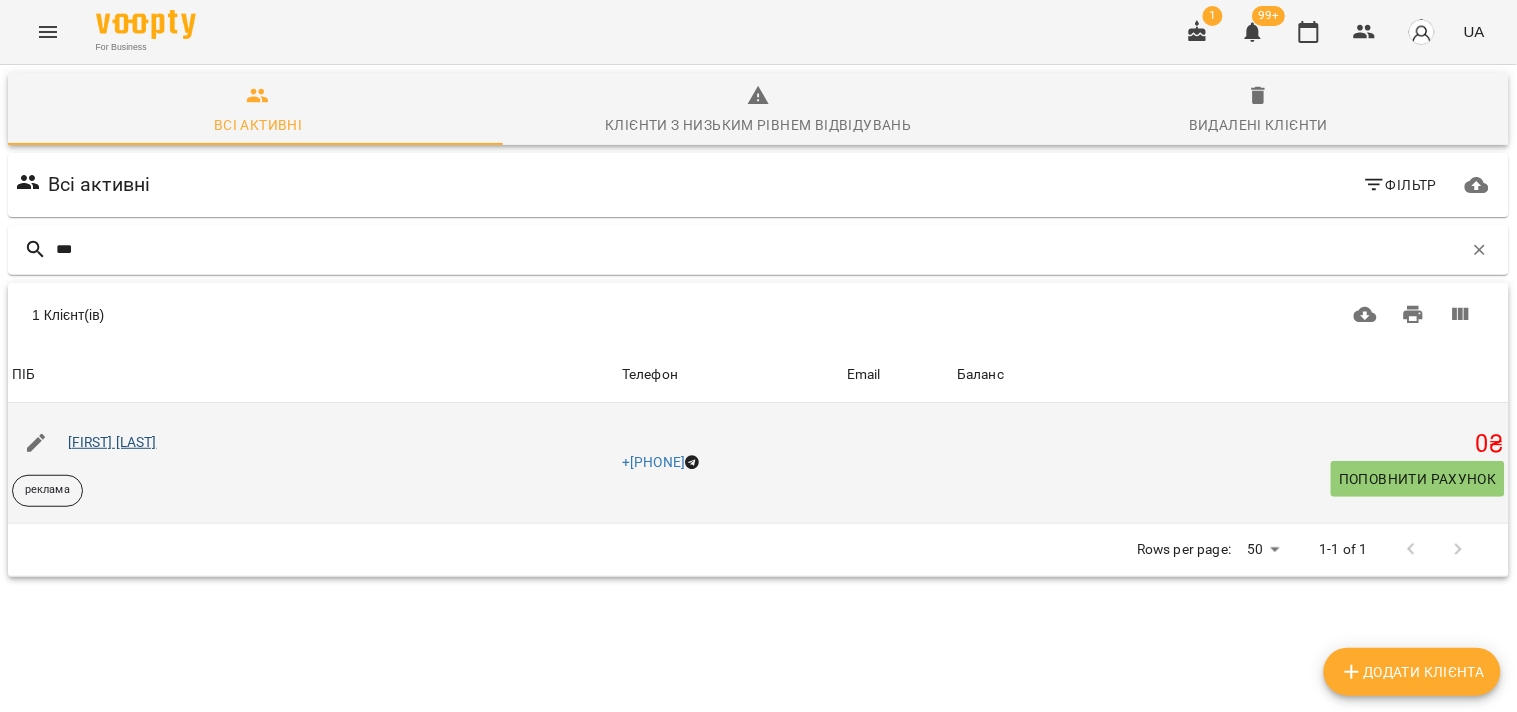 type on "***" 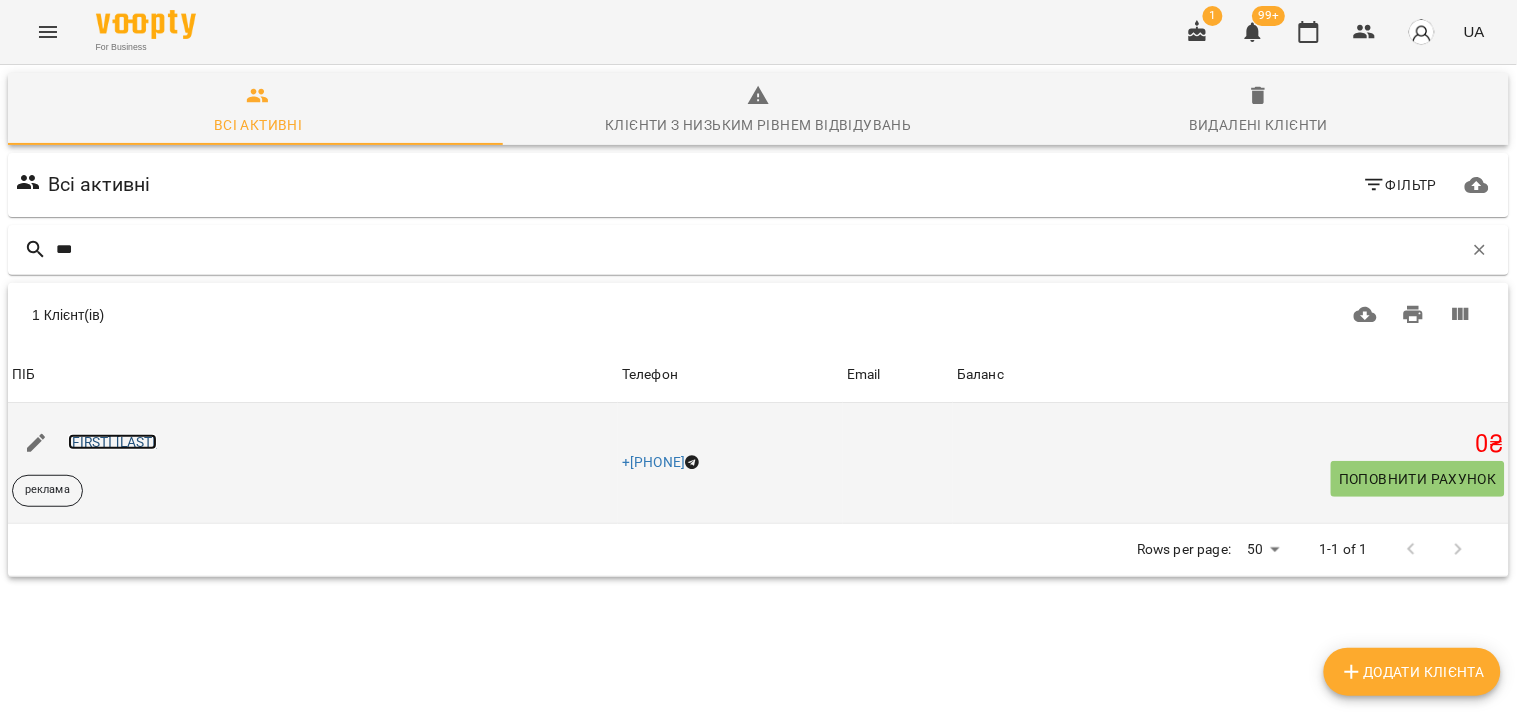 click on "[FIRST] [LAST]" at bounding box center (112, 442) 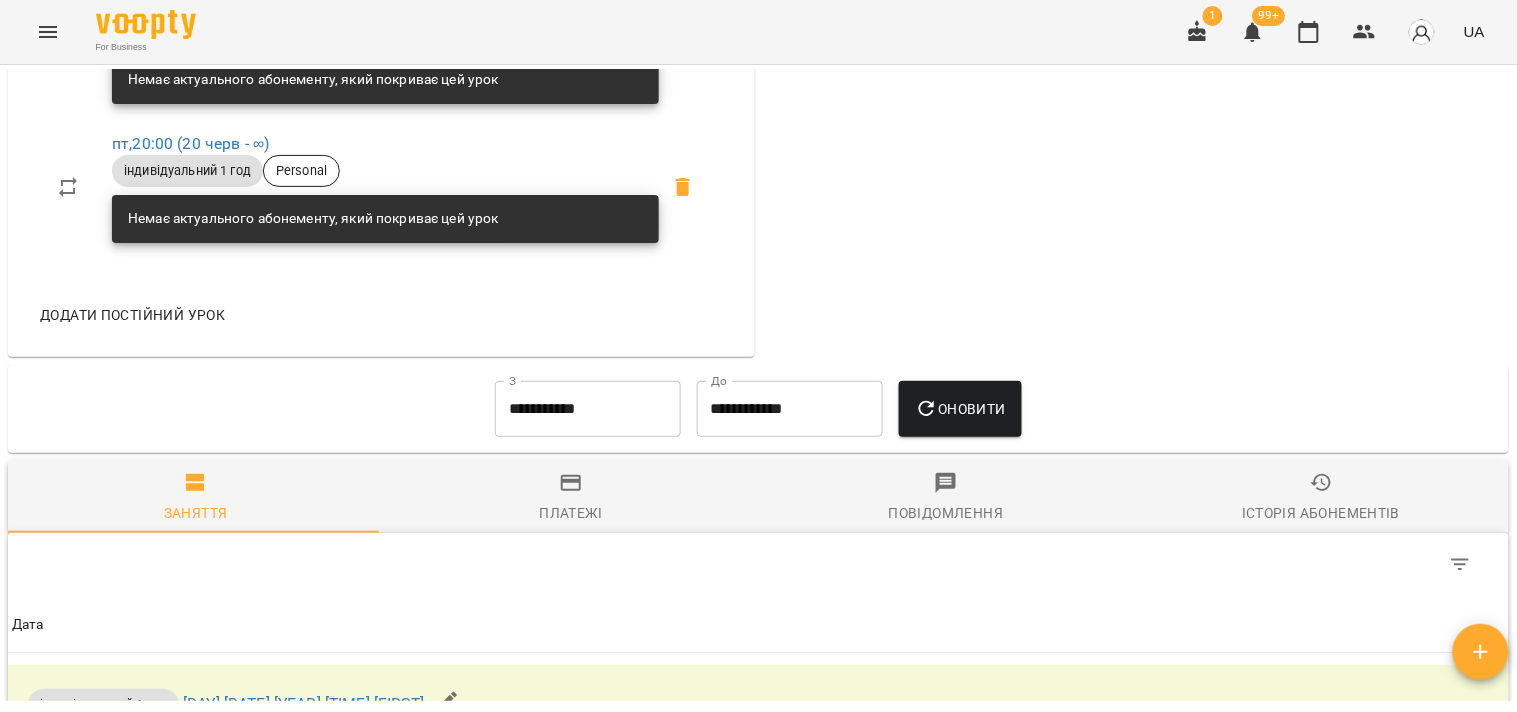scroll, scrollTop: 1333, scrollLeft: 0, axis: vertical 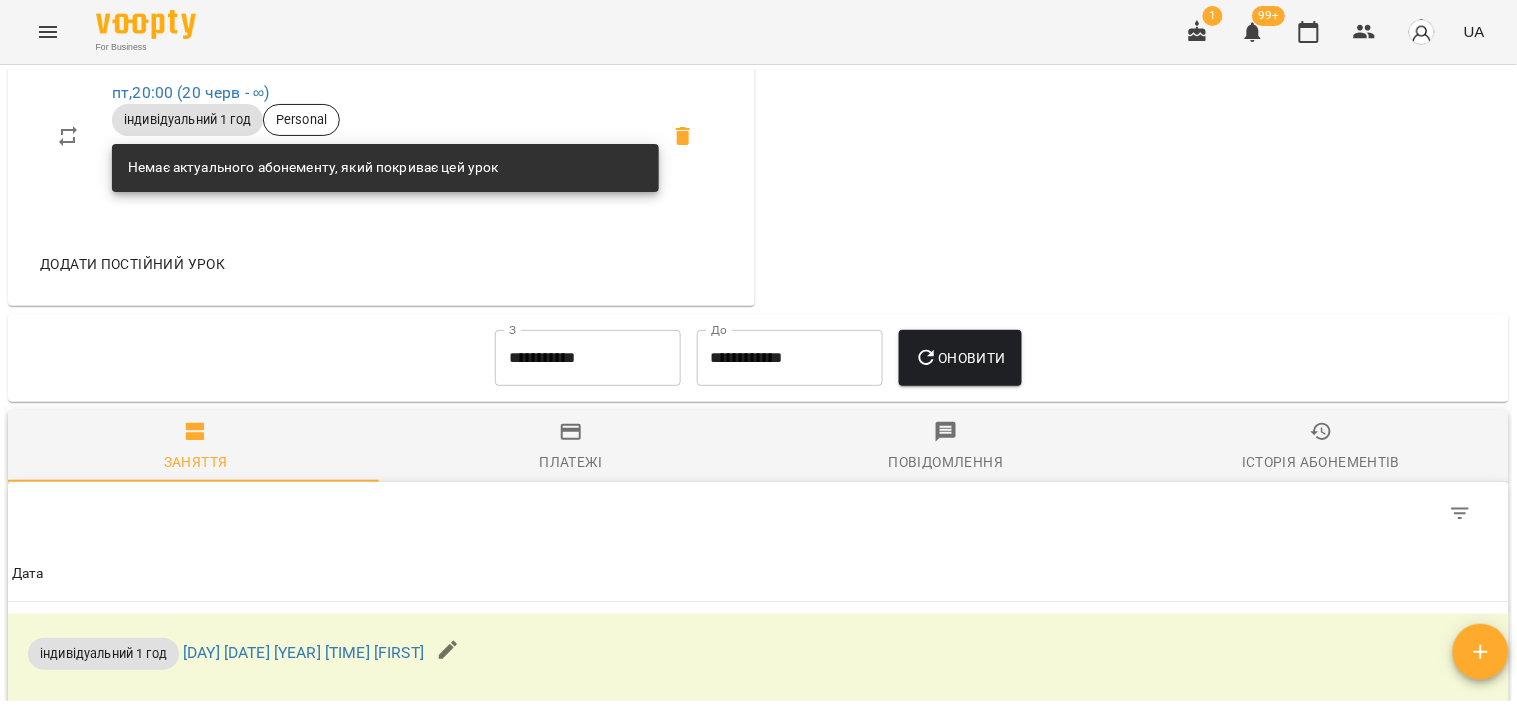 click on "**********" at bounding box center [588, 358] 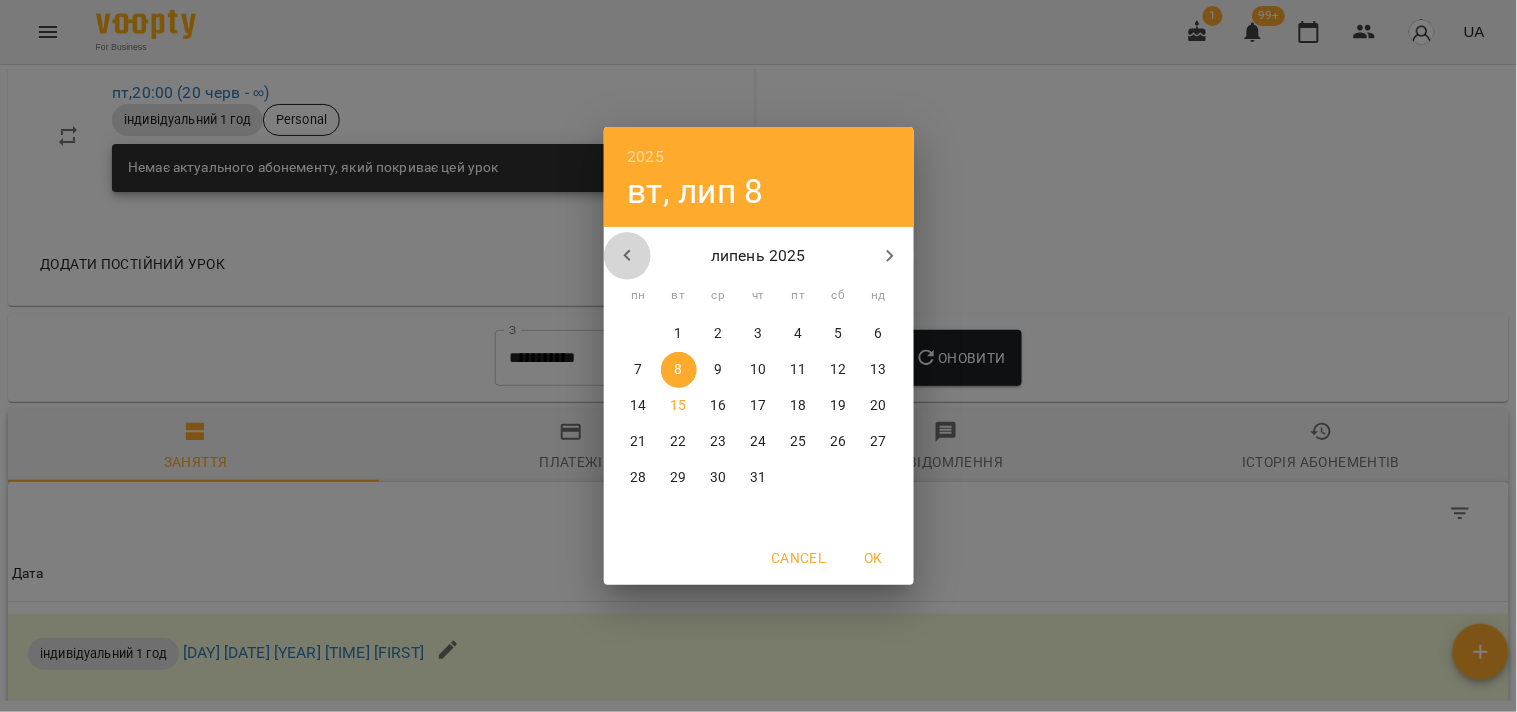 click 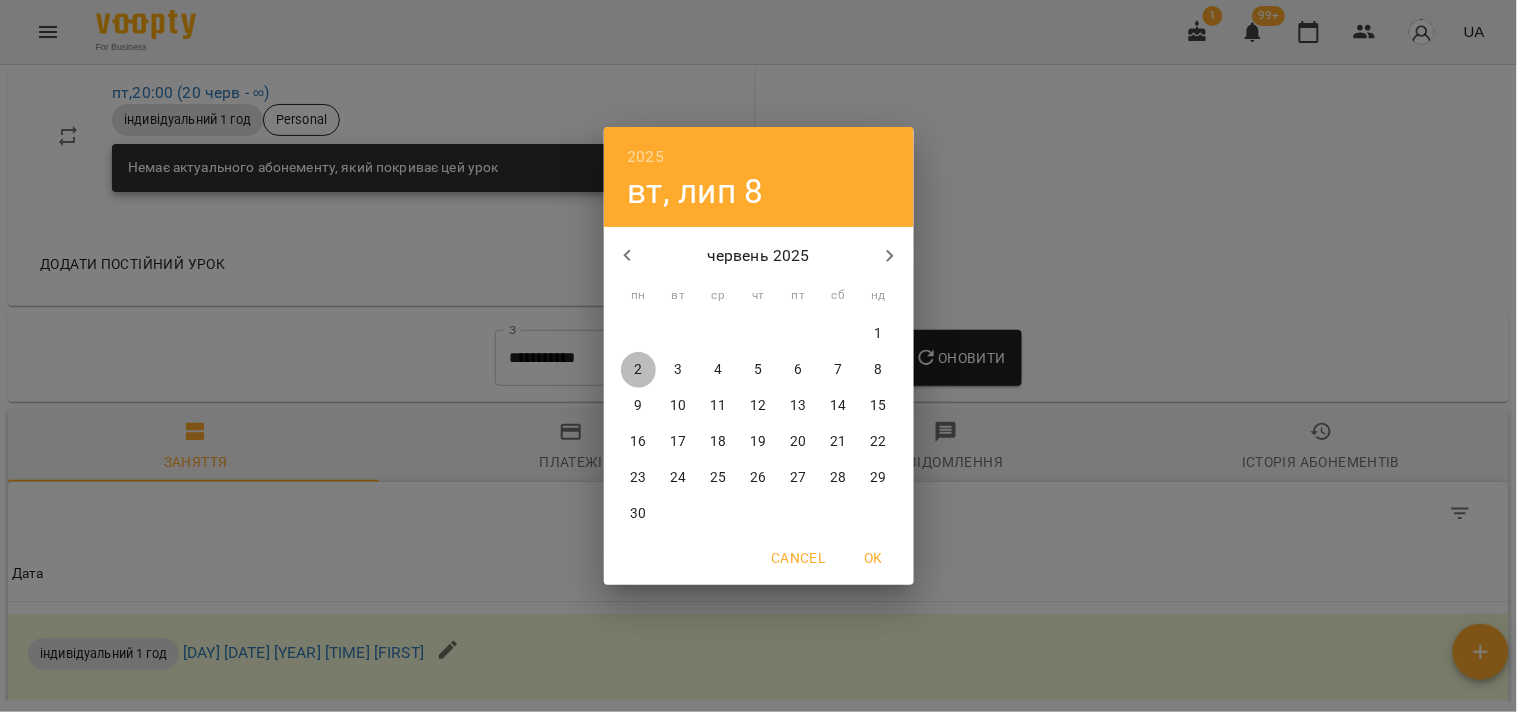 click on "2" at bounding box center [639, 370] 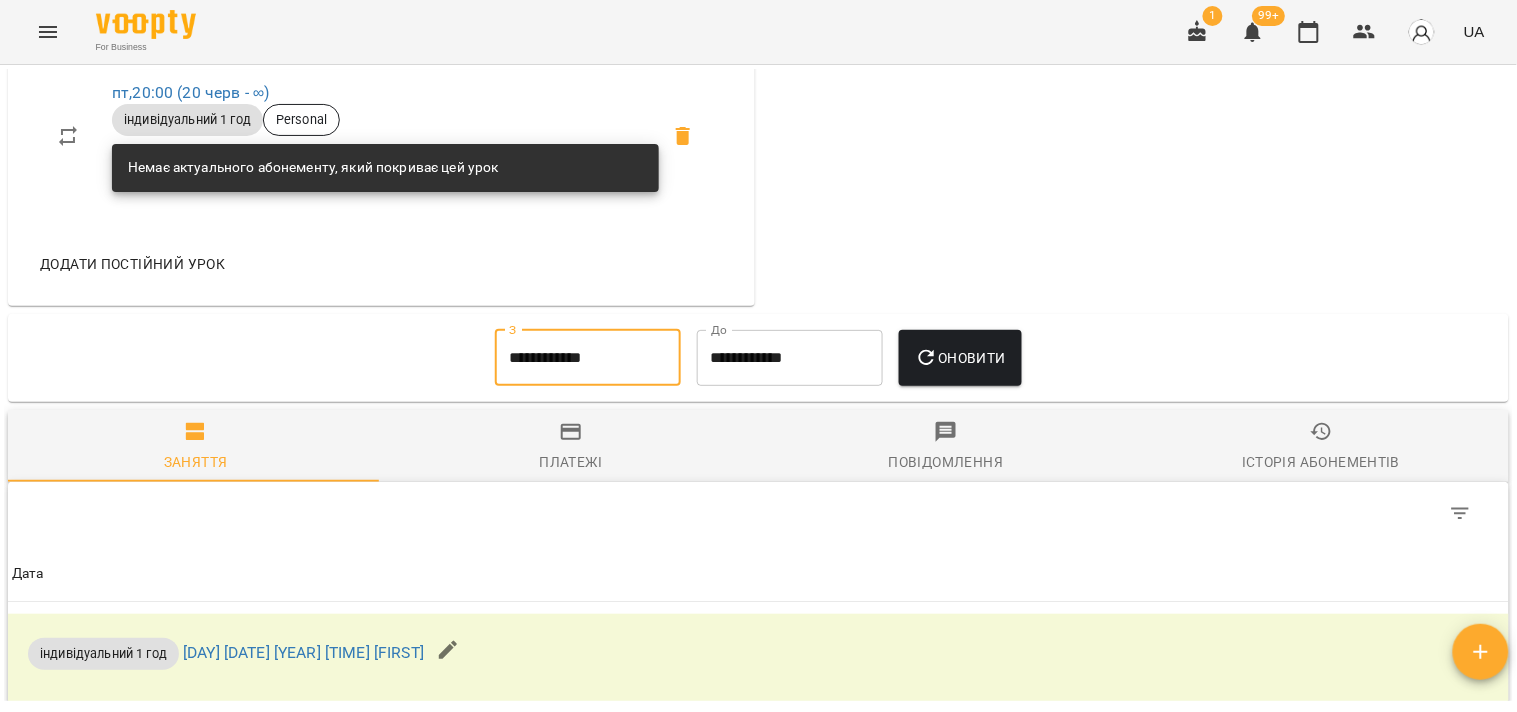 click on "Оновити" at bounding box center (960, 358) 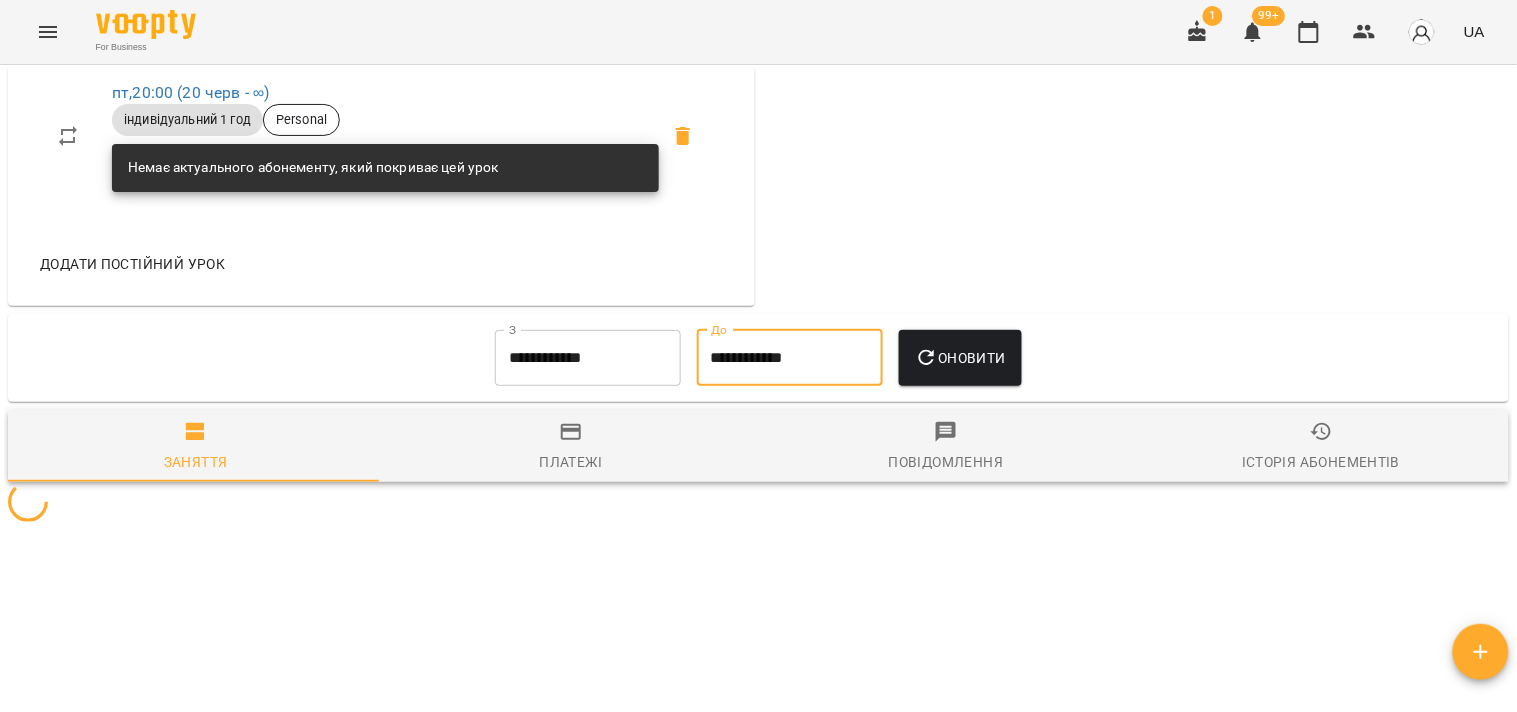 click on "**********" at bounding box center (790, 358) 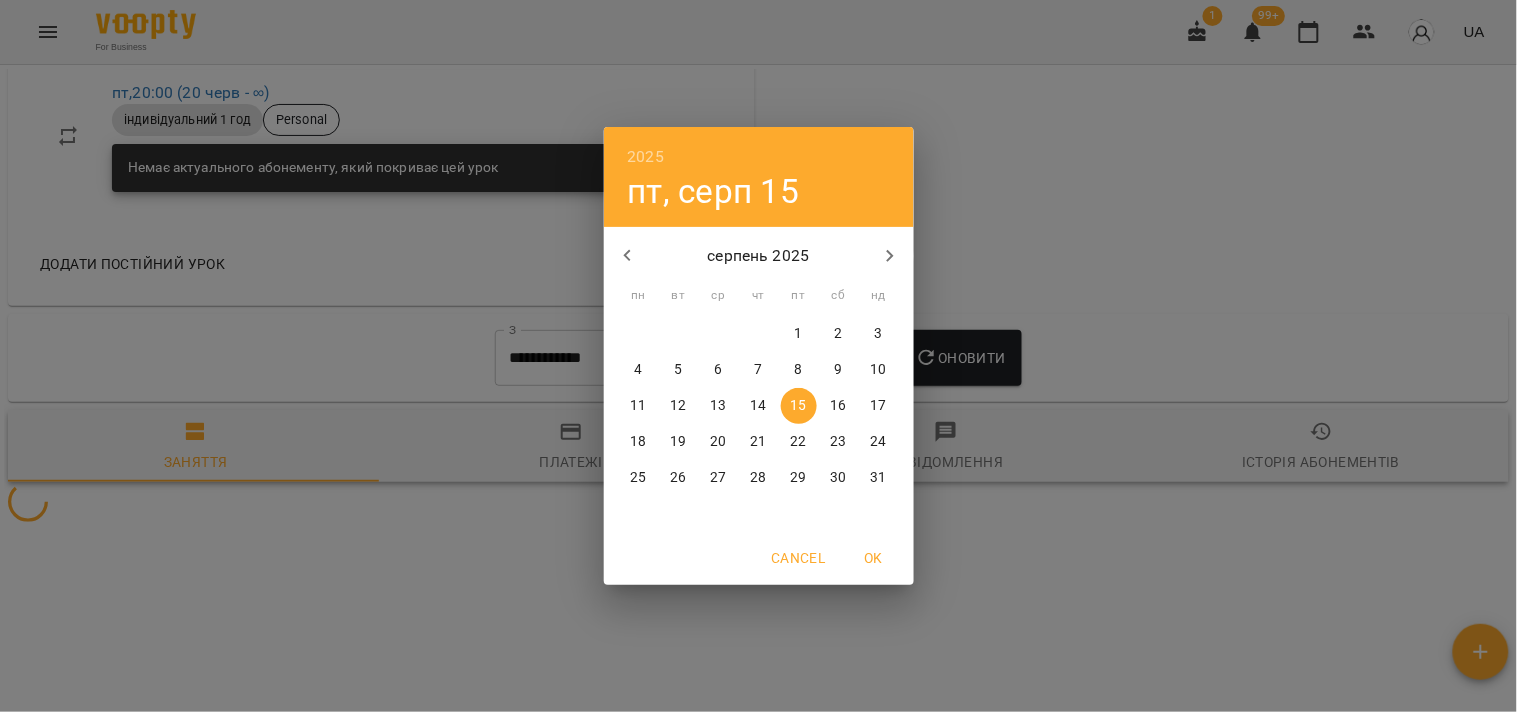 click 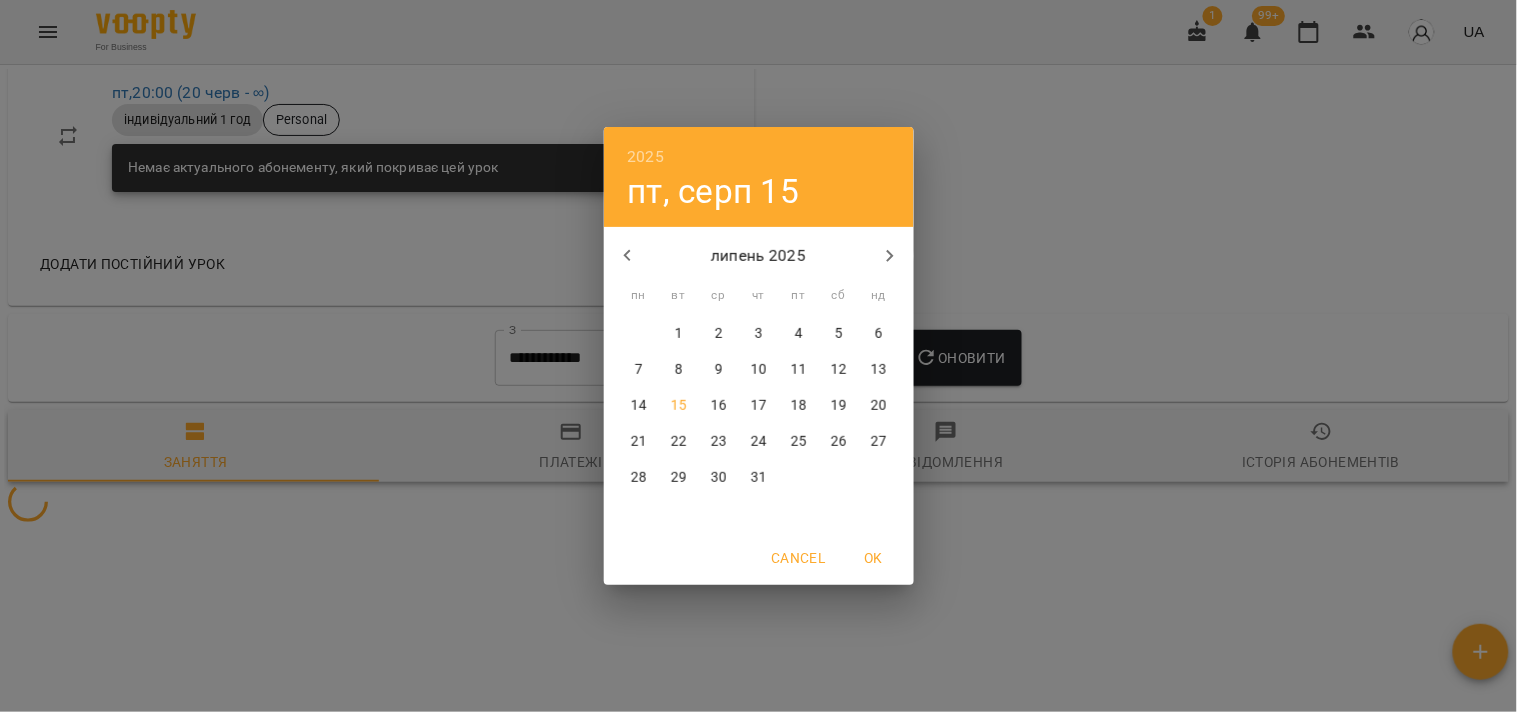 click 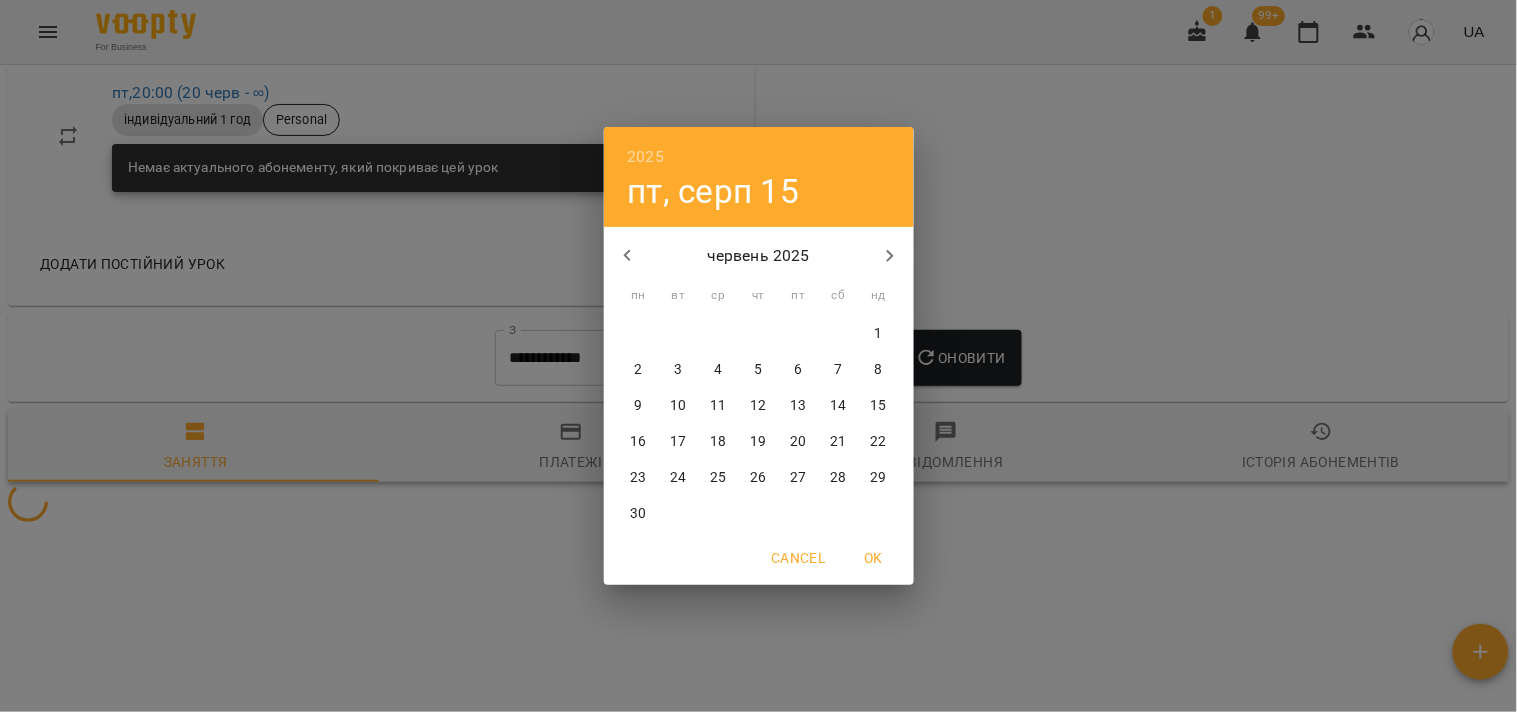 drag, startPoint x: 644, startPoint y: 507, endPoint x: 807, endPoint y: 424, distance: 182.91528 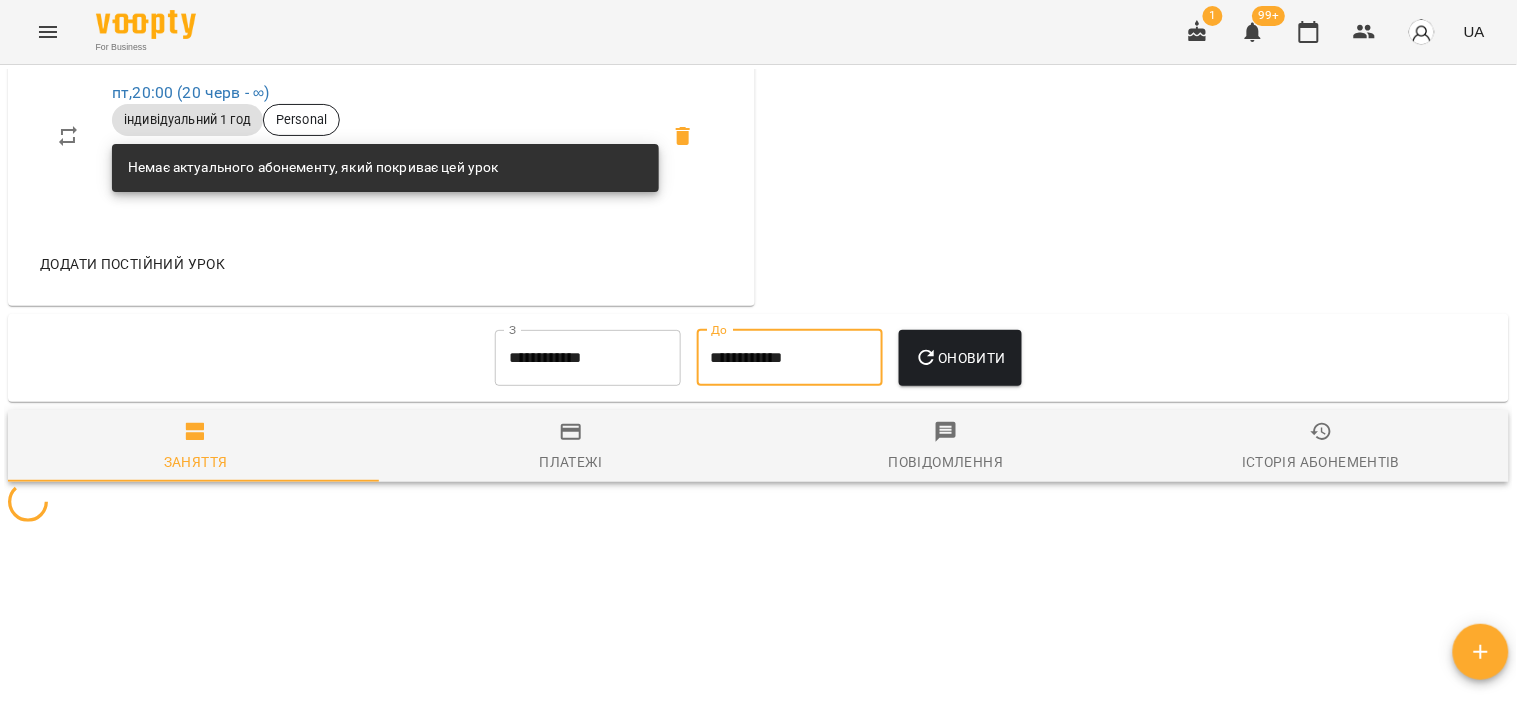 click on "**********" at bounding box center [758, 358] 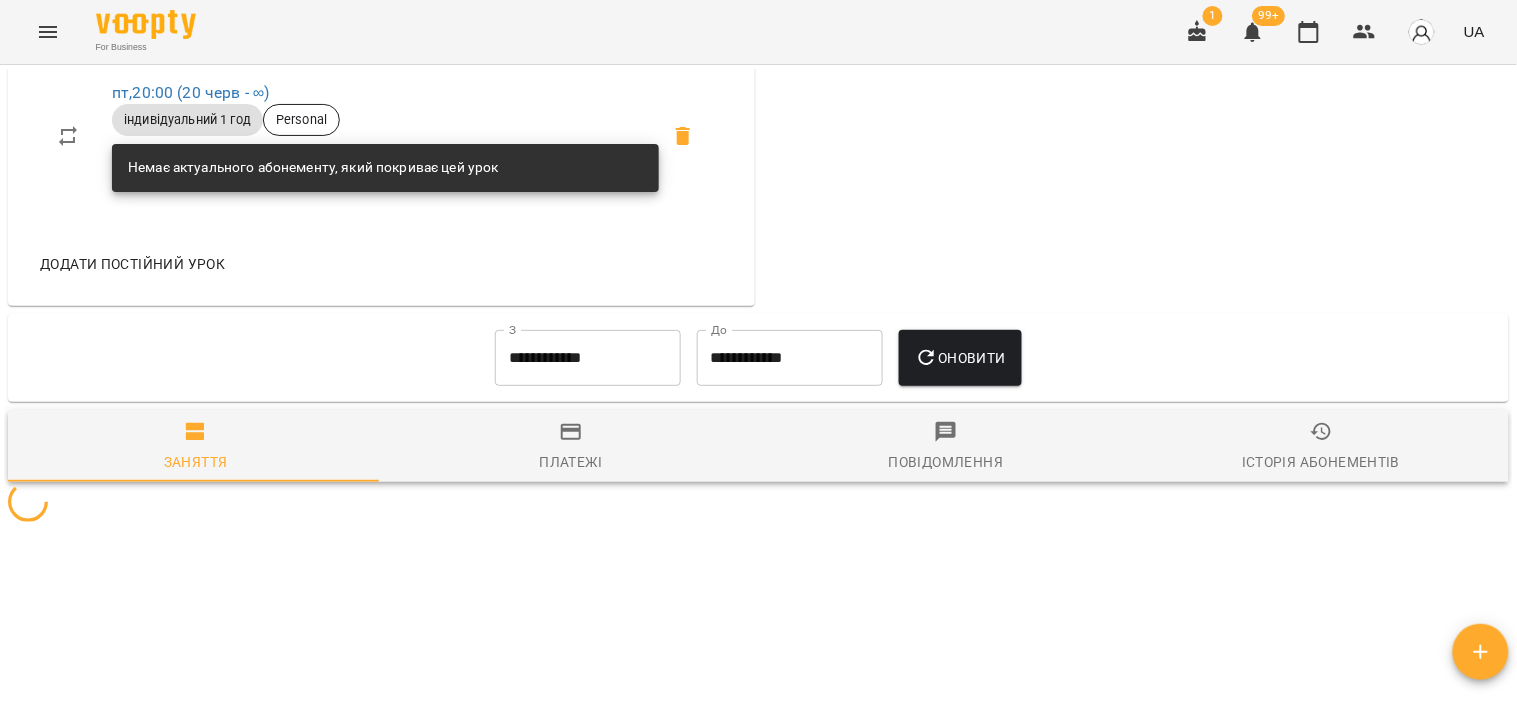click on "Оновити" at bounding box center (960, 358) 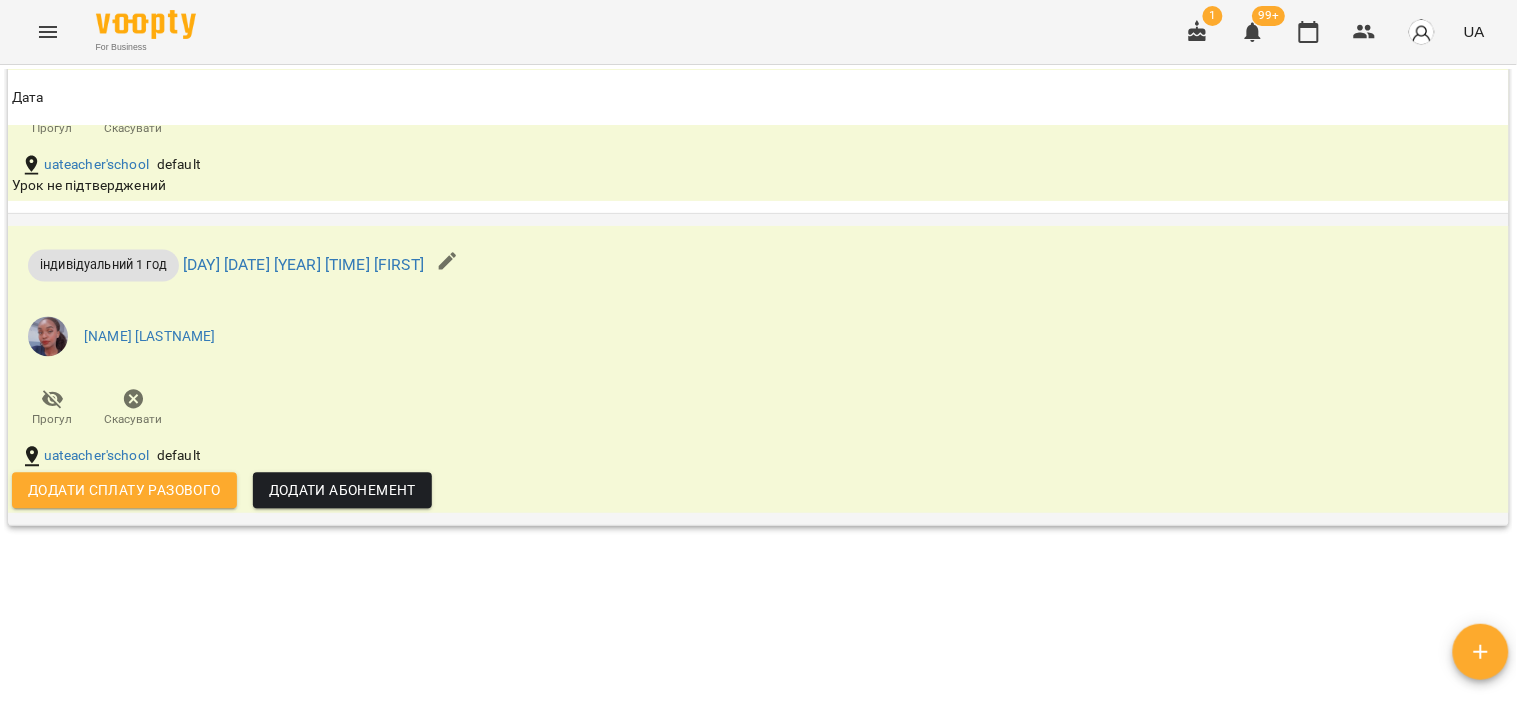 scroll, scrollTop: 4887, scrollLeft: 0, axis: vertical 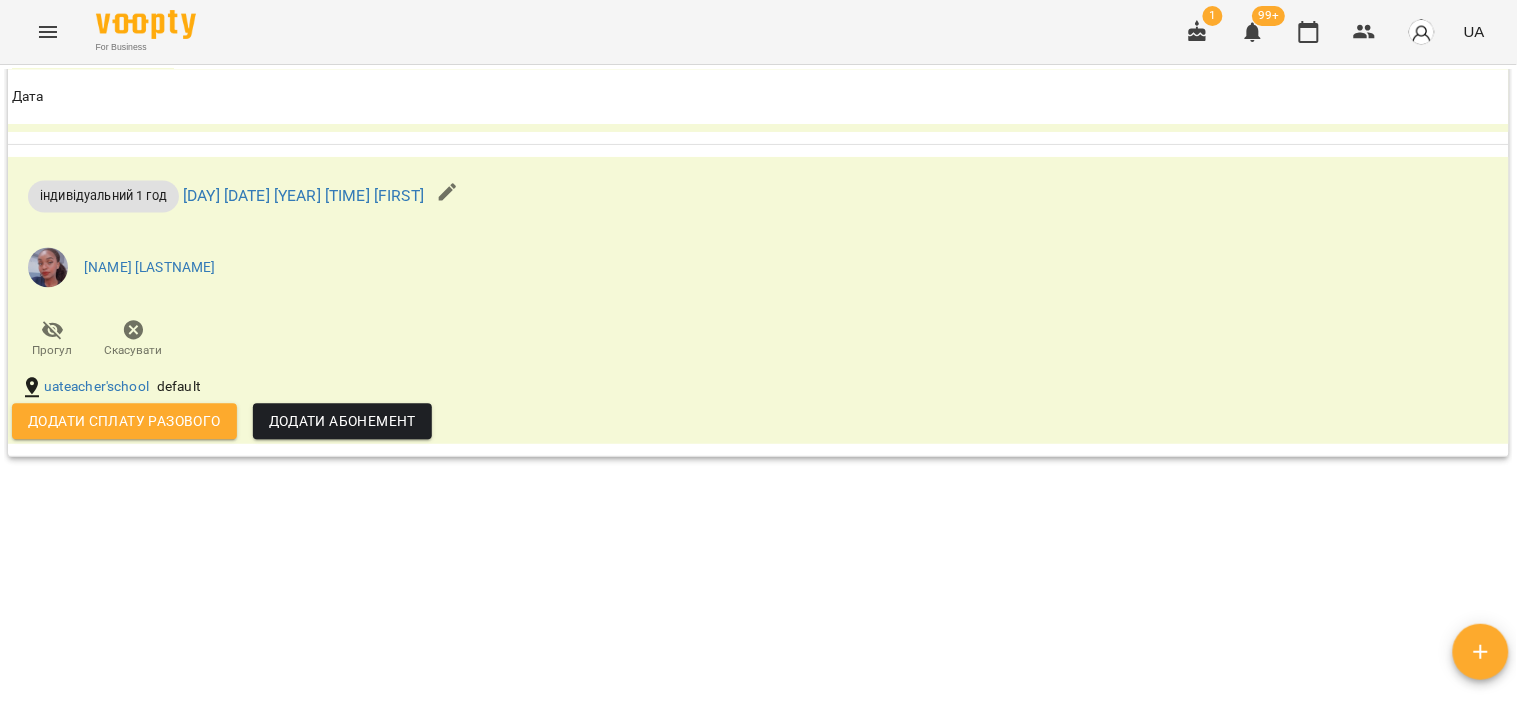 click at bounding box center [1422, 32] 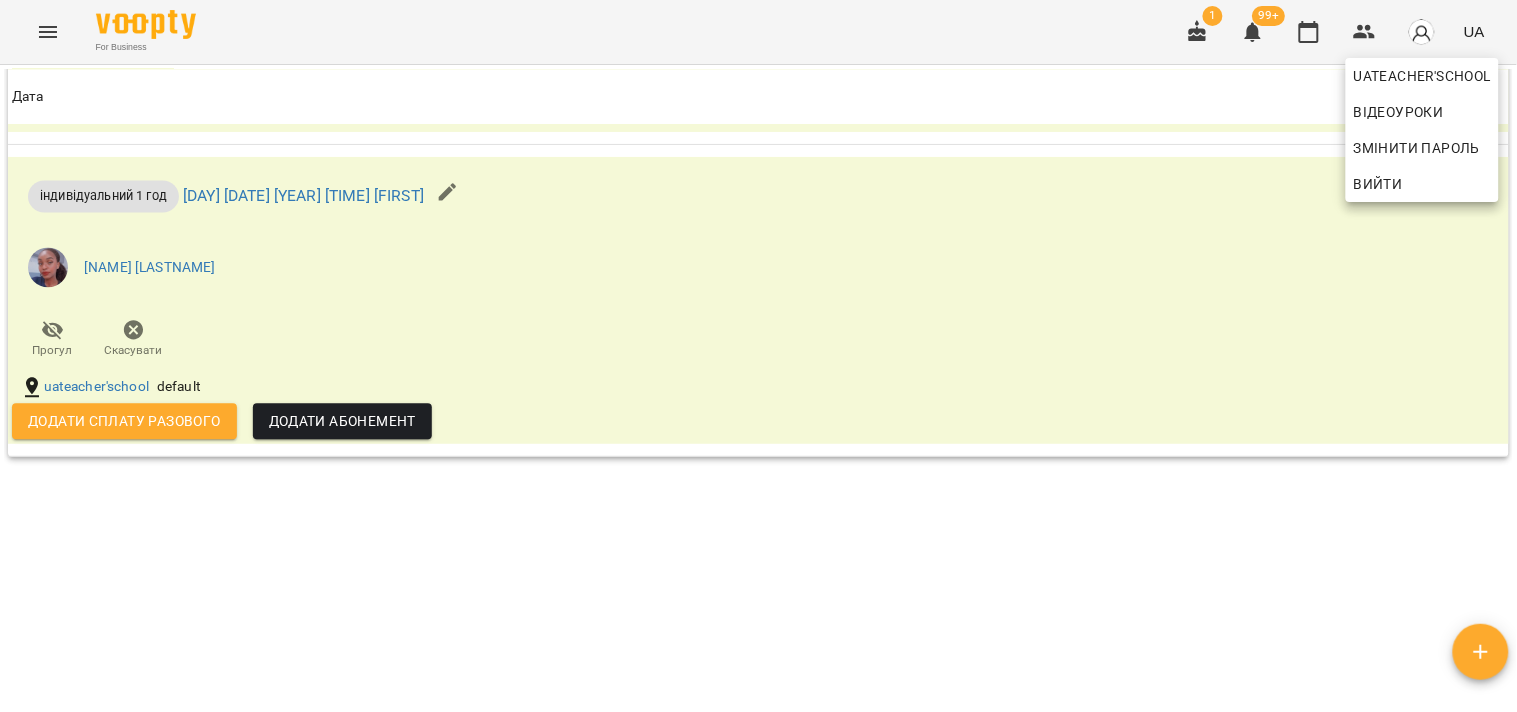 click at bounding box center (758, 356) 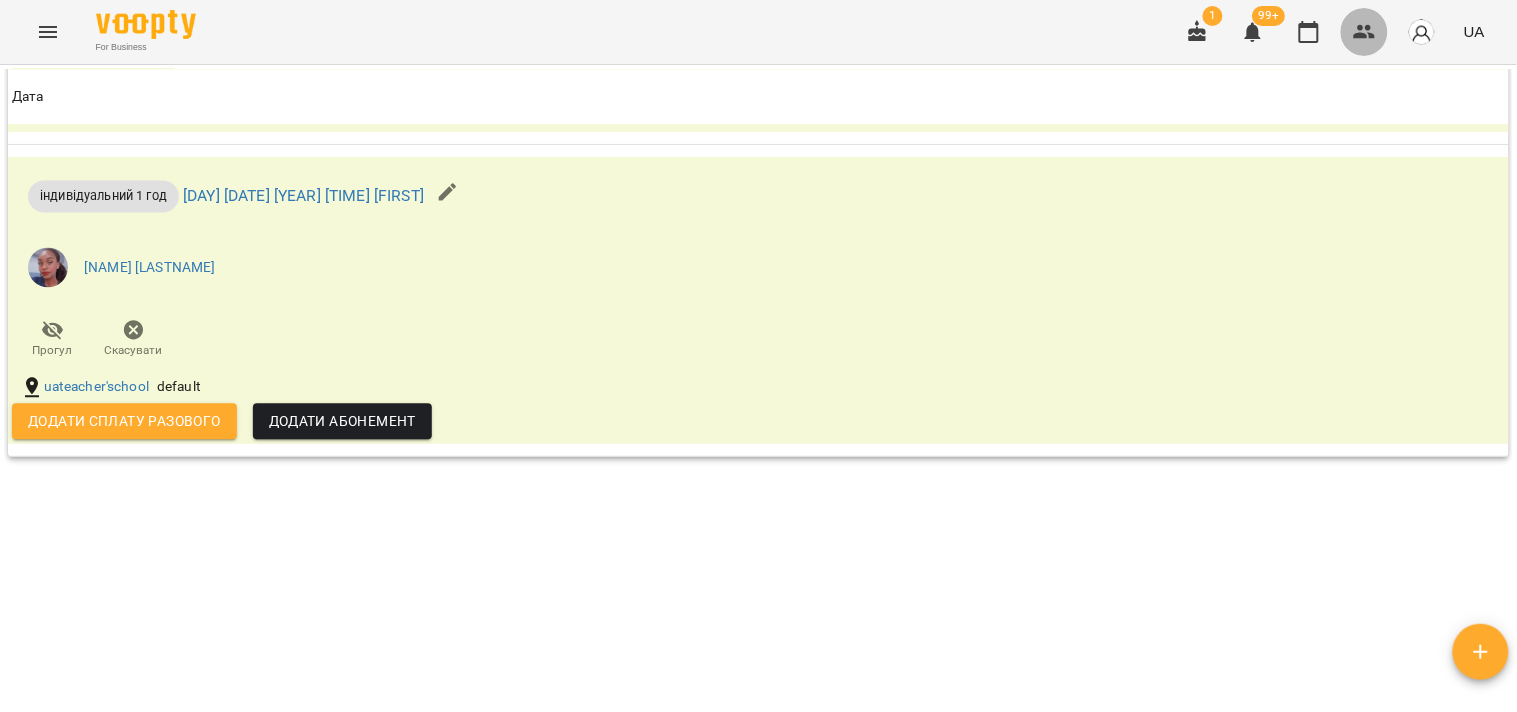 click at bounding box center (1365, 32) 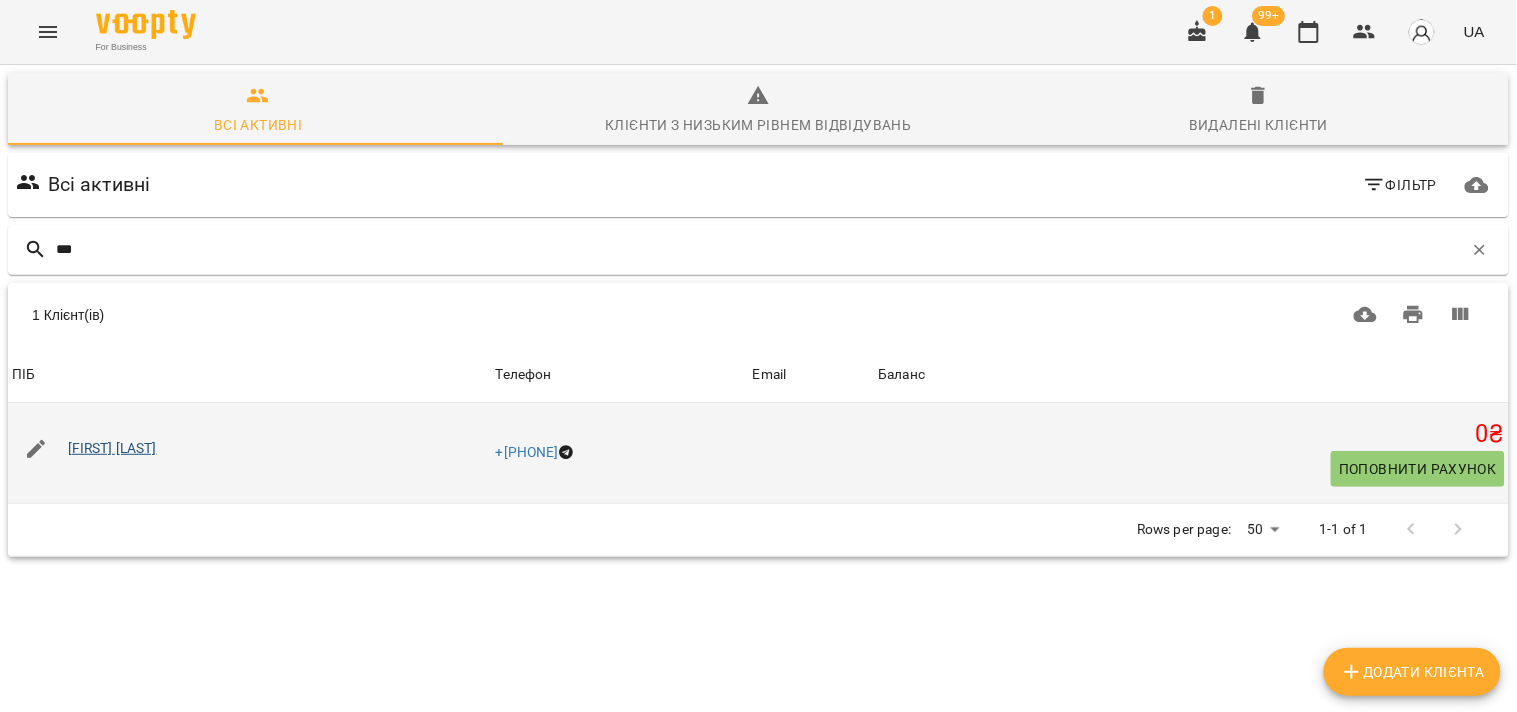 type on "***" 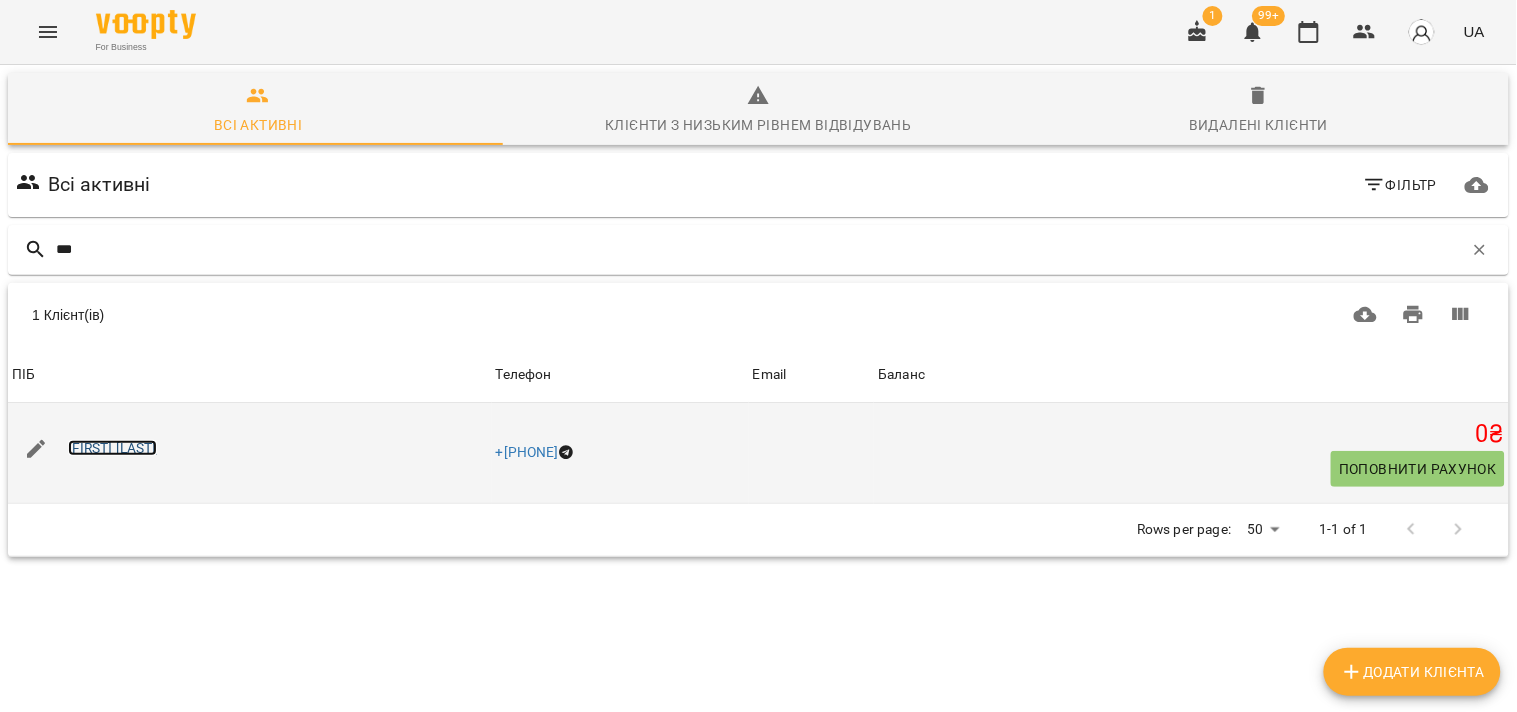 click on "[FIRST] [LAST]" at bounding box center [112, 448] 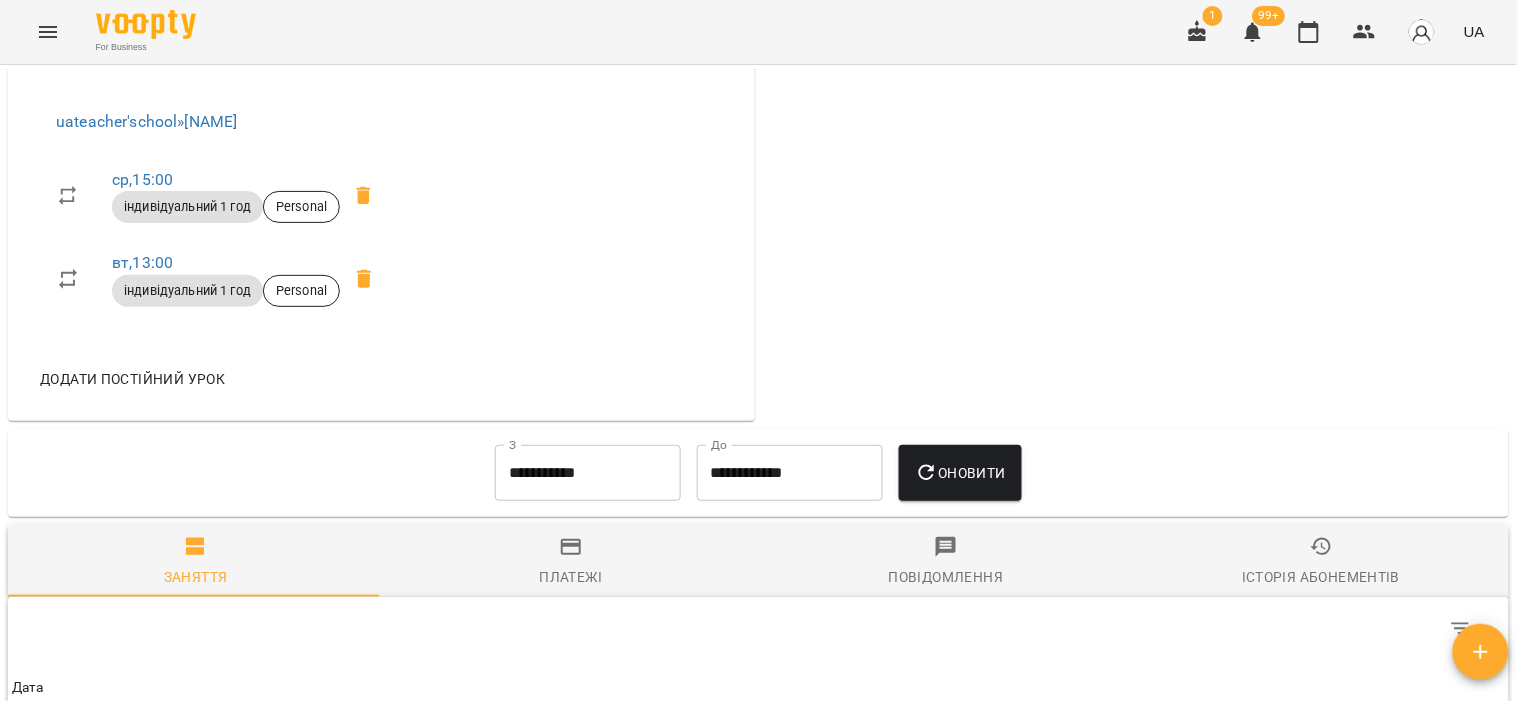scroll, scrollTop: 985, scrollLeft: 0, axis: vertical 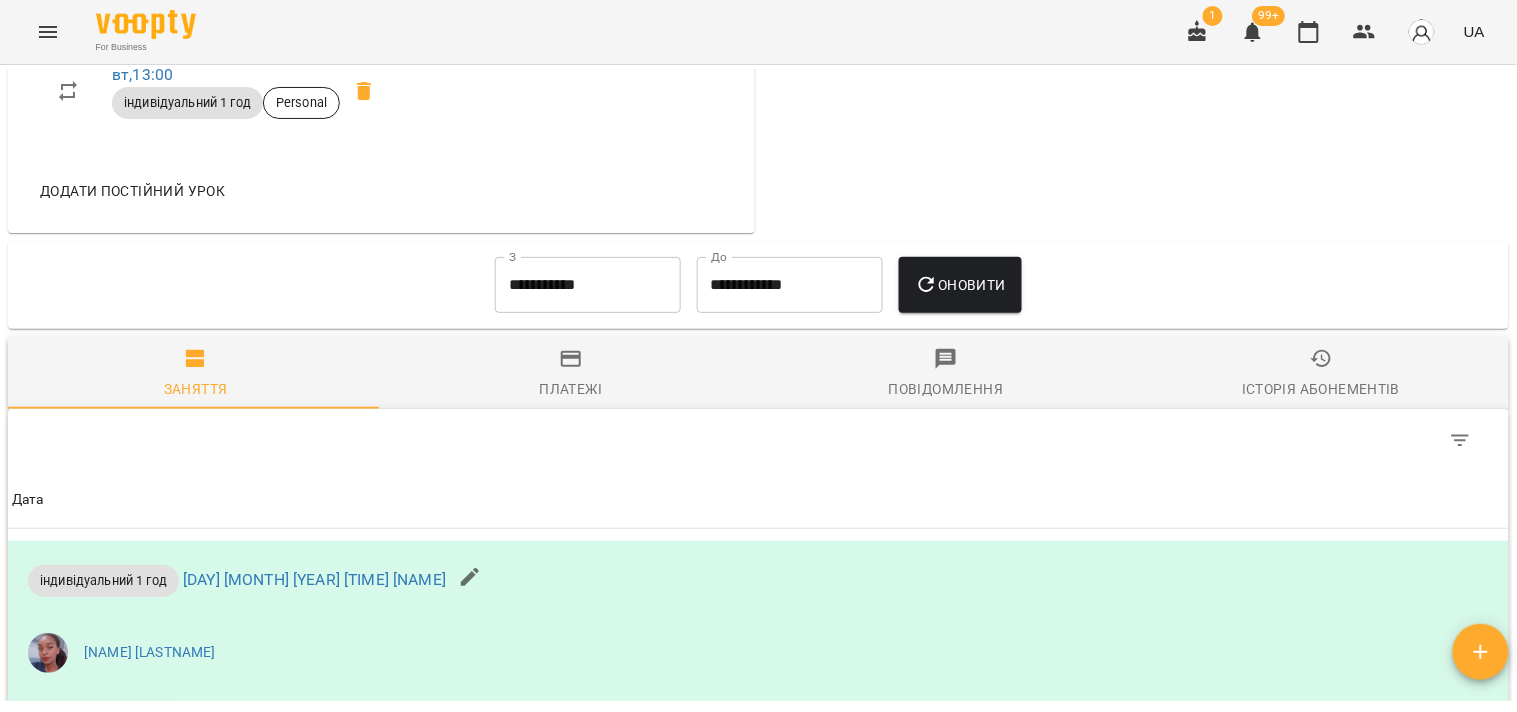 click on "**********" at bounding box center [588, 285] 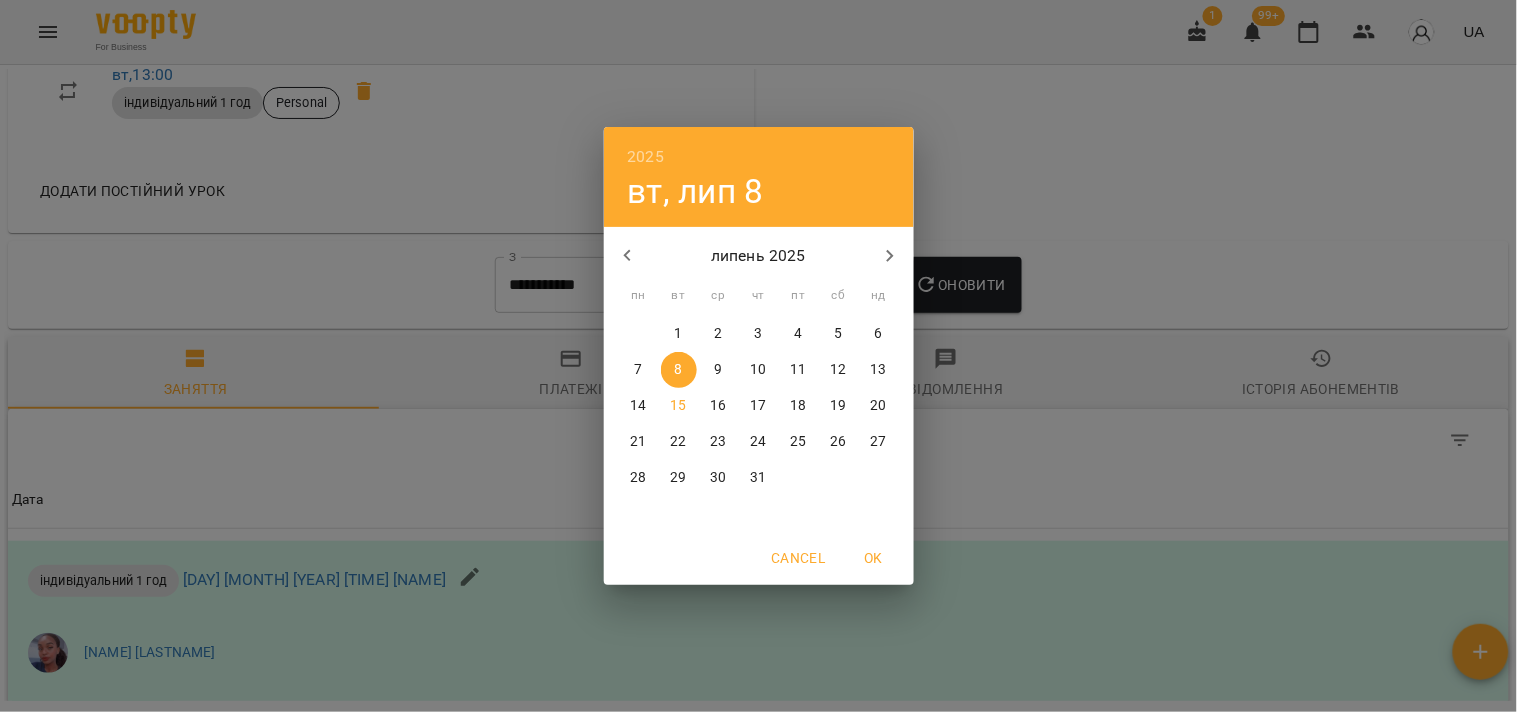 click 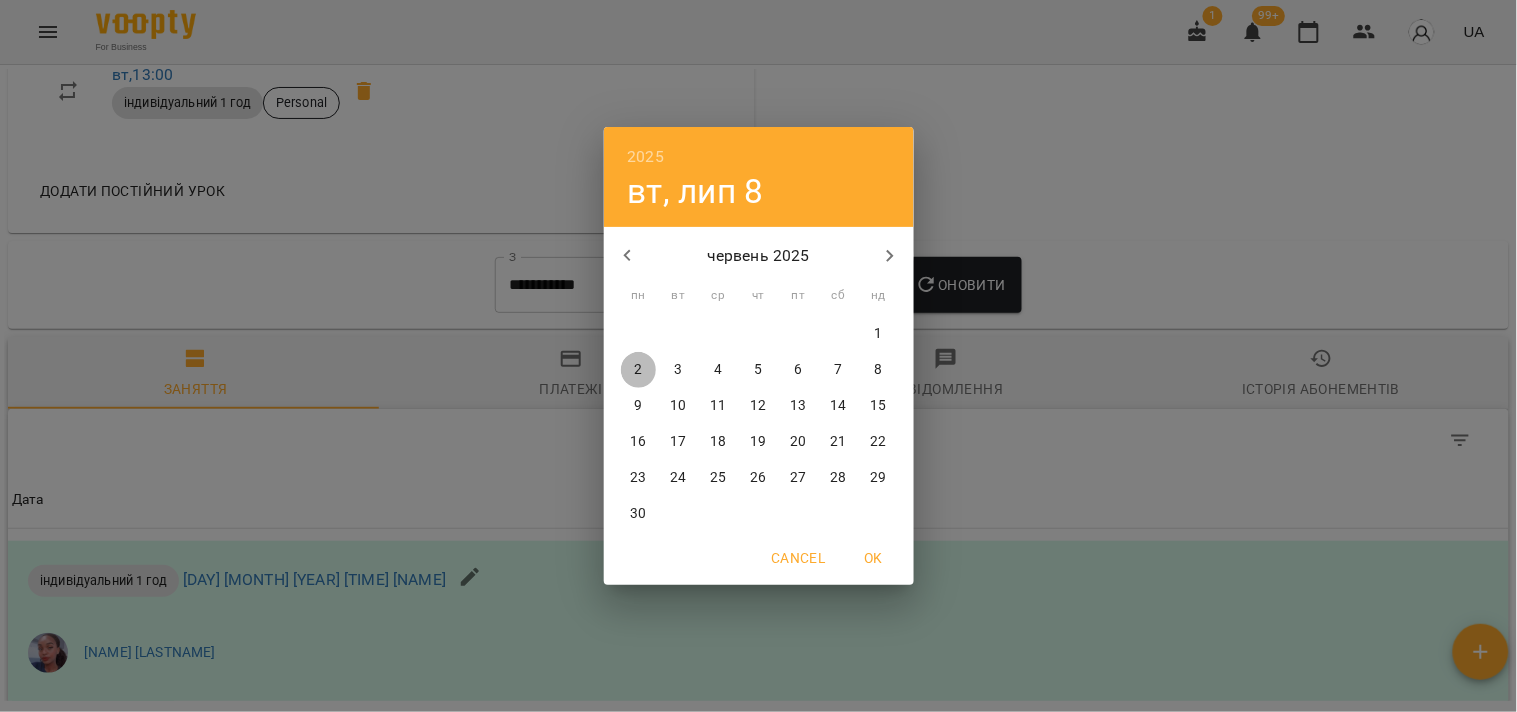 click on "2" at bounding box center (639, 370) 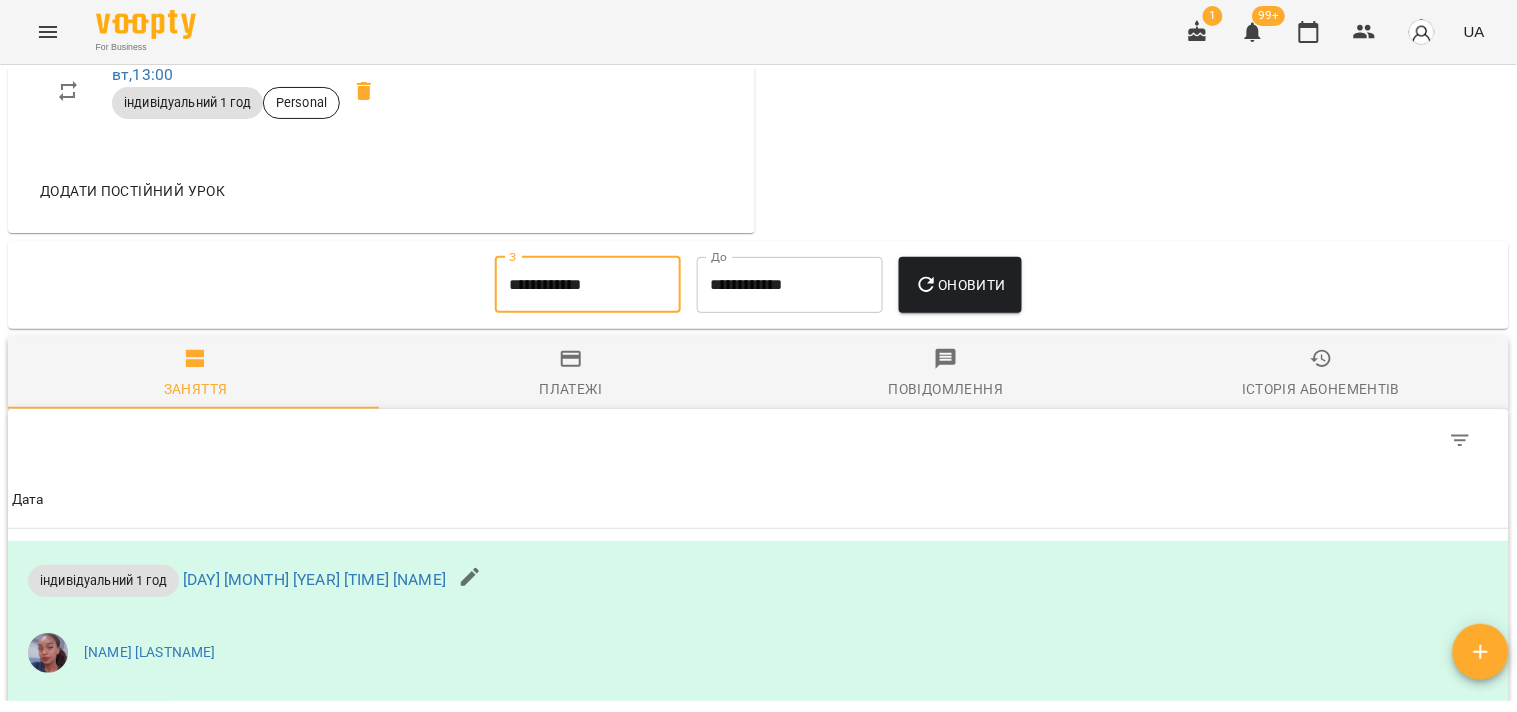 click 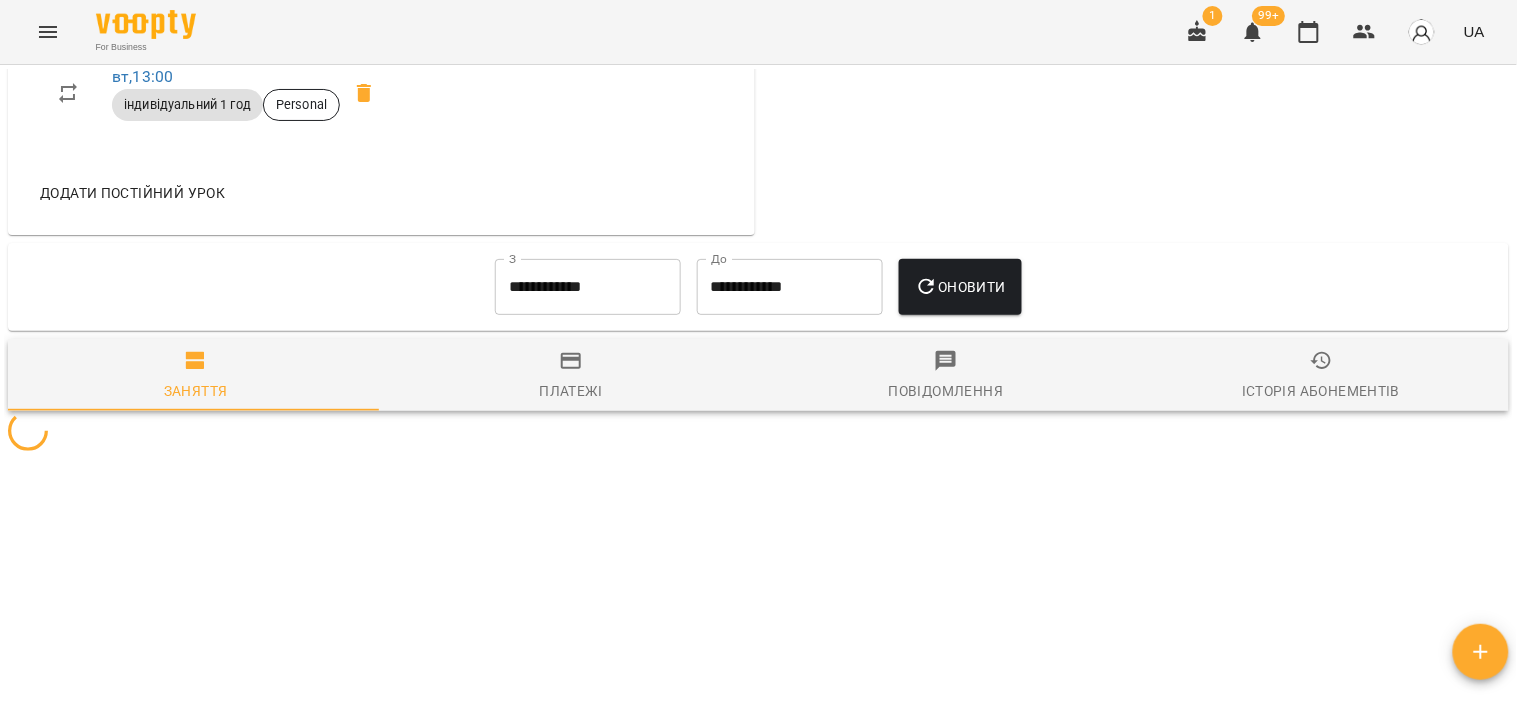 click on "**********" at bounding box center [790, 287] 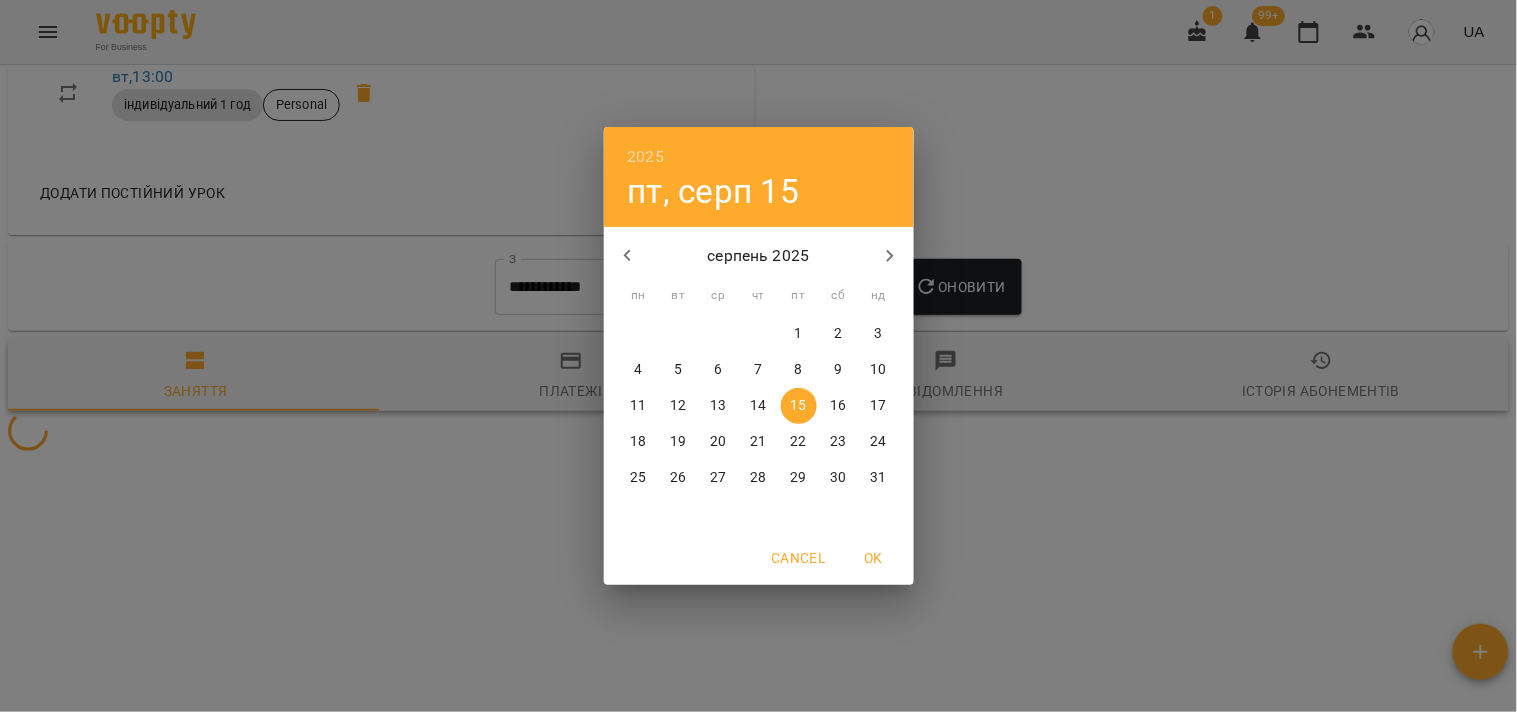 drag, startPoint x: 626, startPoint y: 253, endPoint x: 634, endPoint y: 263, distance: 12.806249 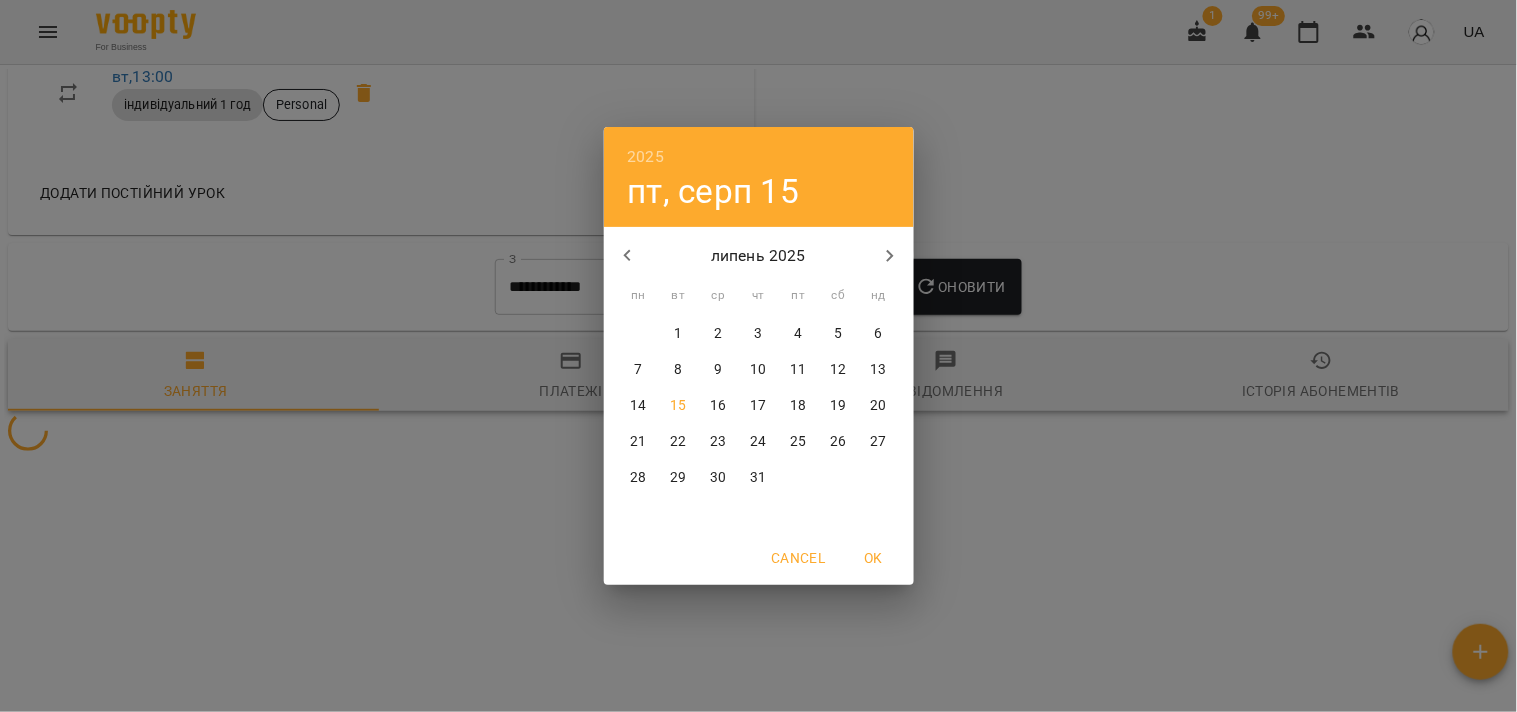 click 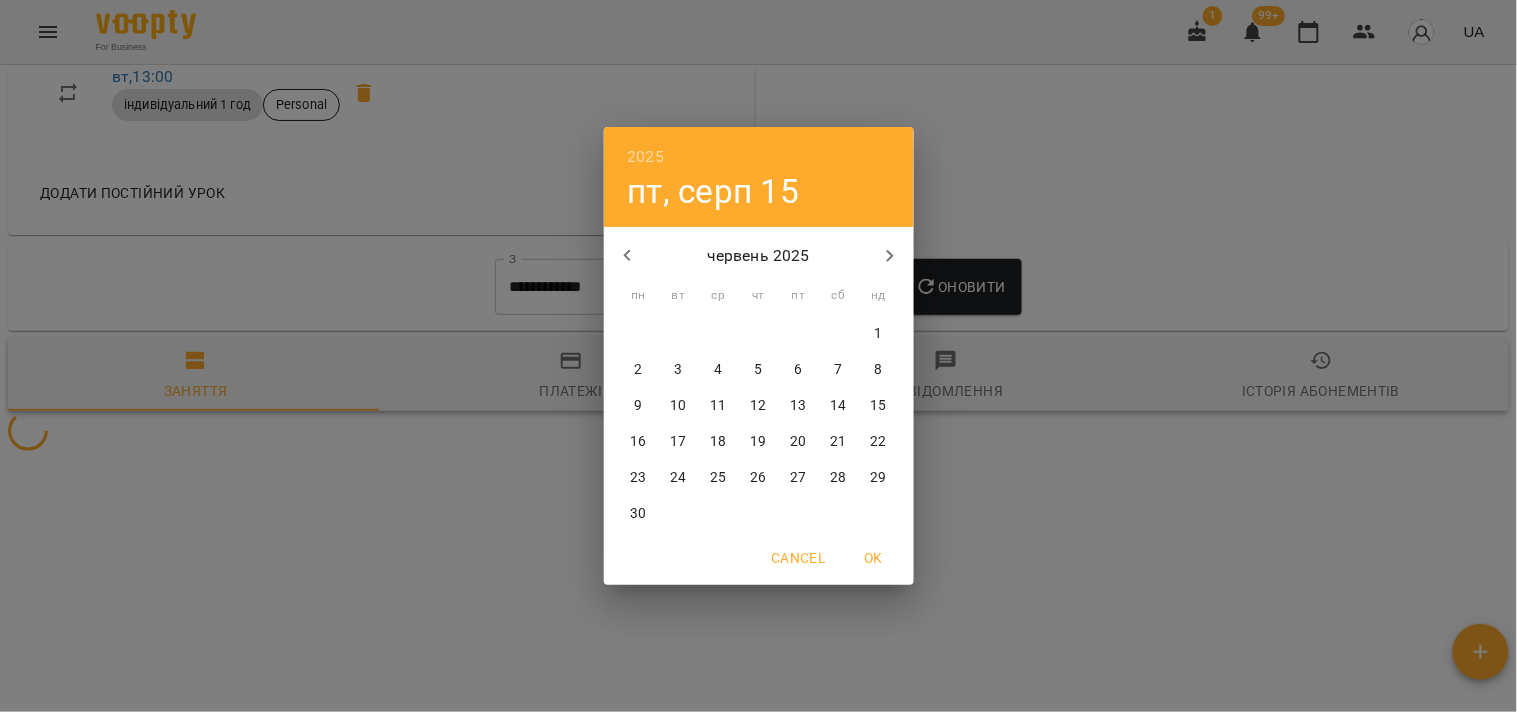 click on "30" at bounding box center (639, 514) 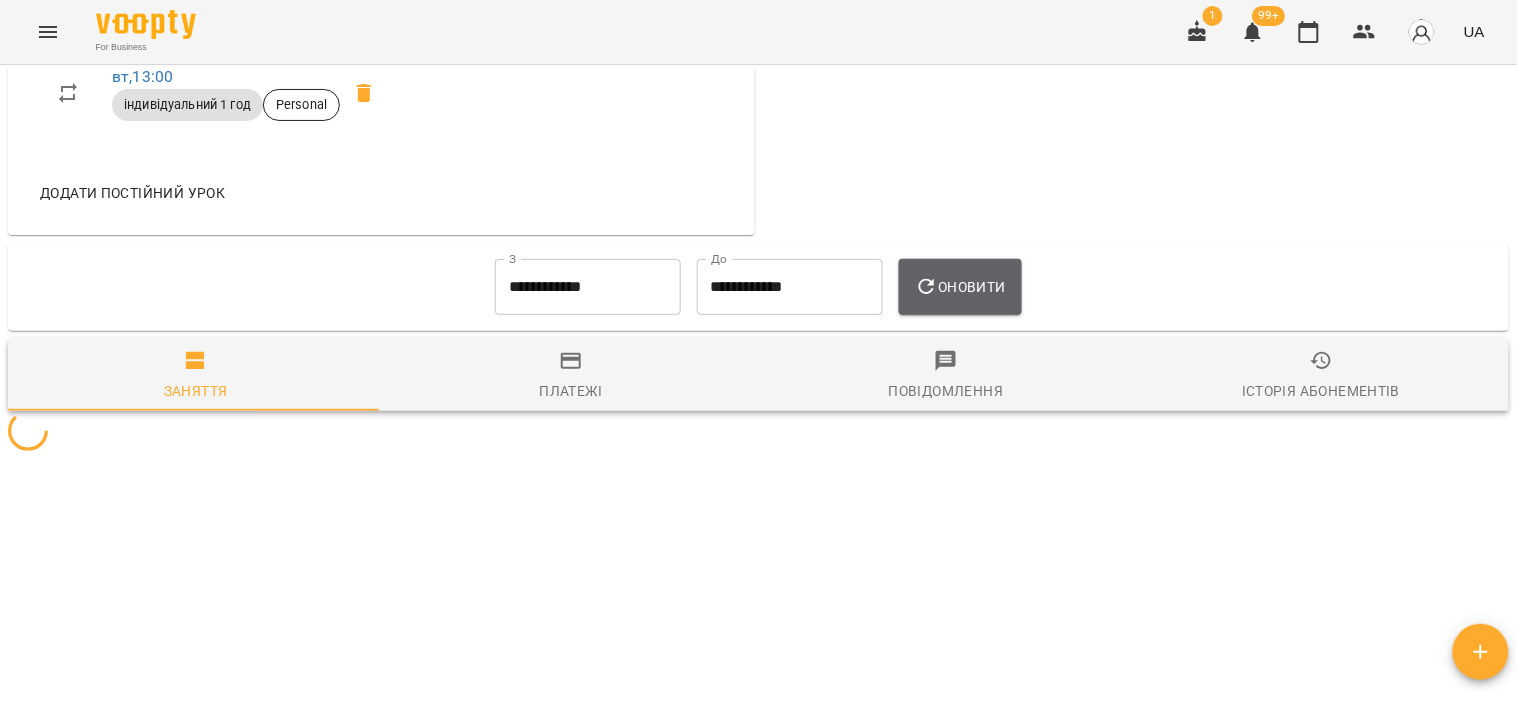 click 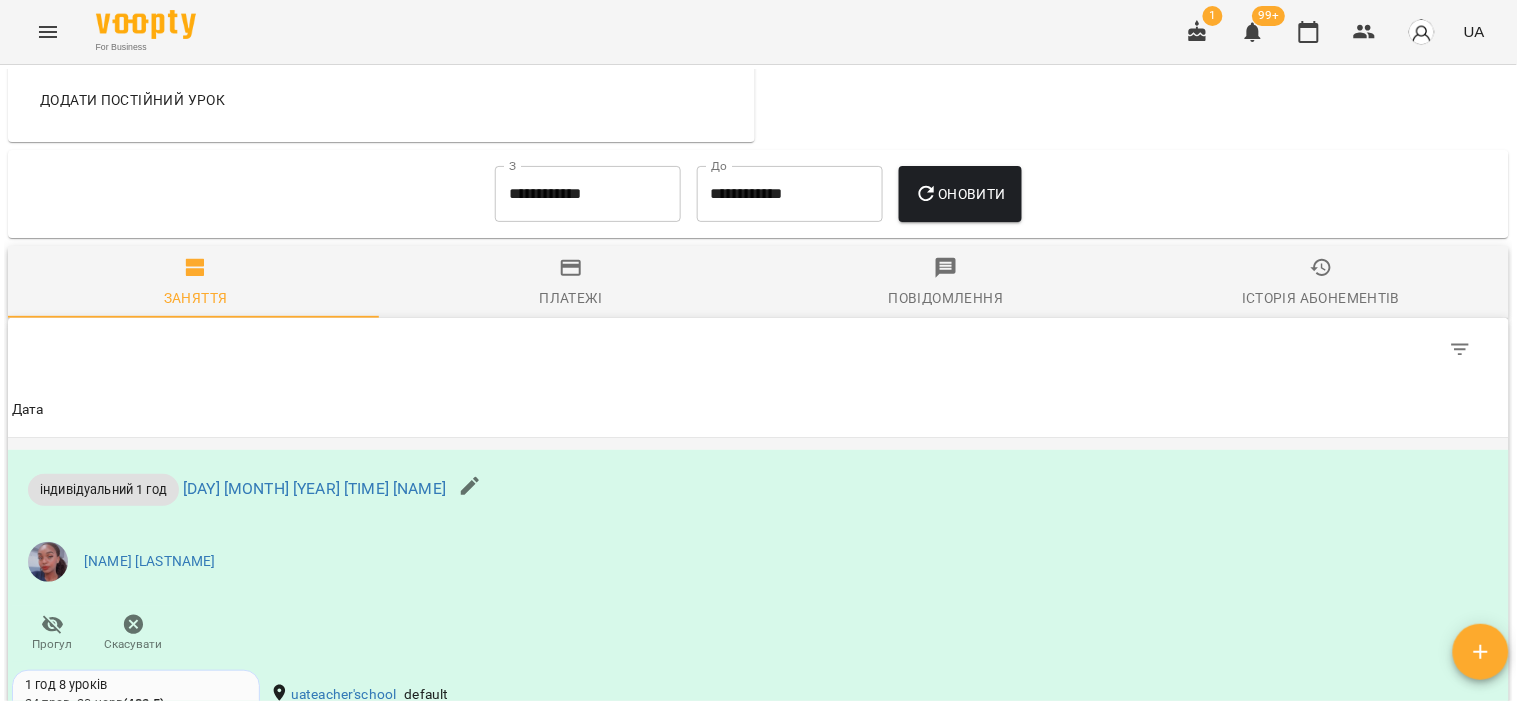 scroll, scrollTop: 951, scrollLeft: 0, axis: vertical 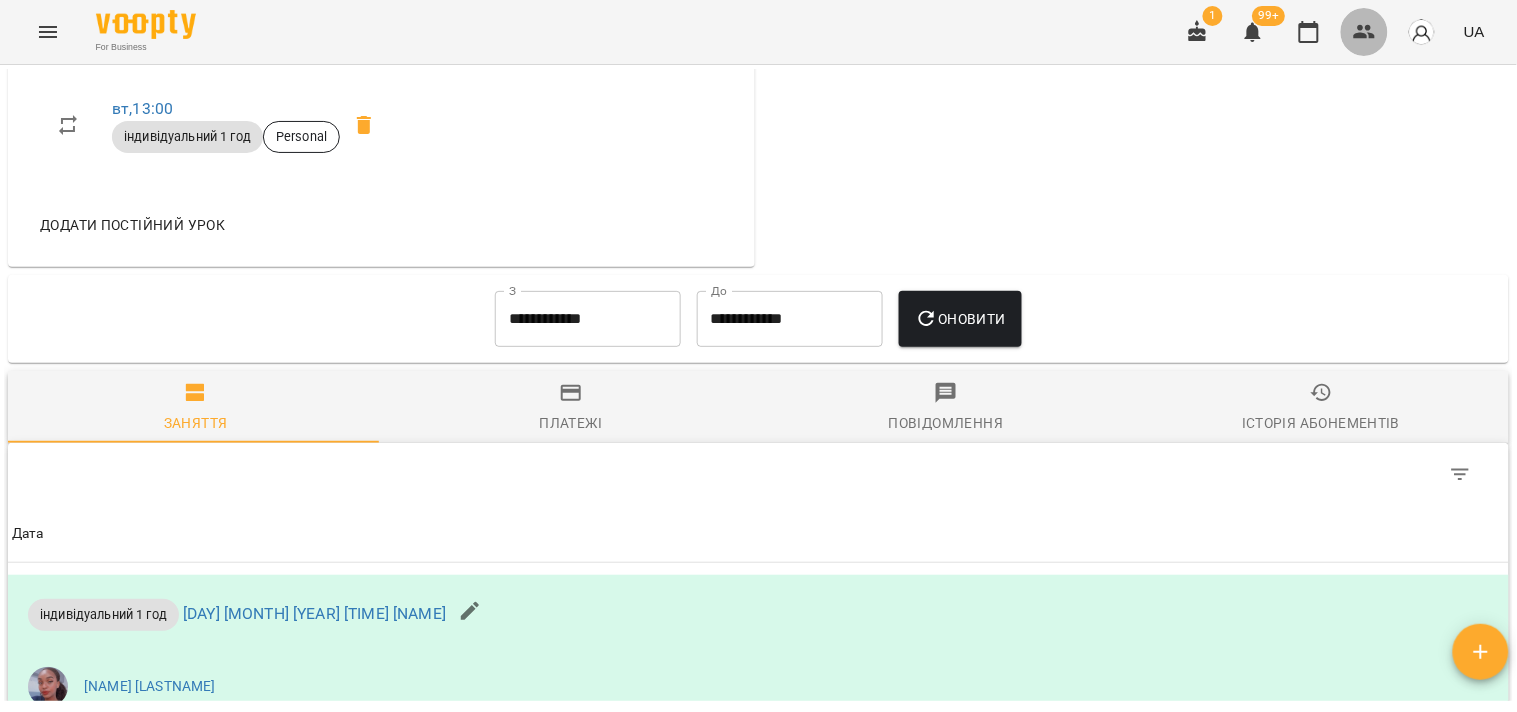 click at bounding box center (1365, 32) 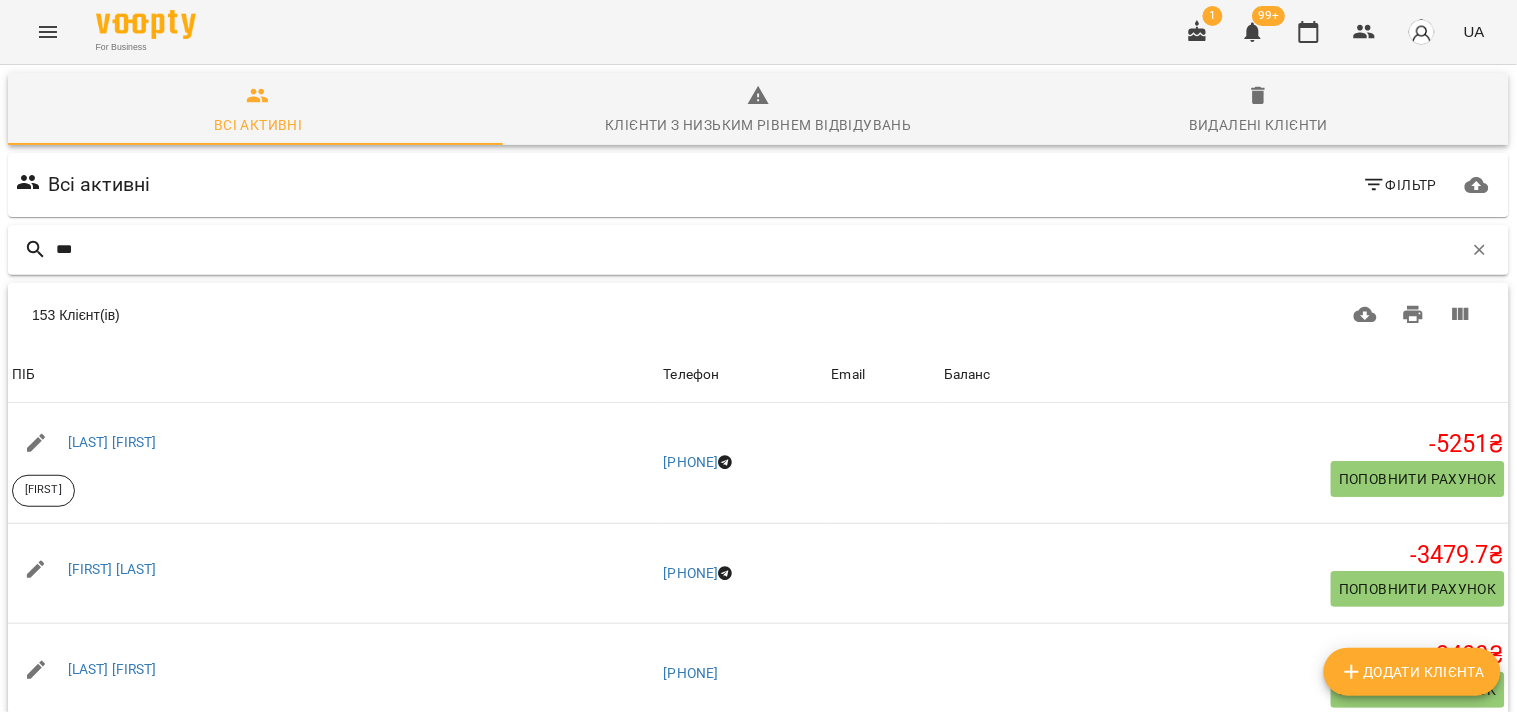 drag, startPoint x: 146, startPoint y: 237, endPoint x: 153, endPoint y: 250, distance: 14.764823 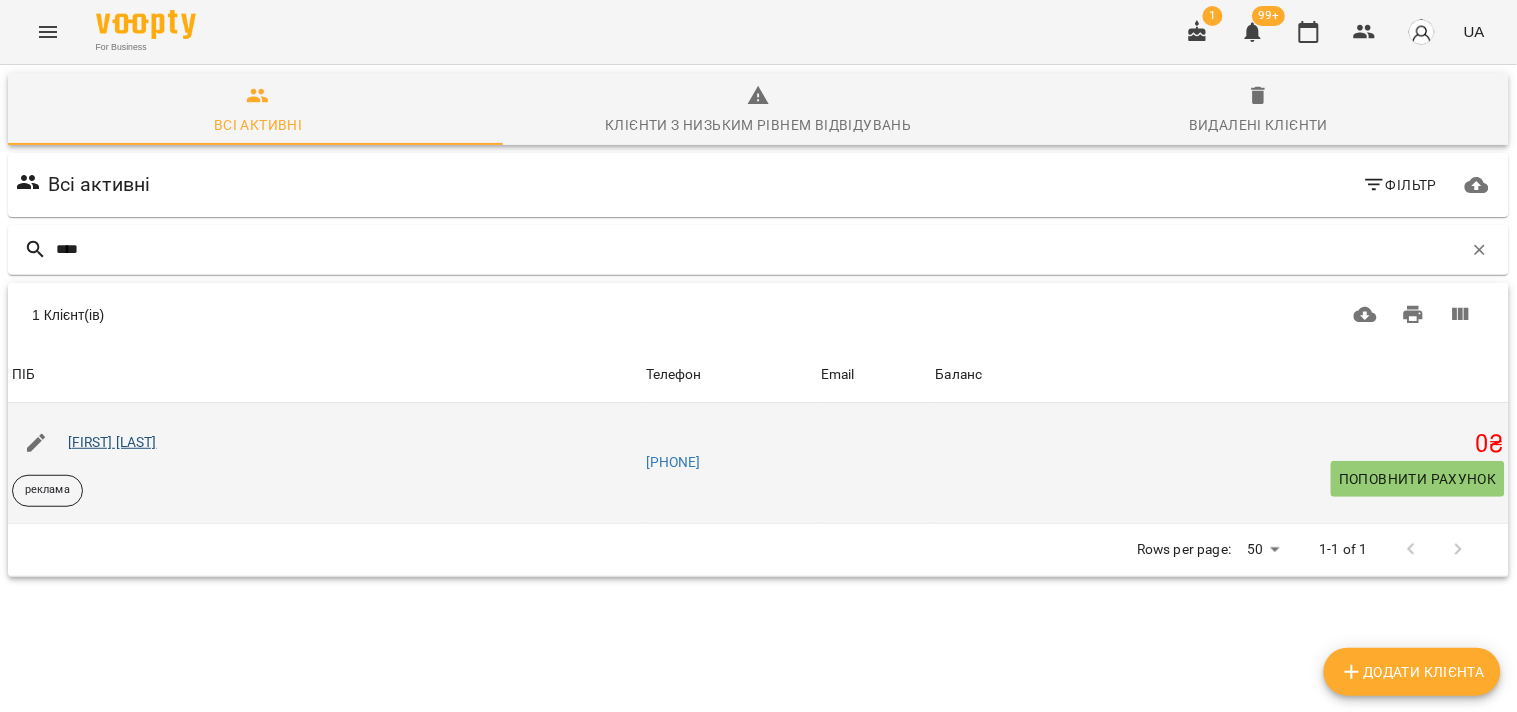 type on "****" 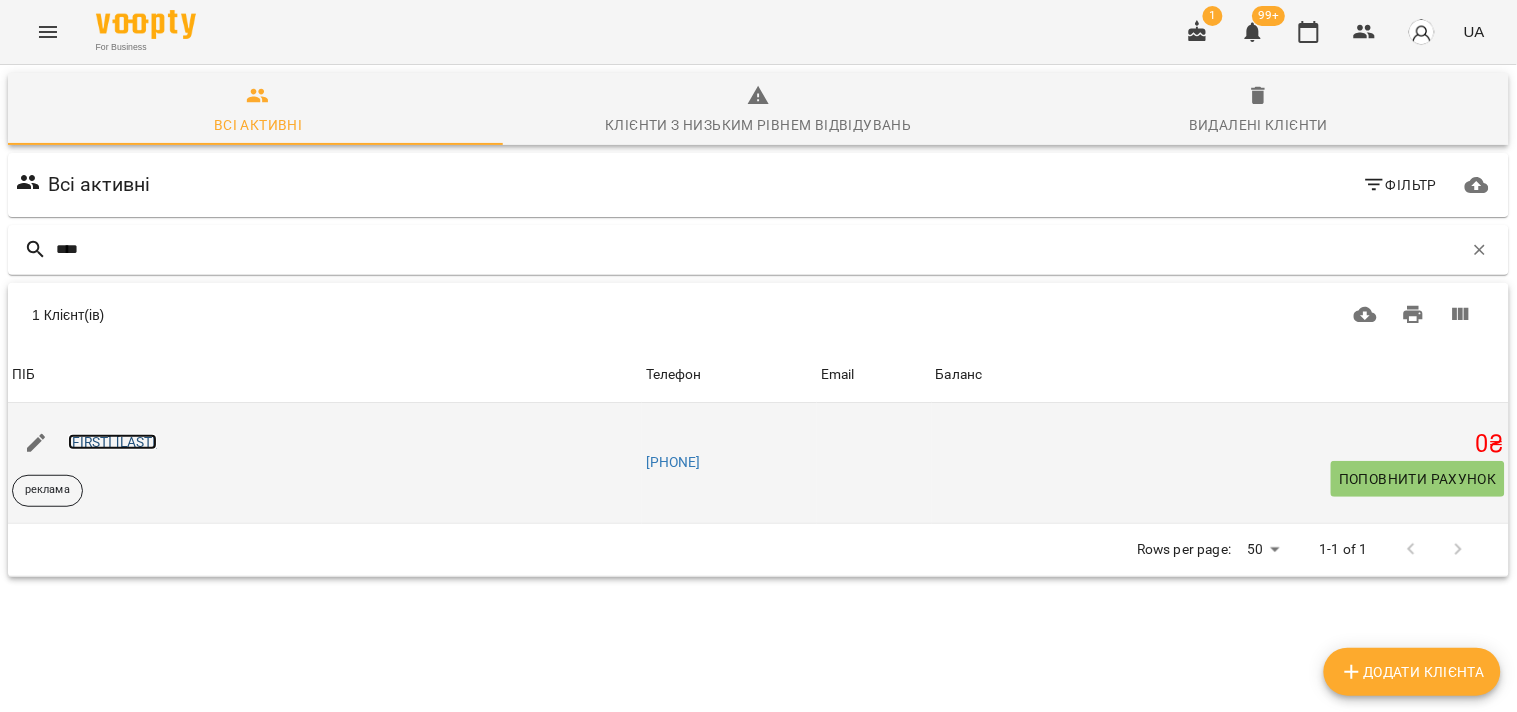 click on "[FIRST] [LAST]" at bounding box center [112, 442] 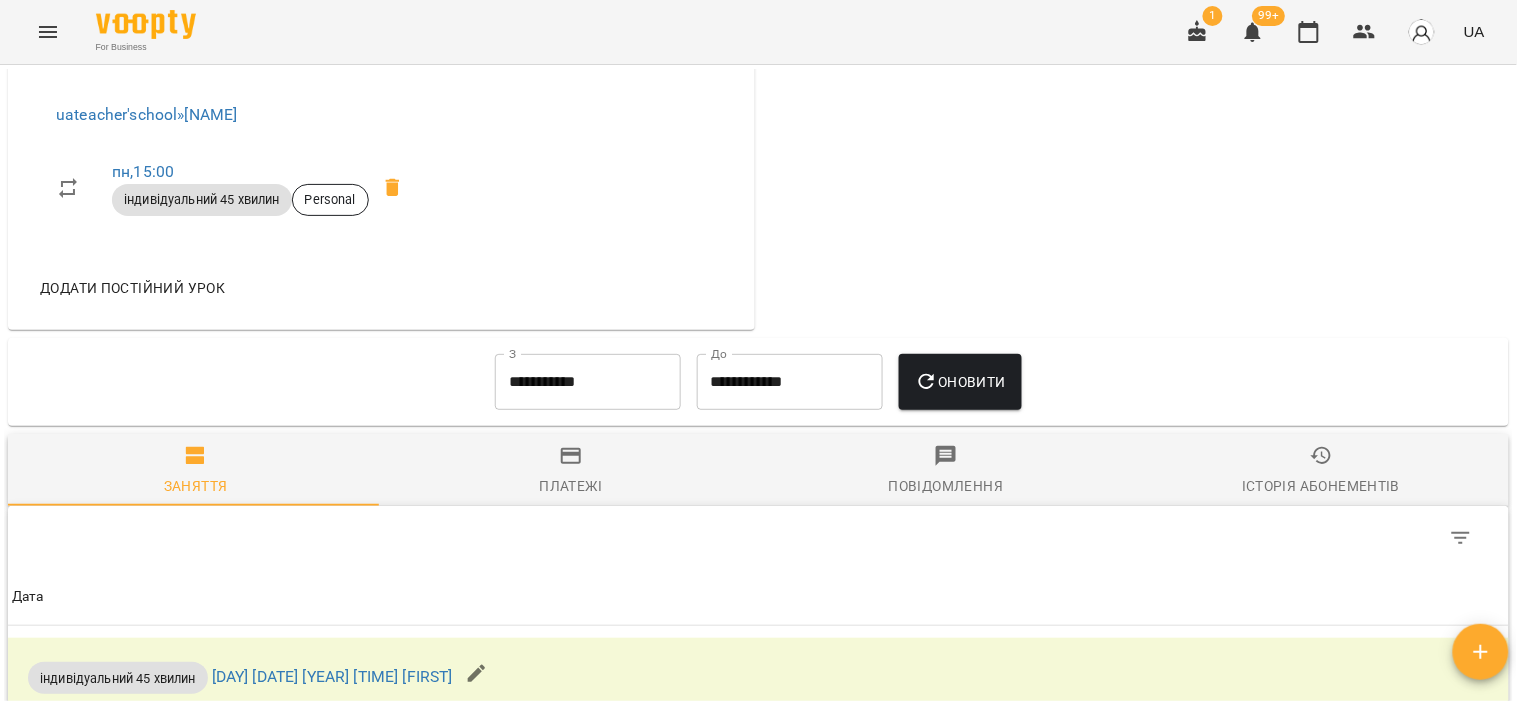 scroll, scrollTop: 1064, scrollLeft: 0, axis: vertical 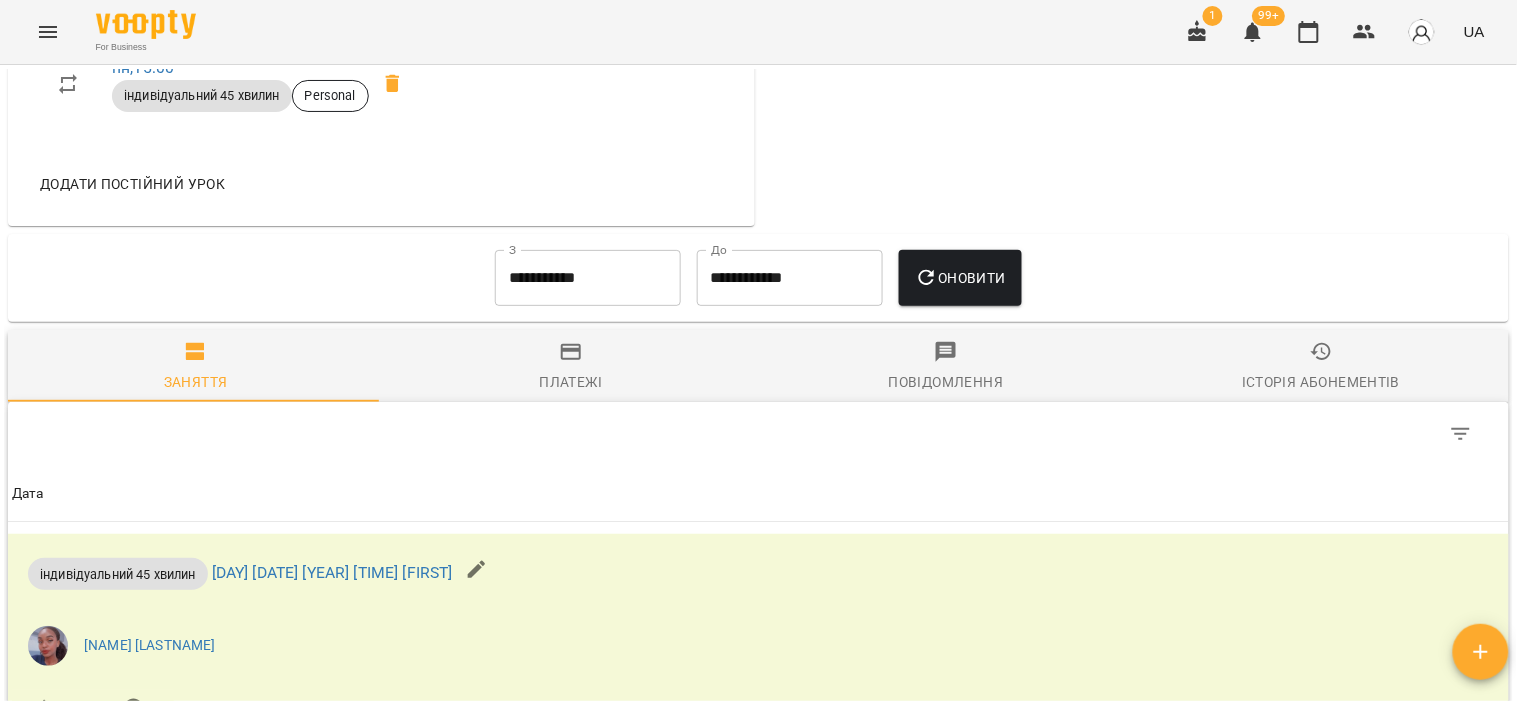 click on "**********" at bounding box center (588, 278) 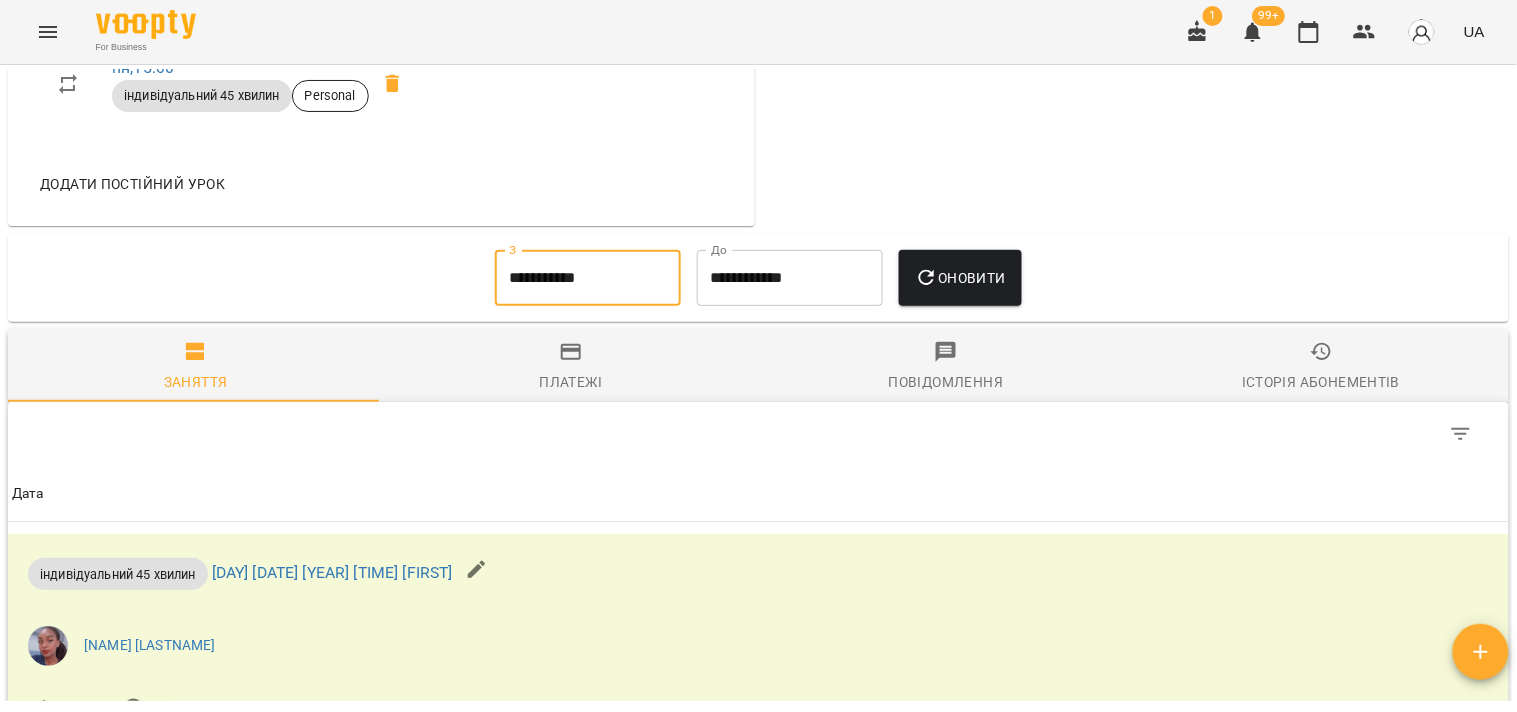 click on "**********" at bounding box center [588, 278] 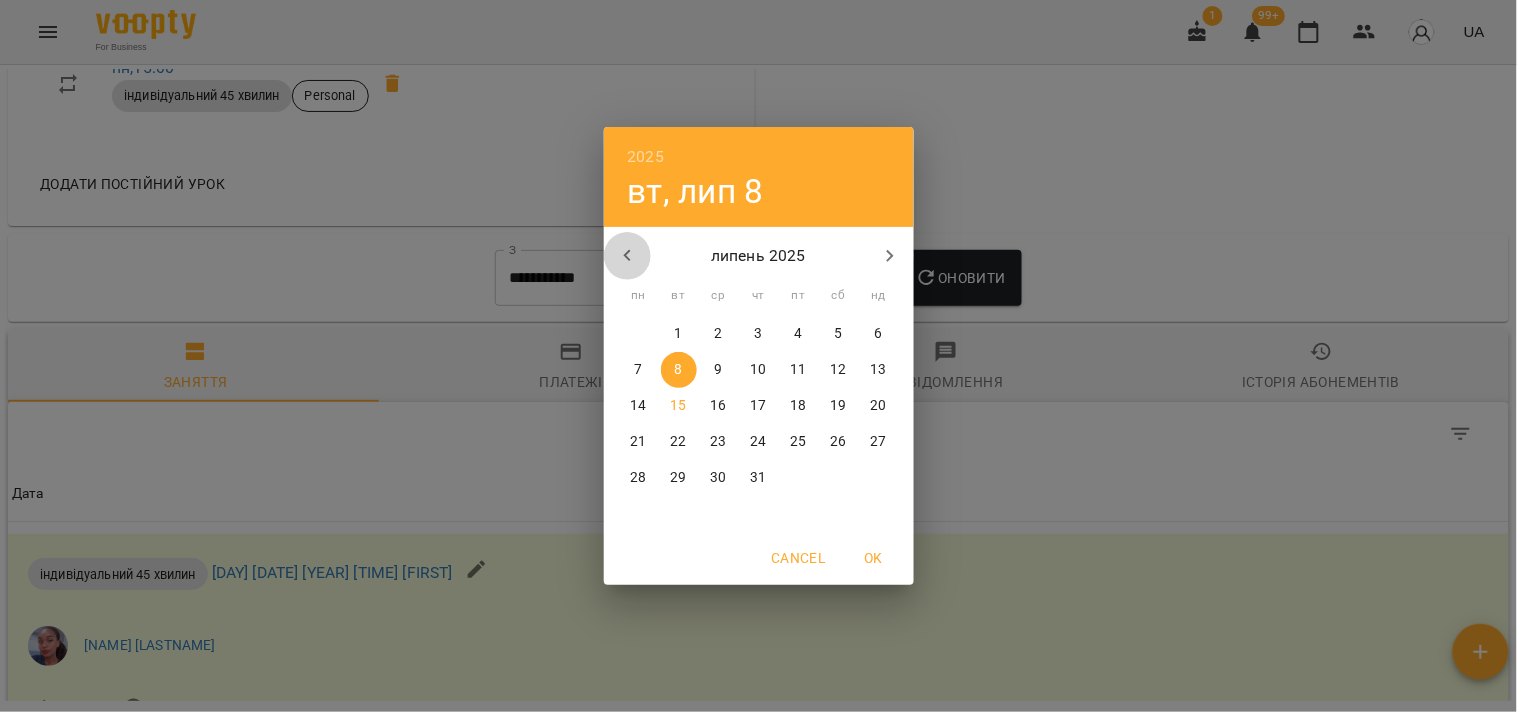 click at bounding box center (628, 256) 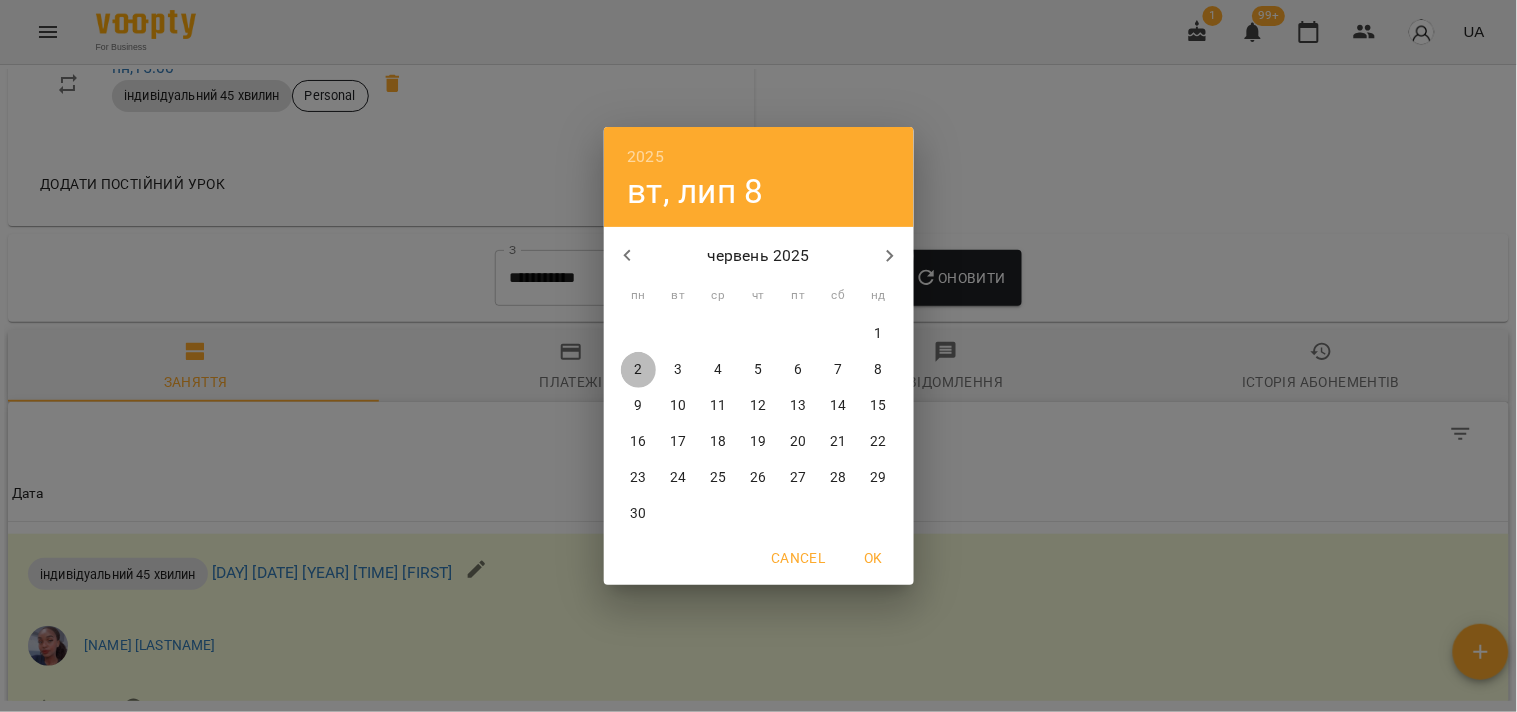 click on "2" at bounding box center (638, 370) 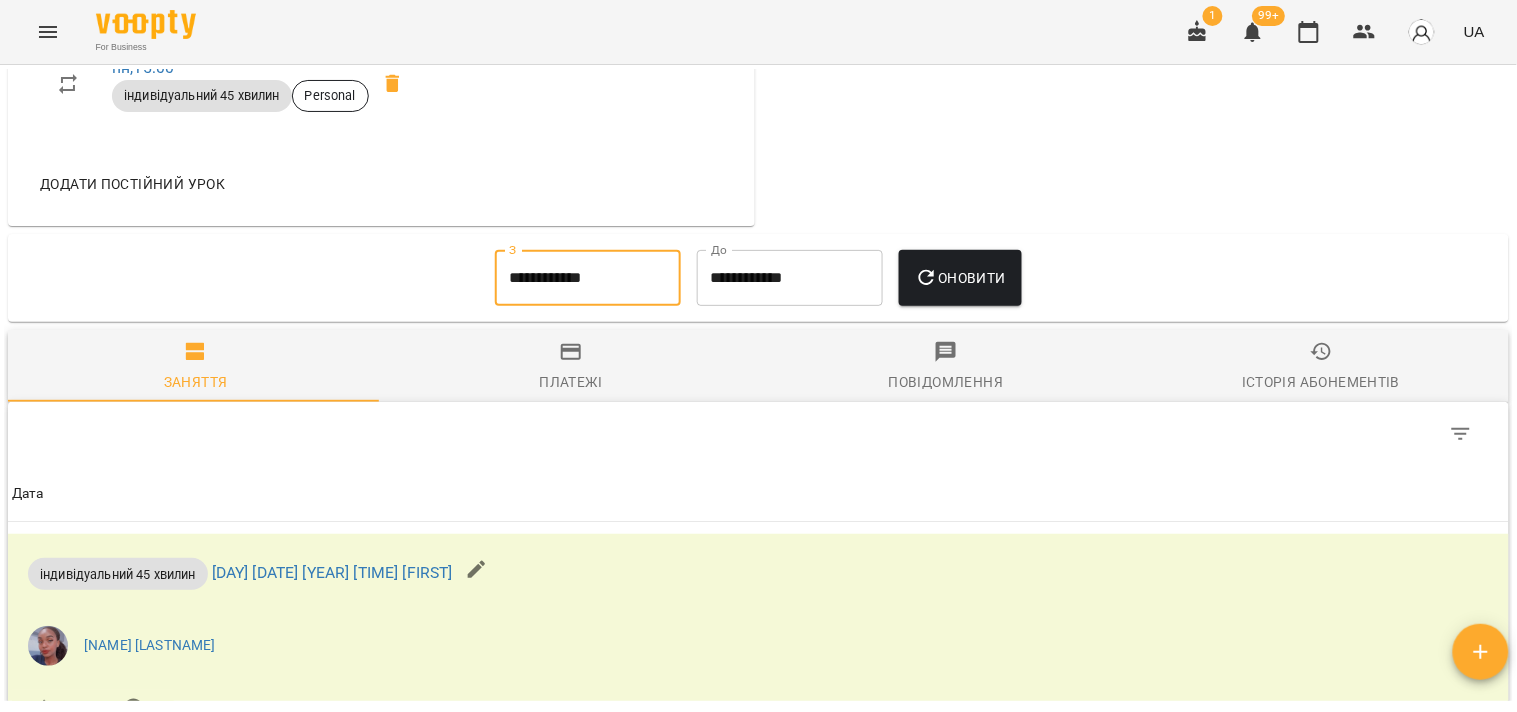click on "**********" at bounding box center [790, 278] 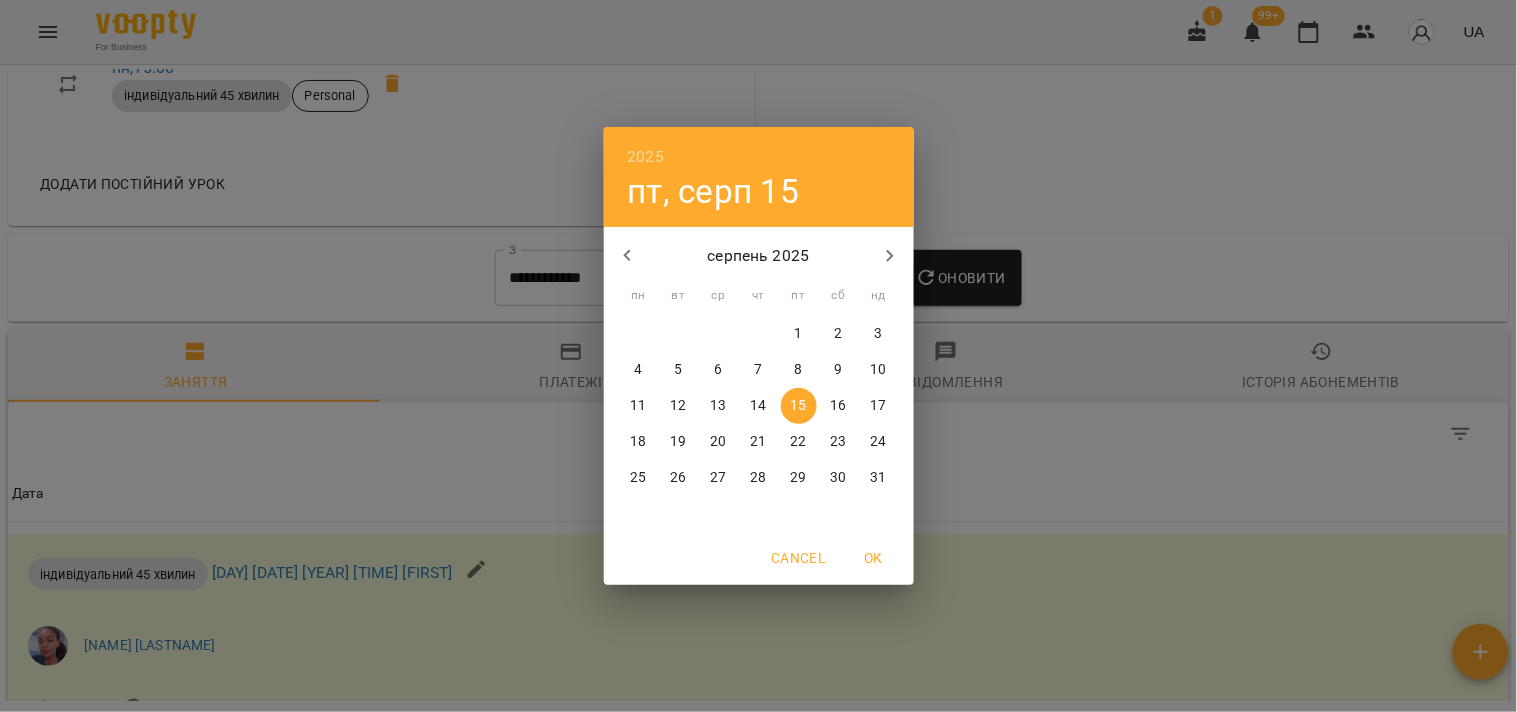 click at bounding box center (628, 256) 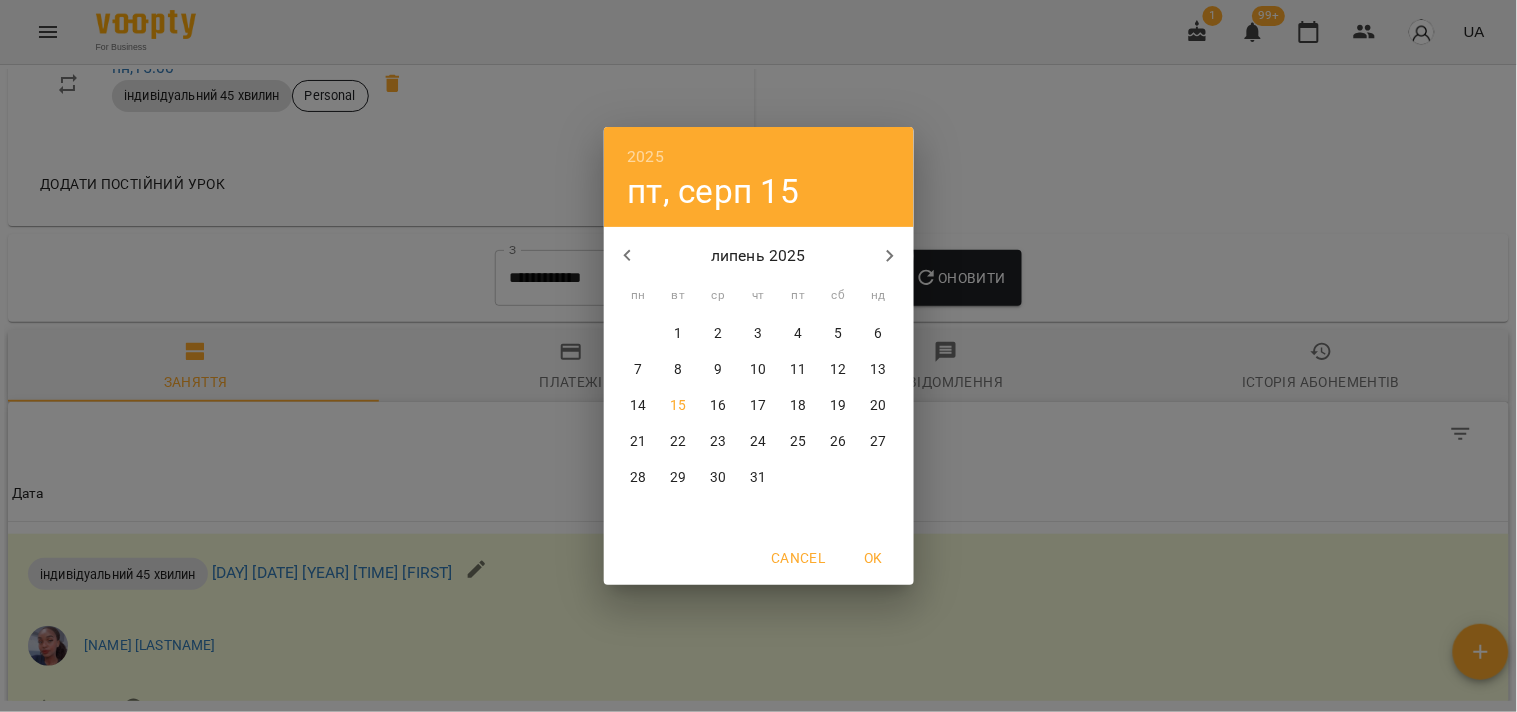 click at bounding box center [628, 256] 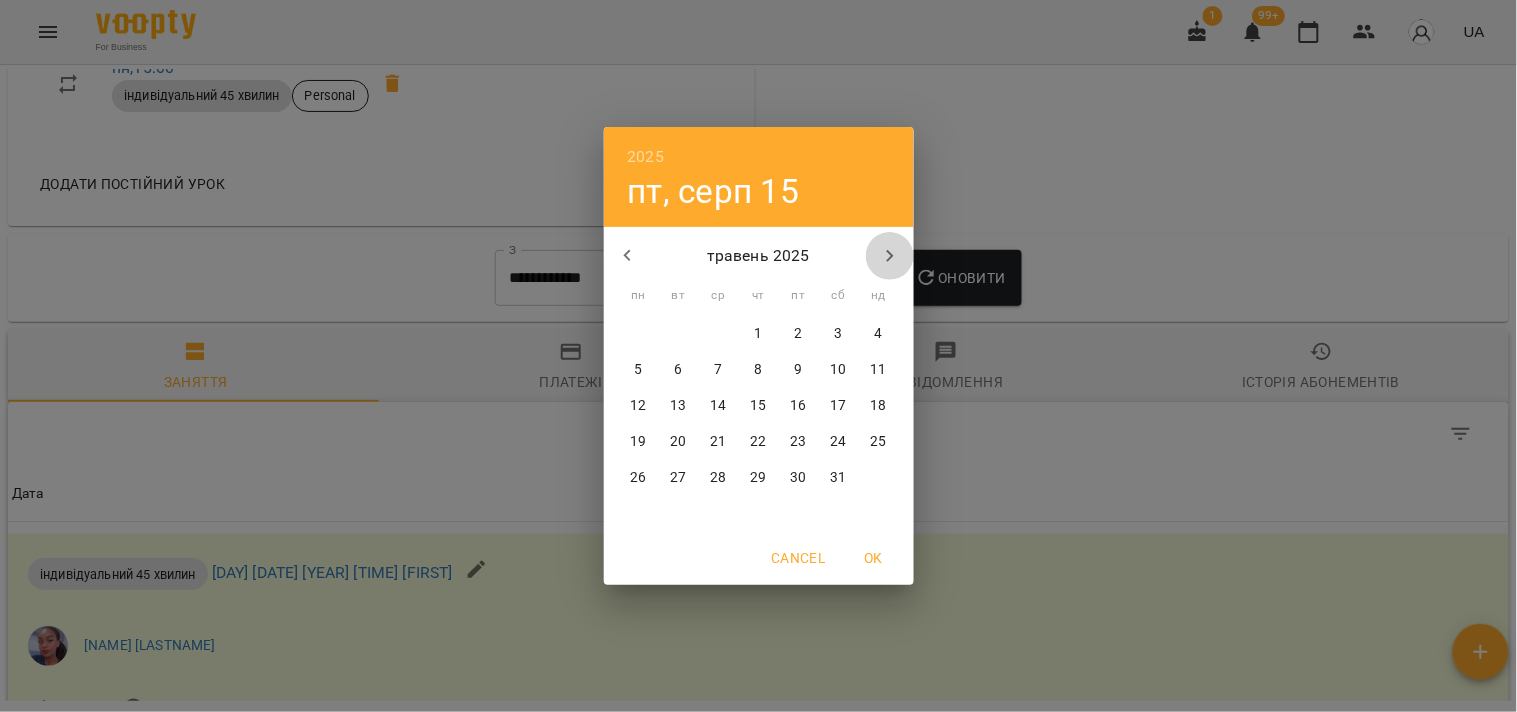 click 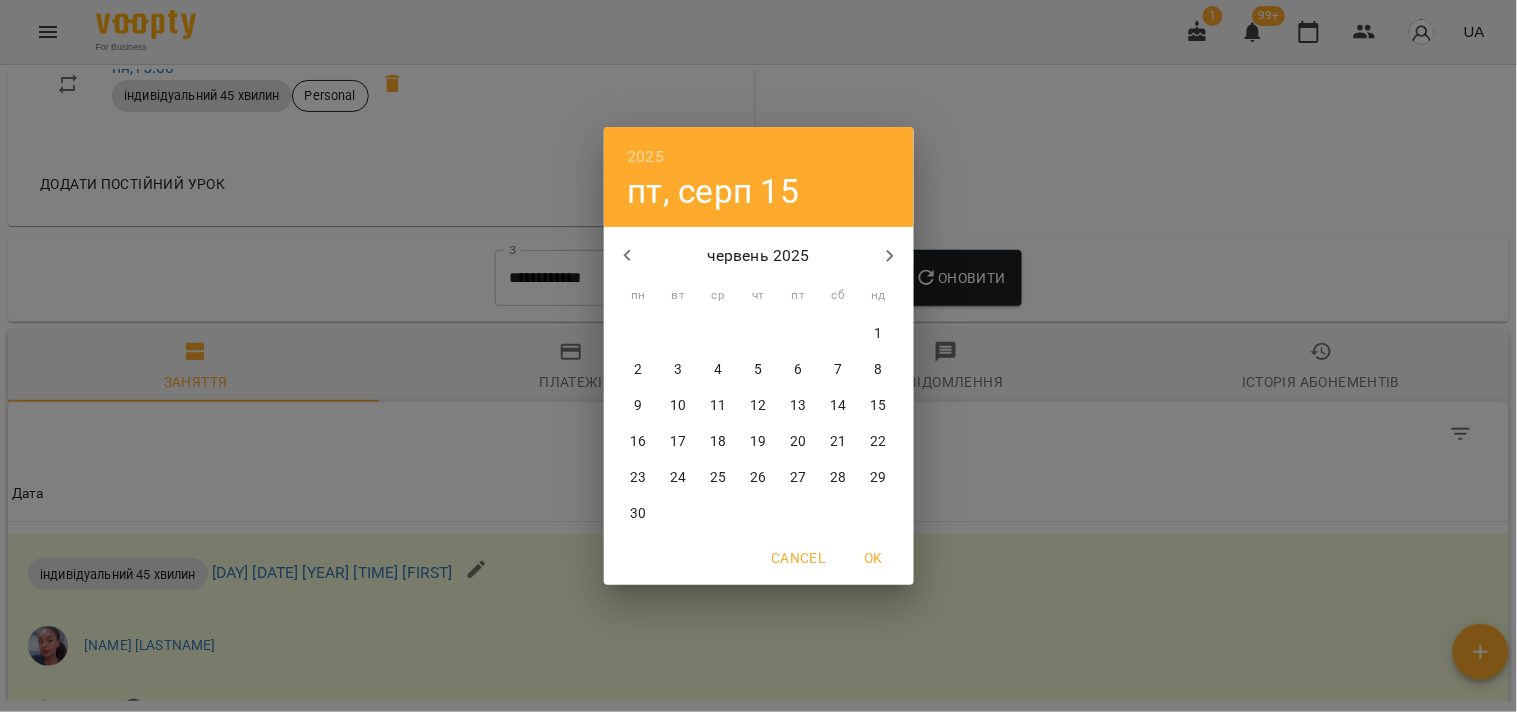 click on "30" at bounding box center [639, 514] 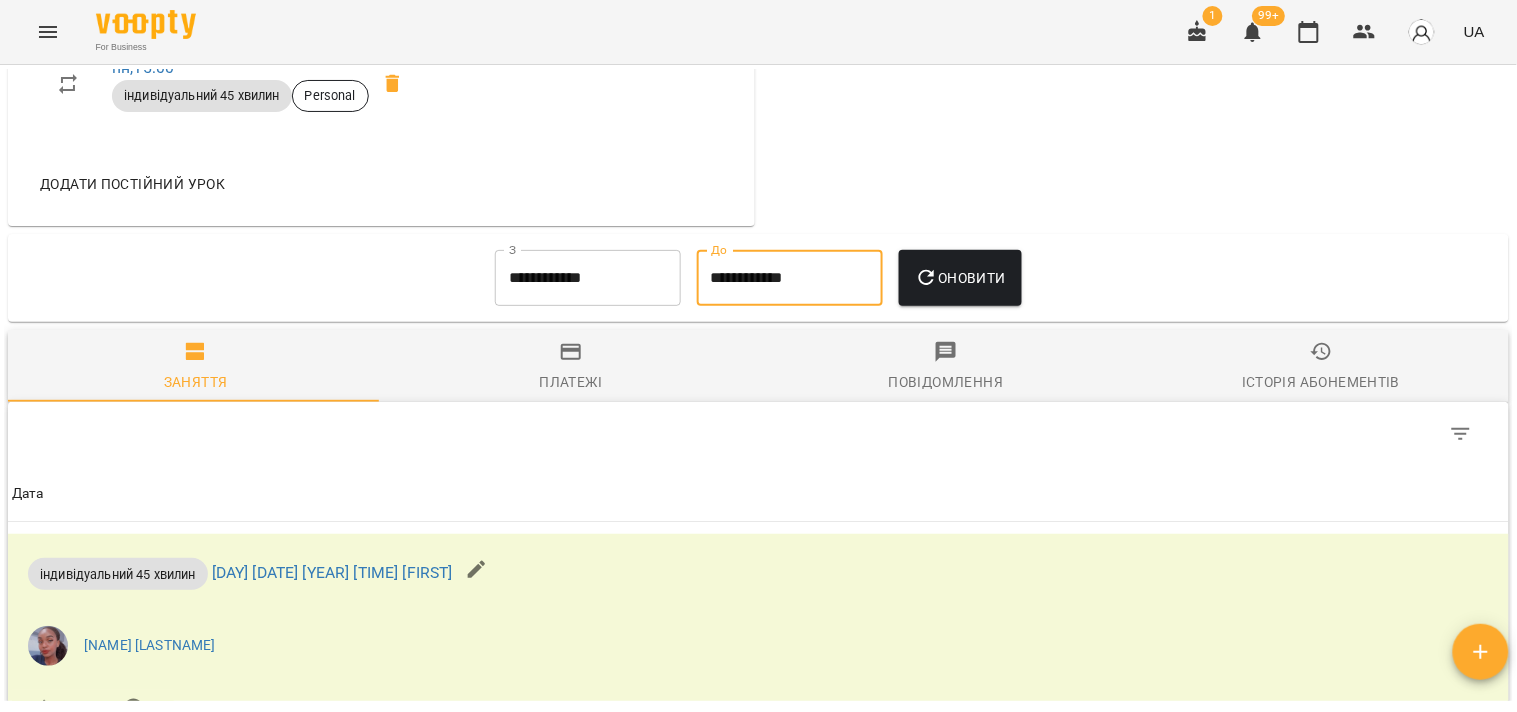 type on "**********" 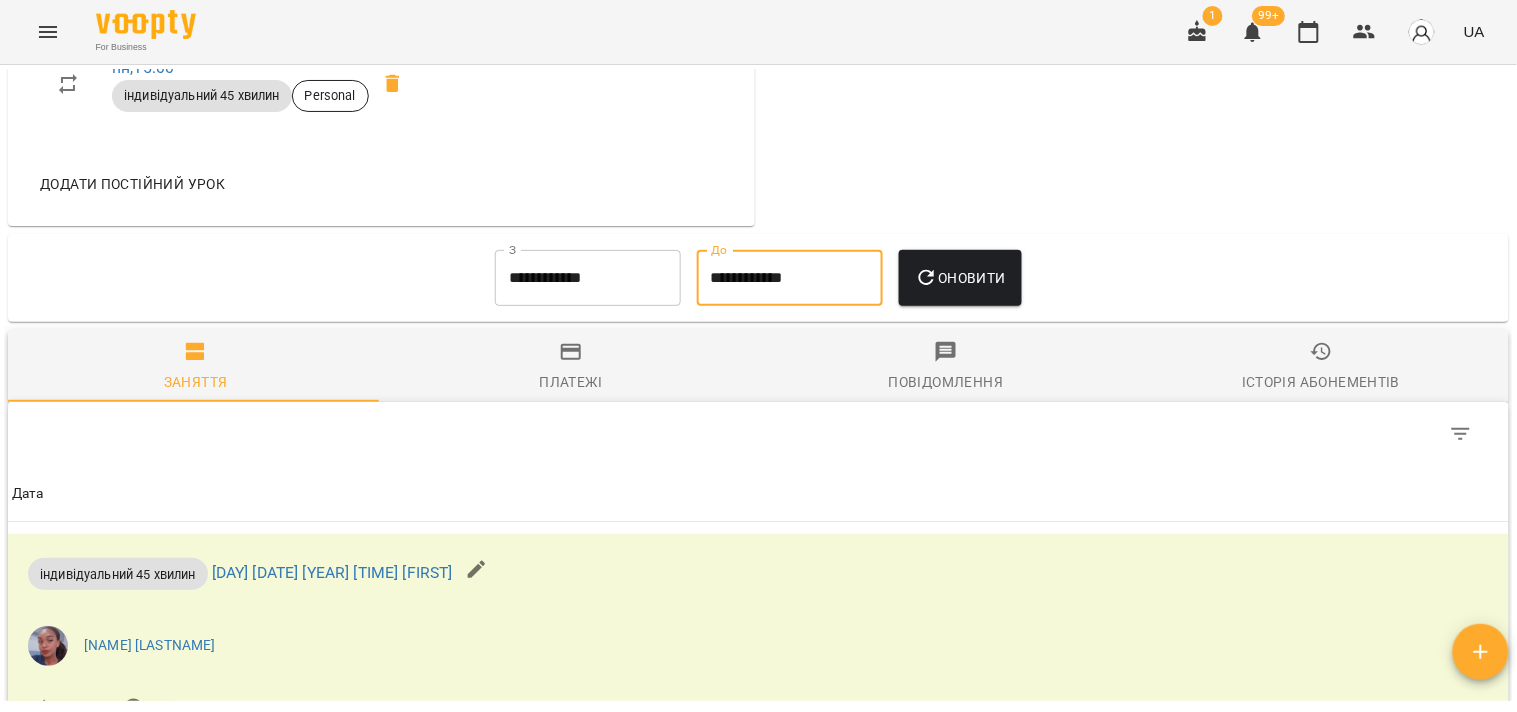 click on "Оновити" at bounding box center (960, 278) 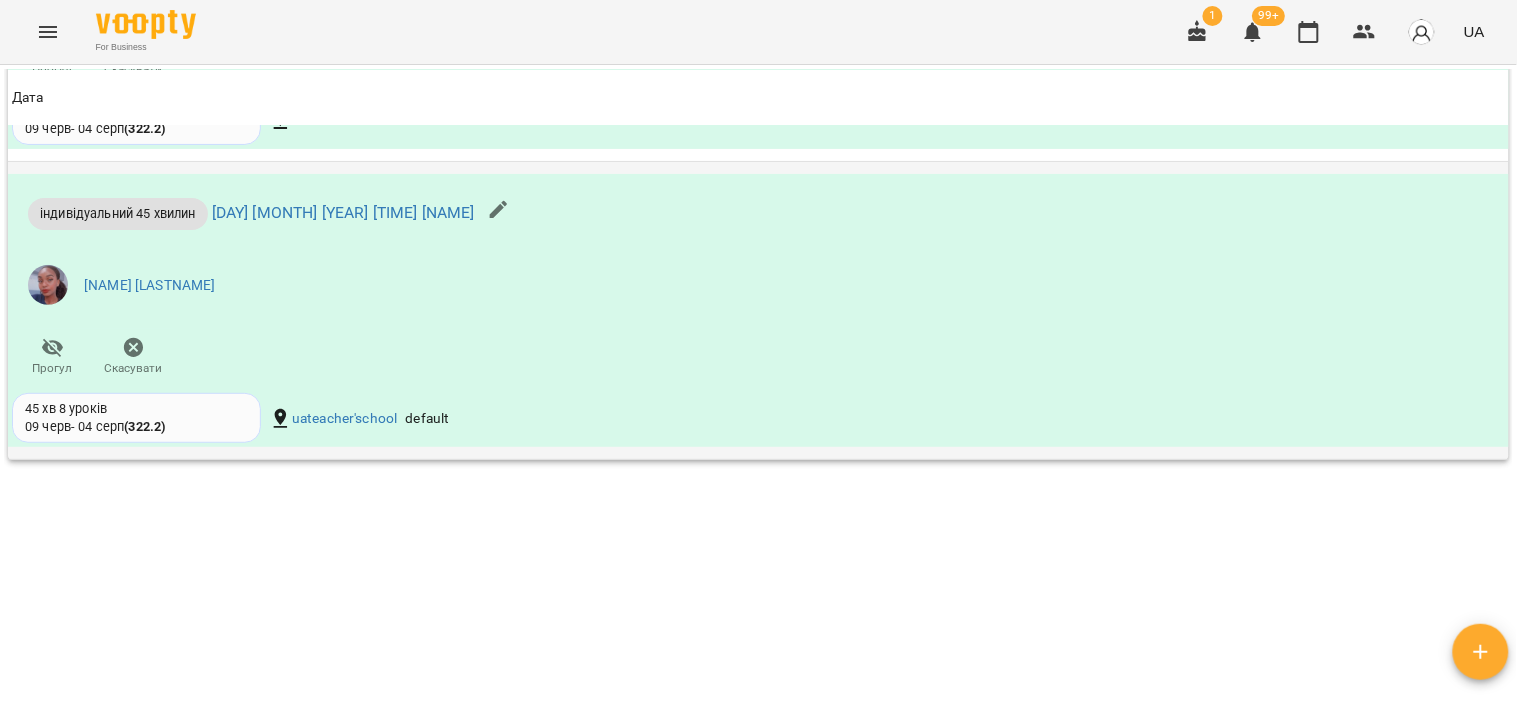 scroll, scrollTop: 2675, scrollLeft: 0, axis: vertical 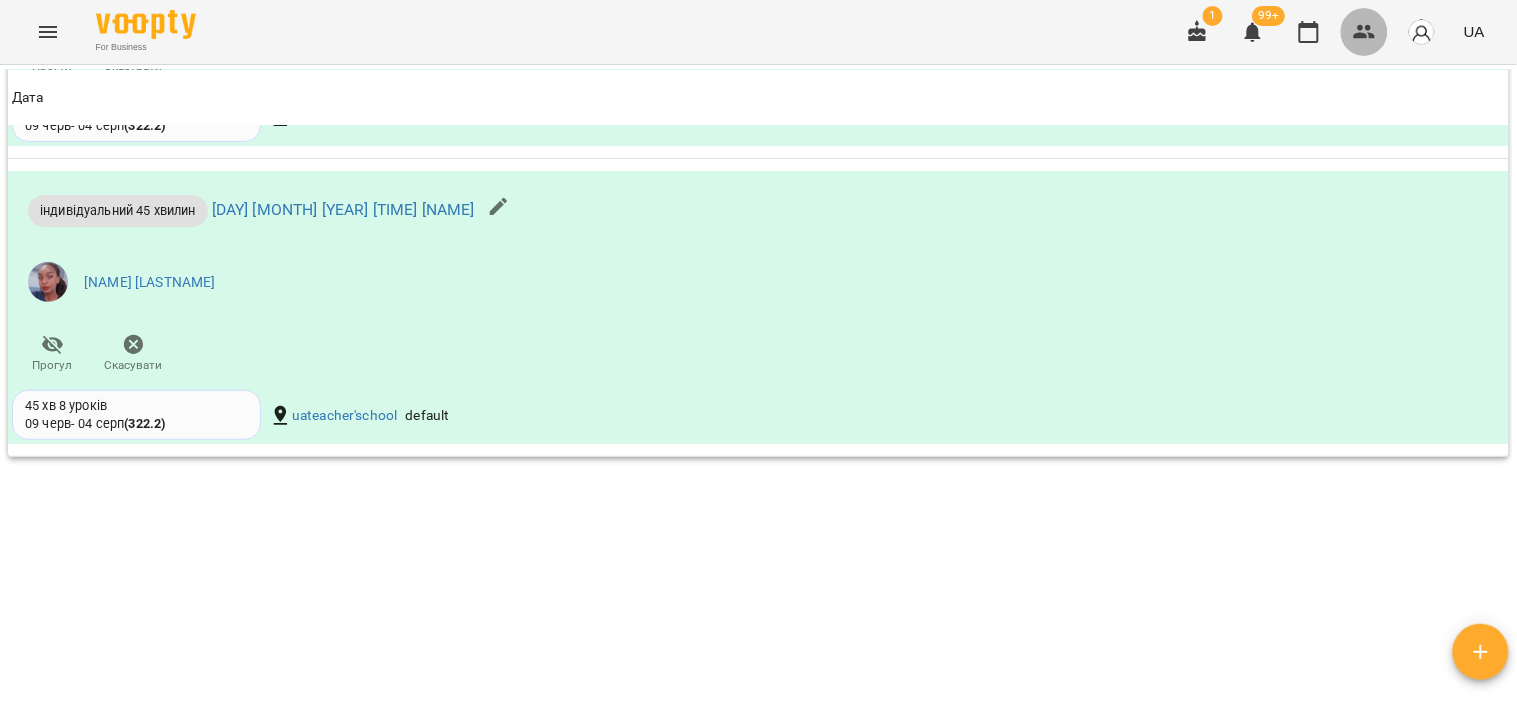 click at bounding box center [1365, 32] 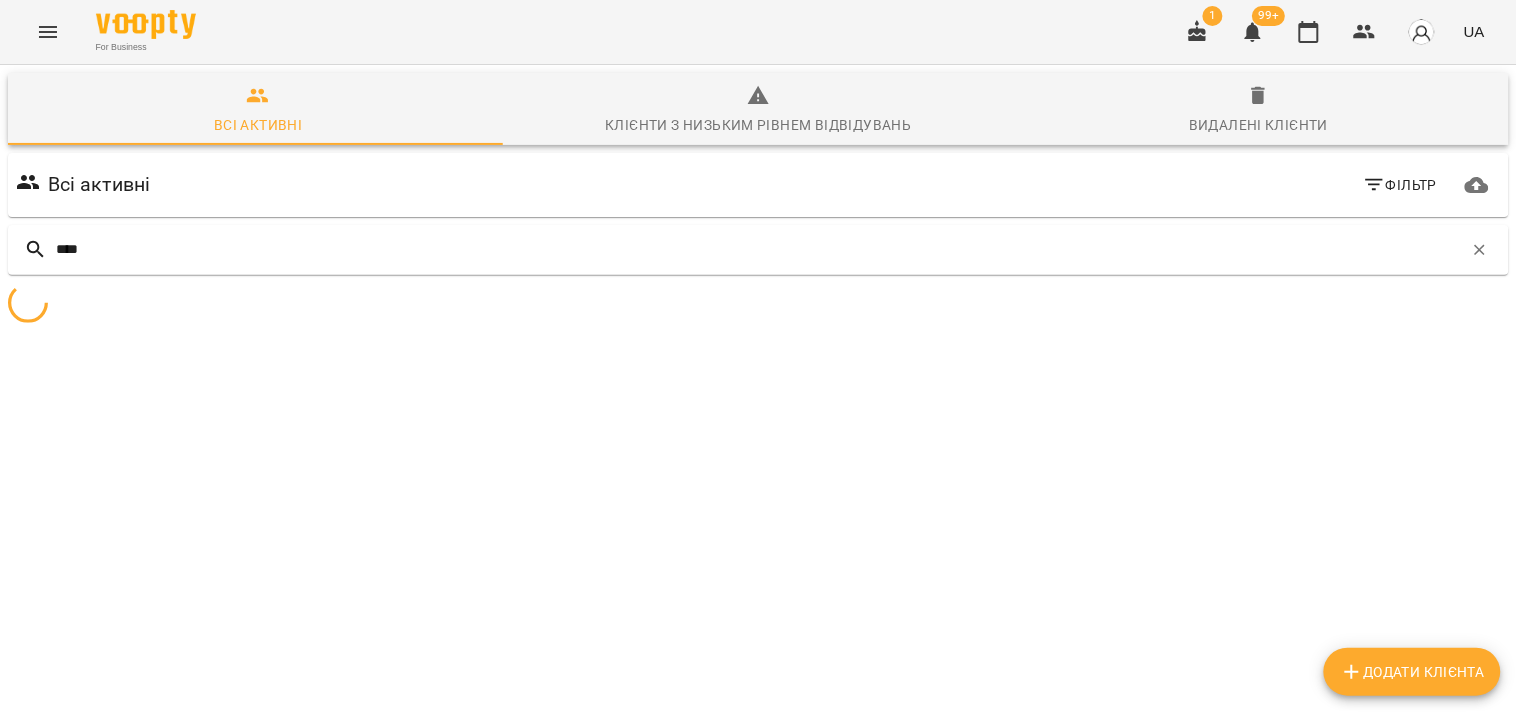 type on "****" 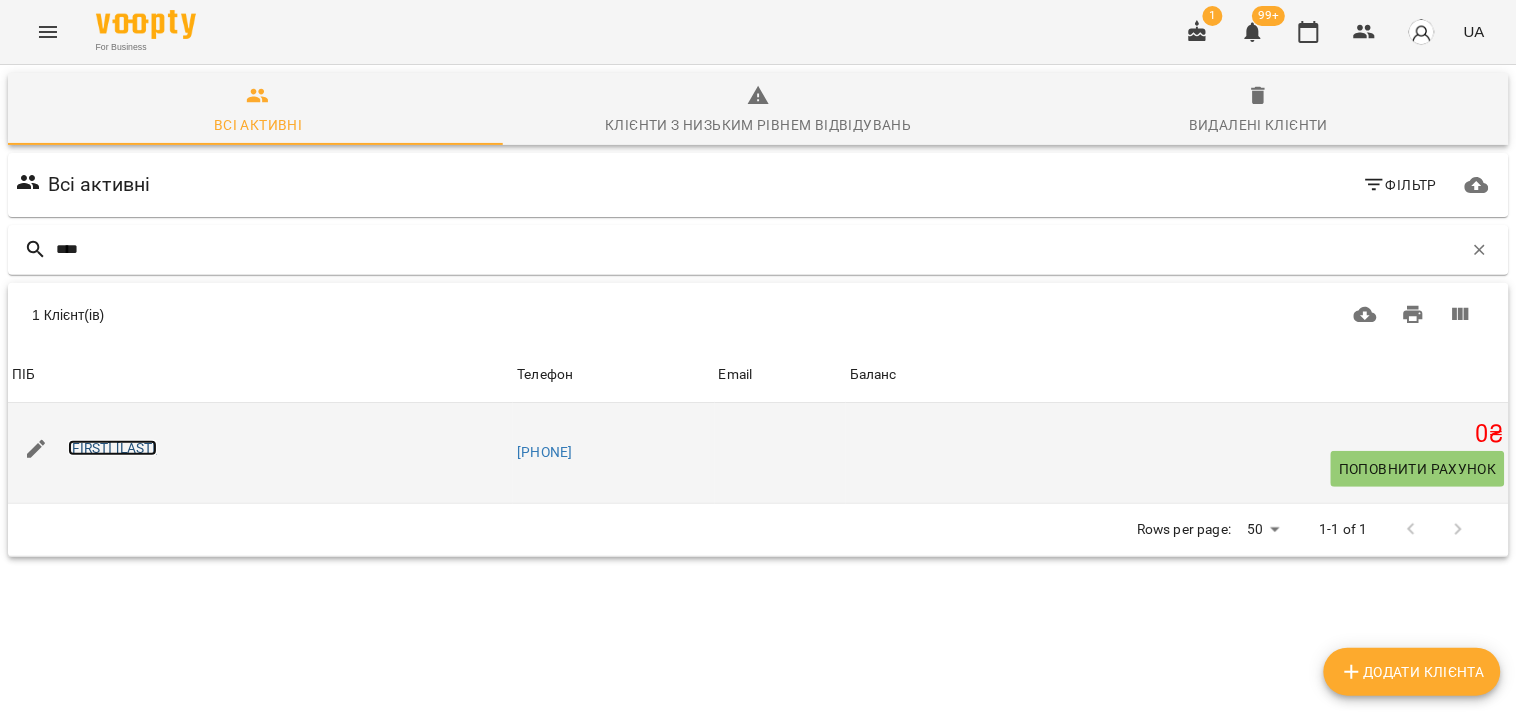 click on "[FIRST] [LAST]" at bounding box center (112, 448) 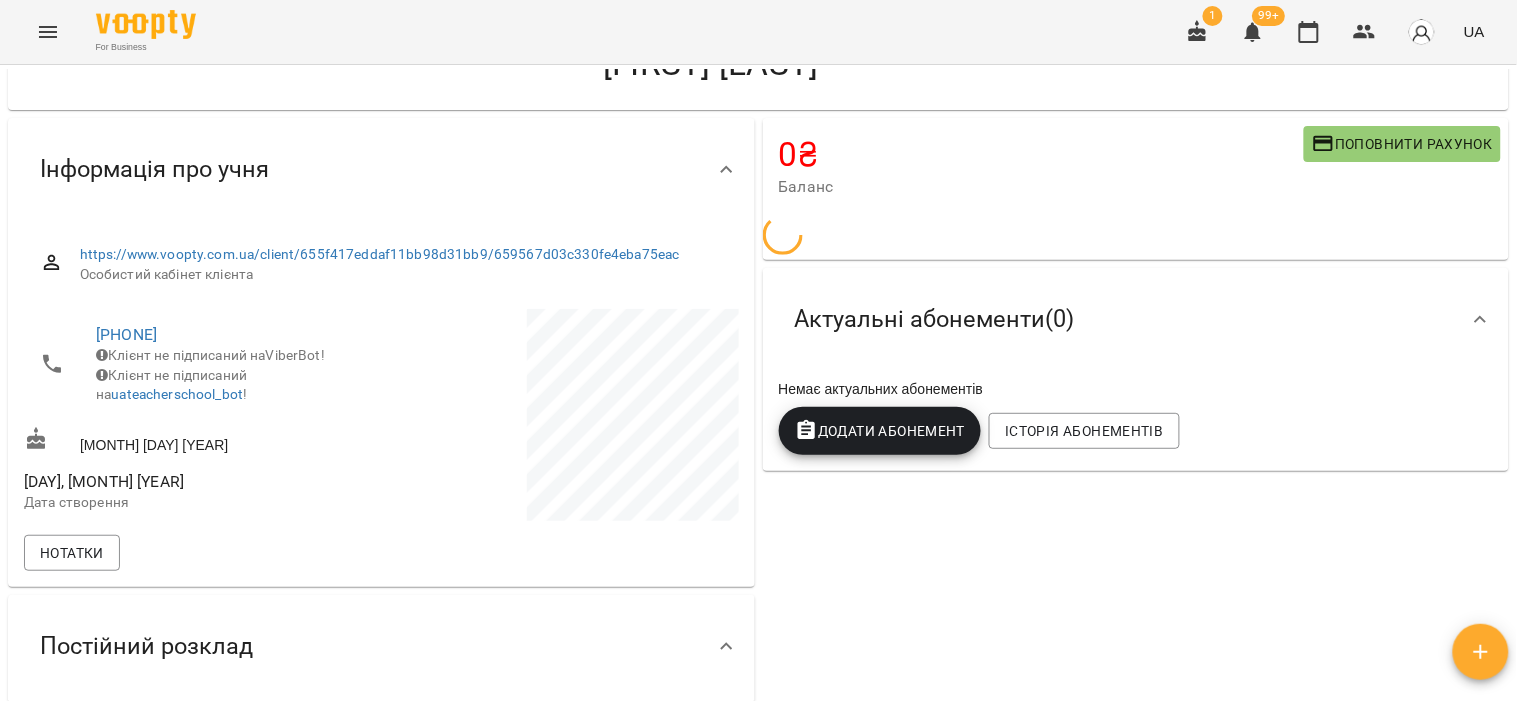 scroll, scrollTop: 666, scrollLeft: 0, axis: vertical 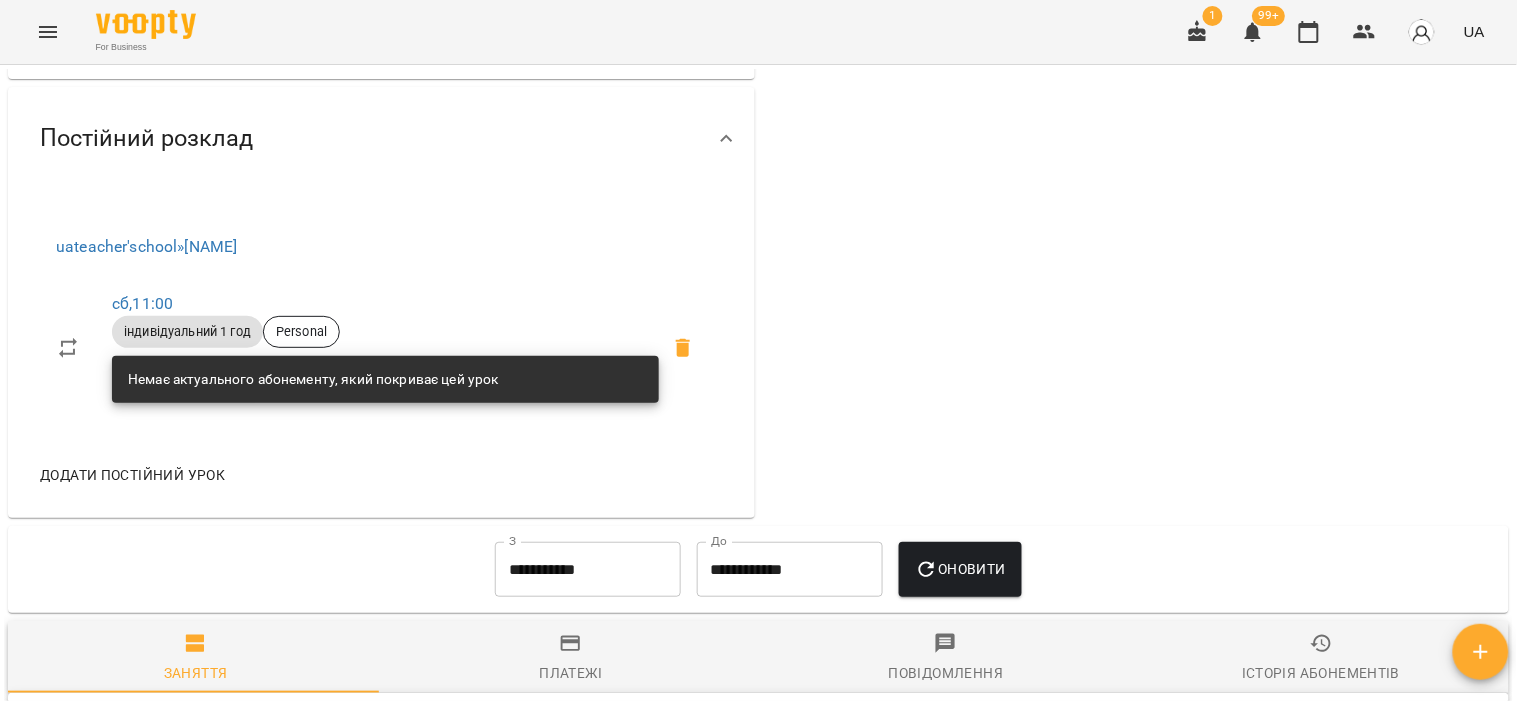 click on "Додати постійний урок" at bounding box center [381, 475] 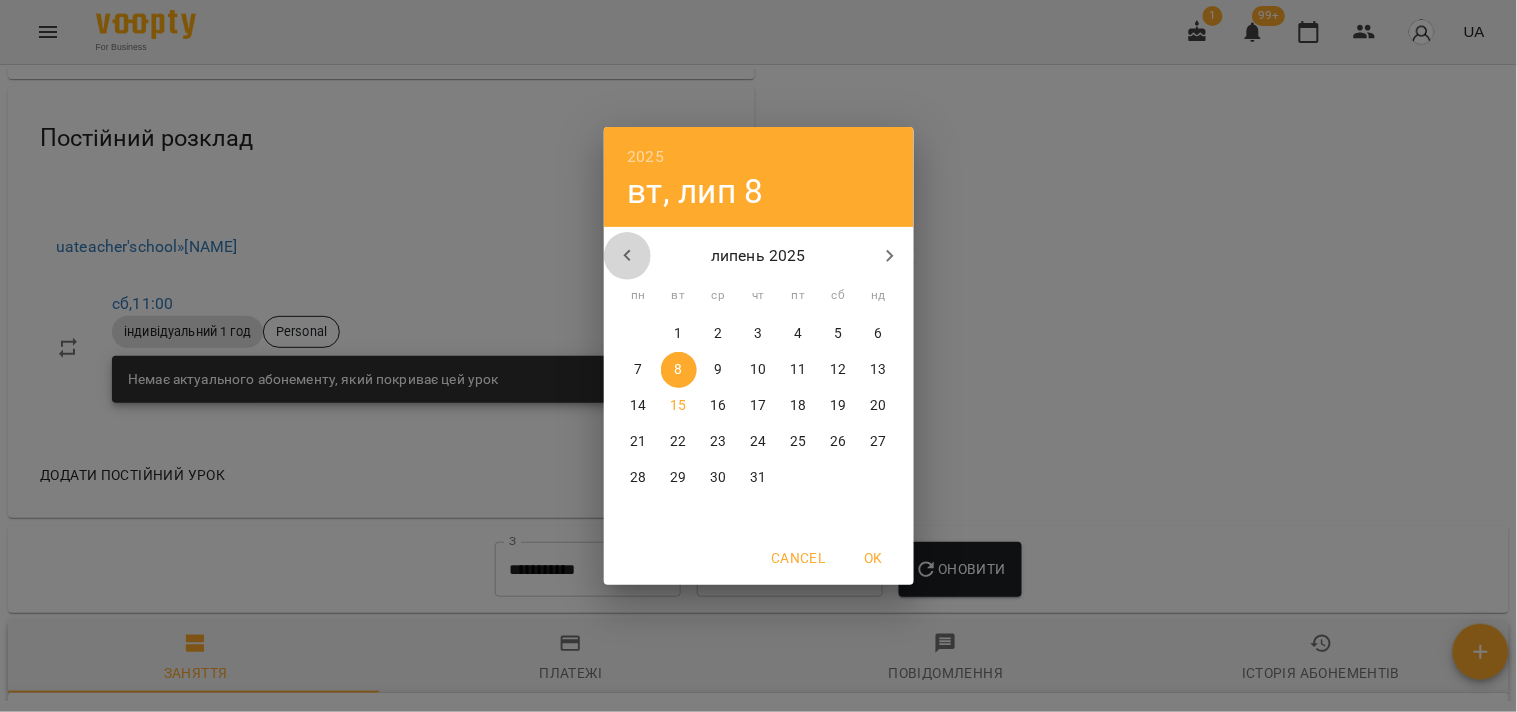 click at bounding box center [628, 256] 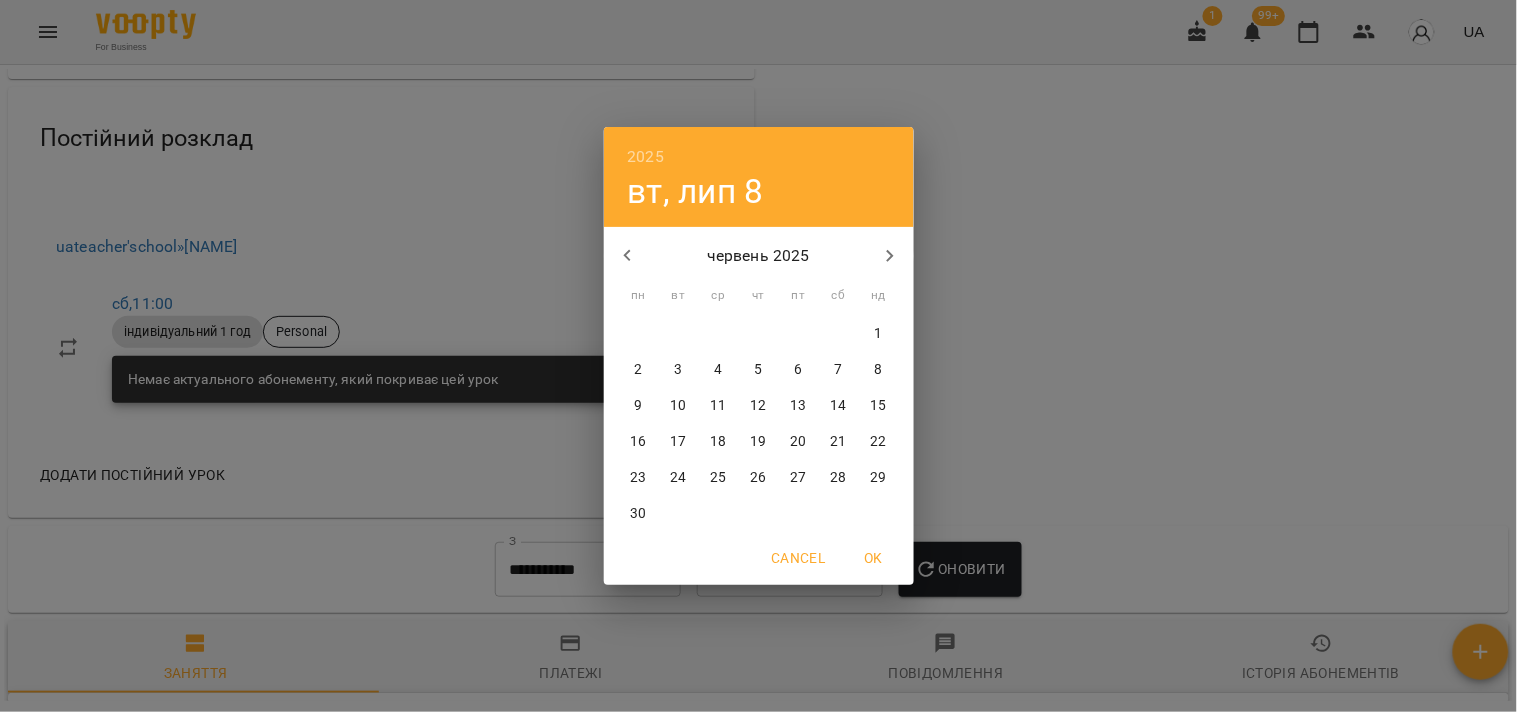click on "2" at bounding box center (638, 370) 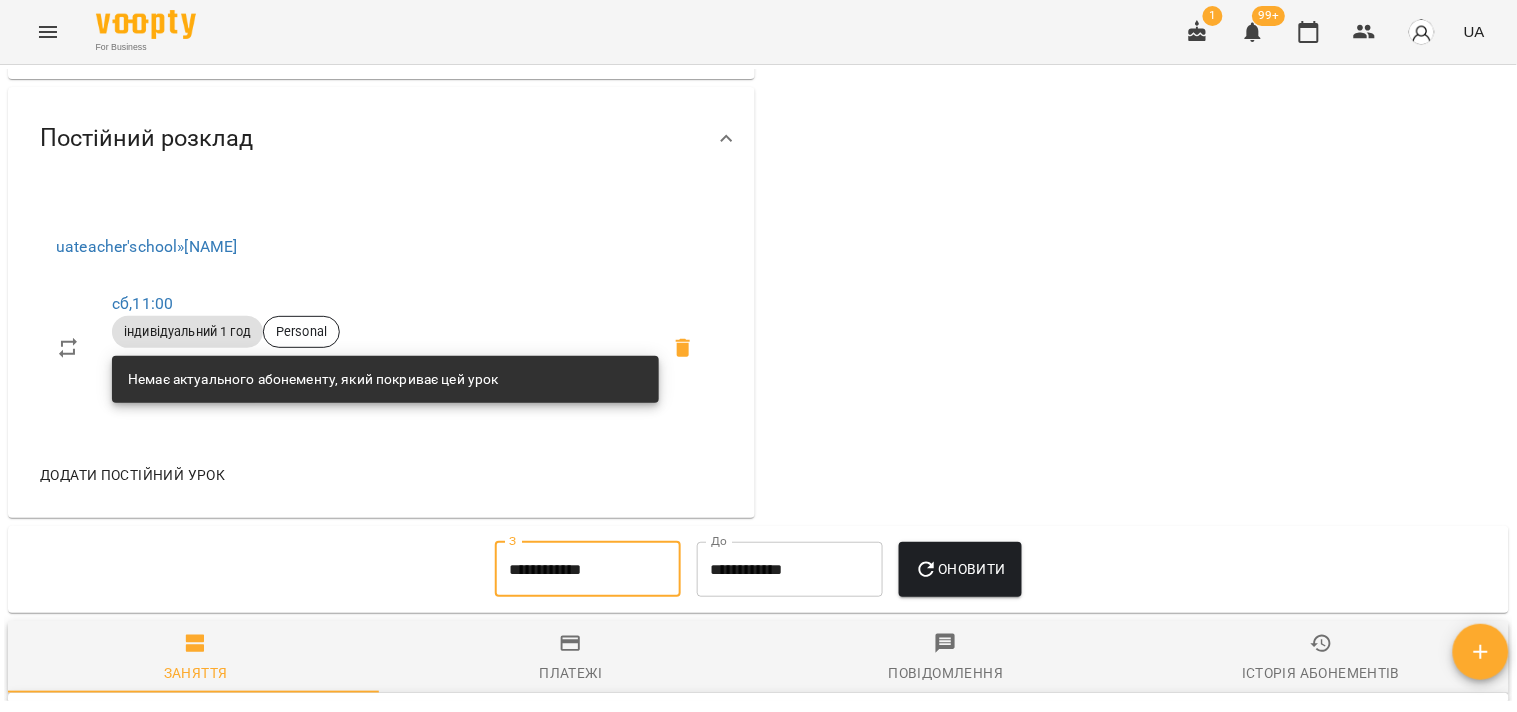 click on "**********" at bounding box center (790, 570) 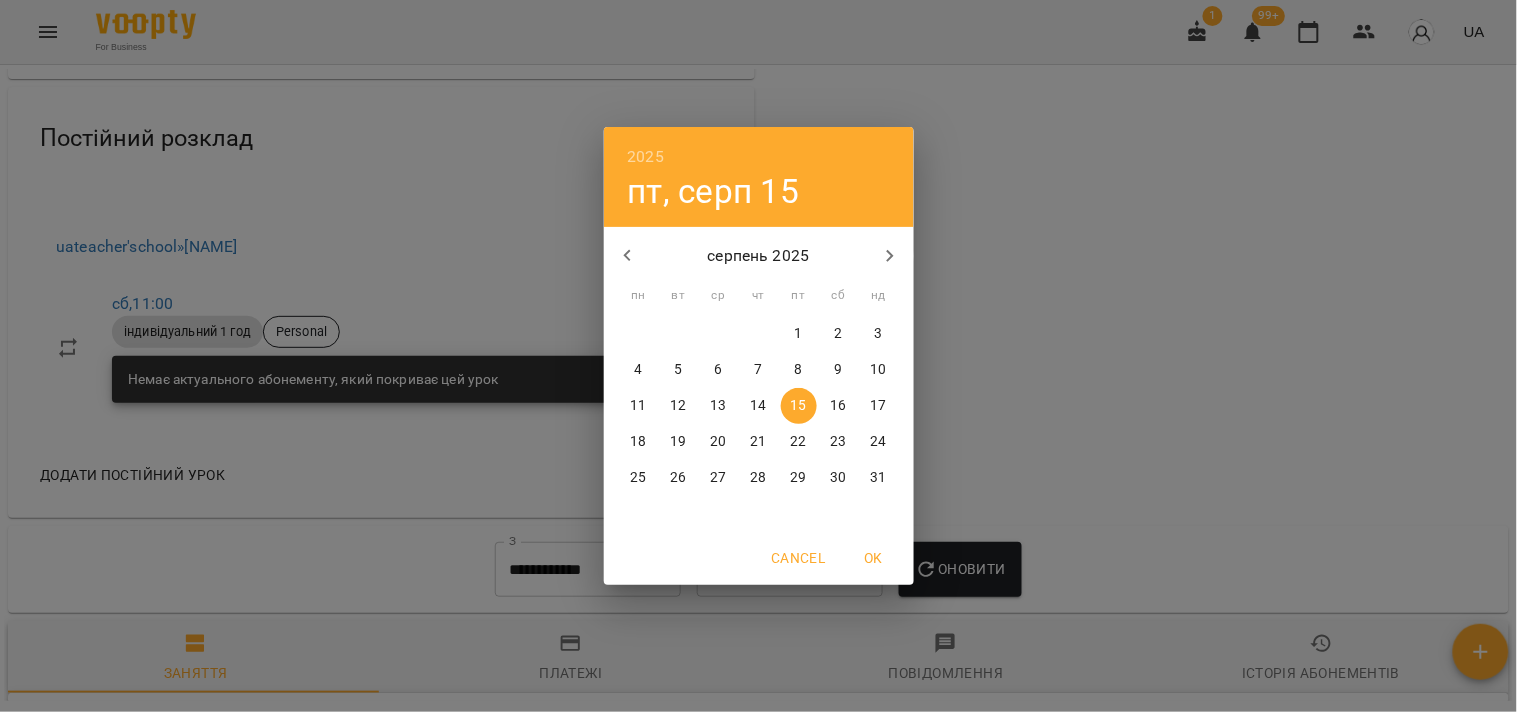 click 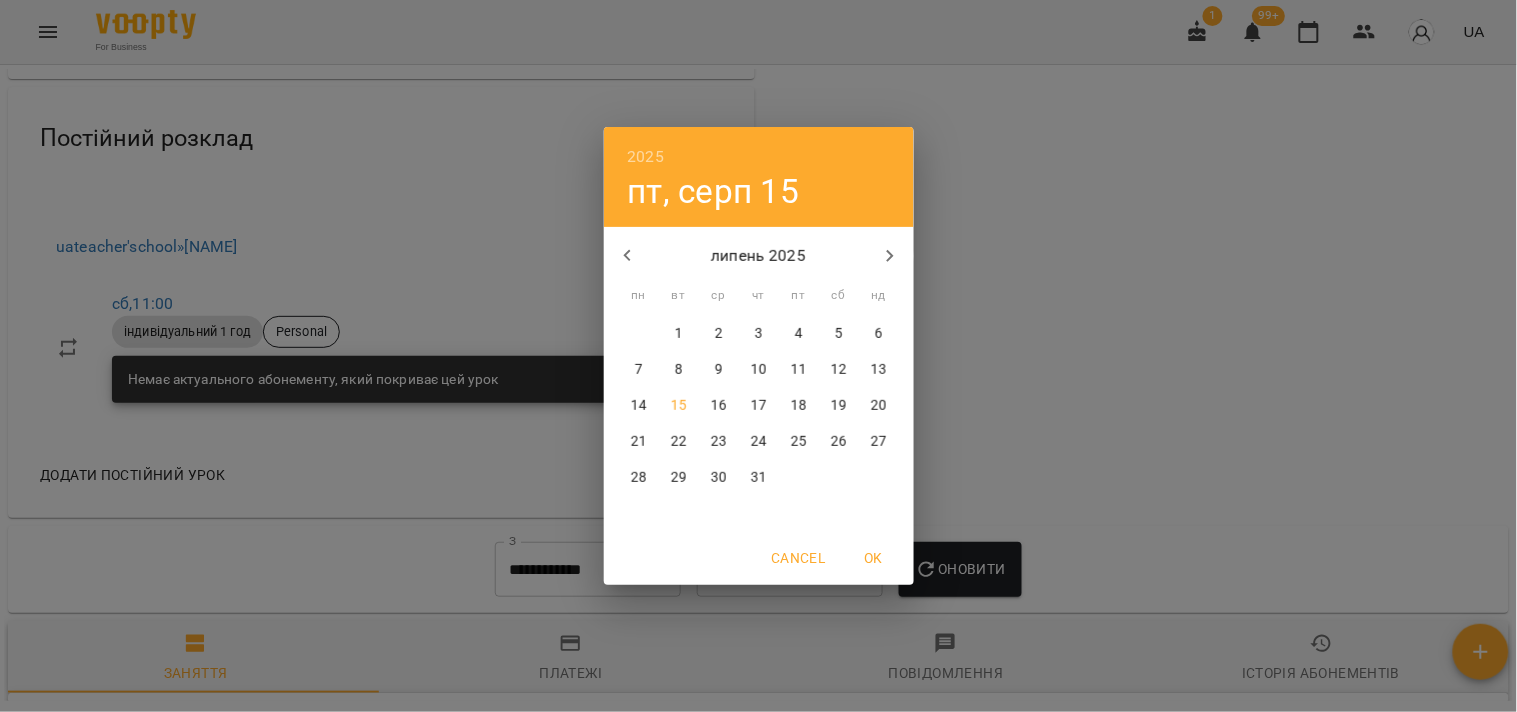 click 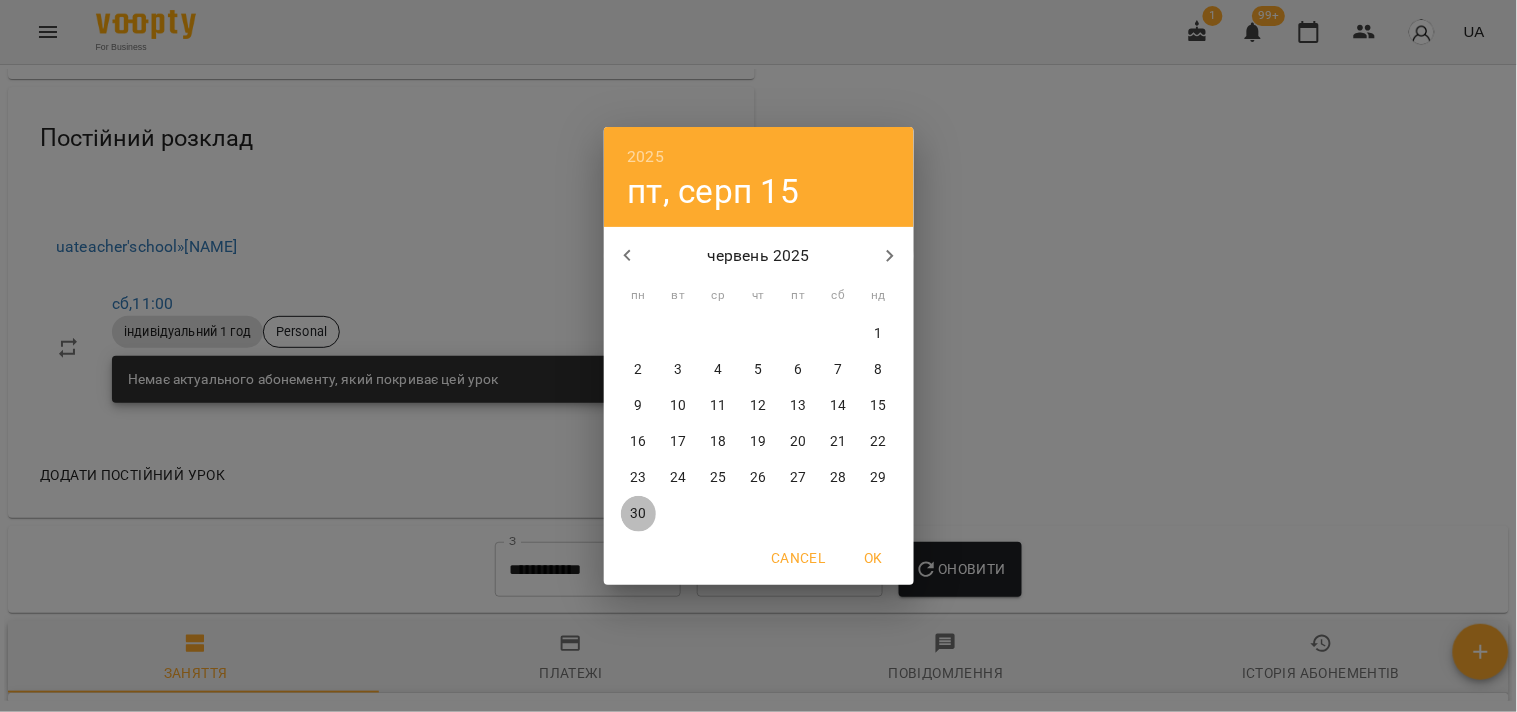 click on "30" at bounding box center (638, 514) 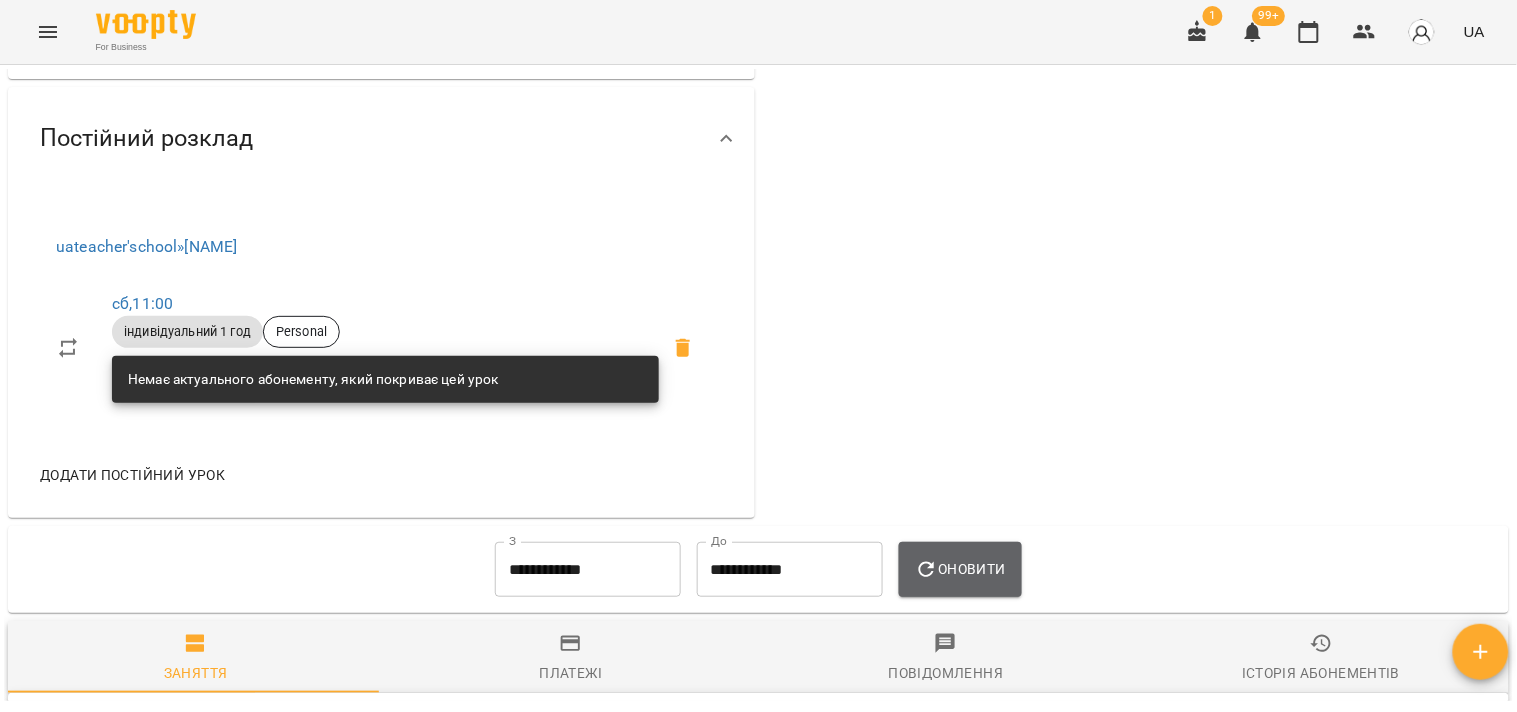 click on "Оновити" at bounding box center (960, 570) 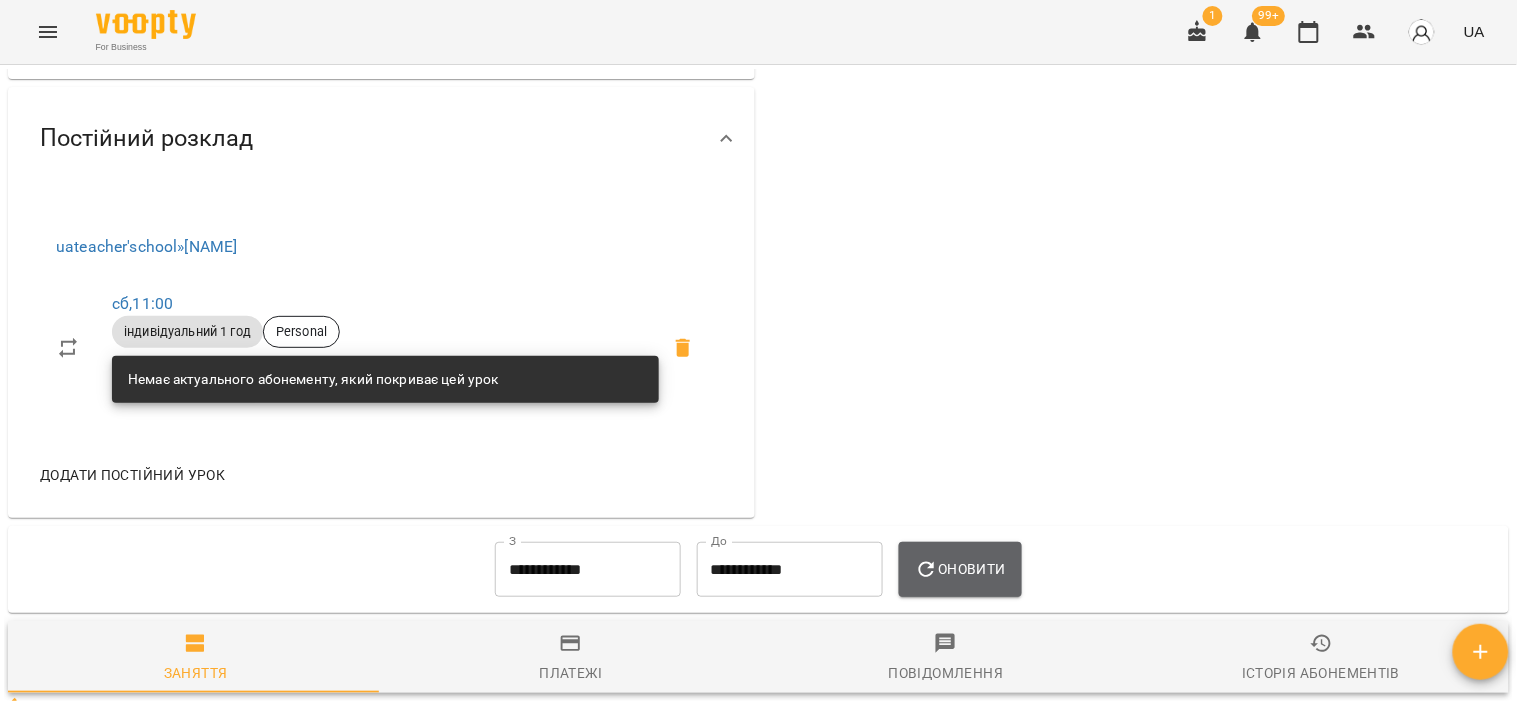 click on "Оновити" at bounding box center (960, 569) 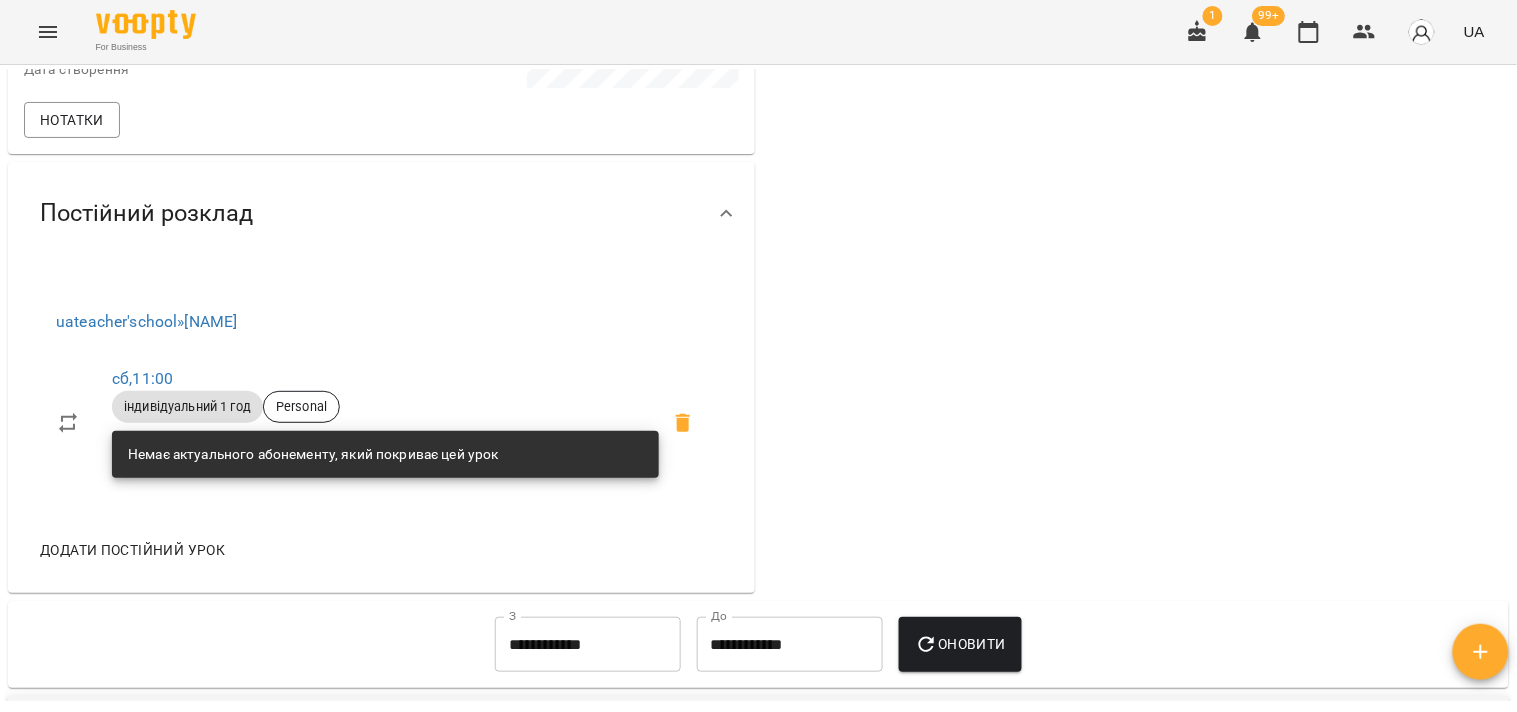 scroll, scrollTop: 923, scrollLeft: 0, axis: vertical 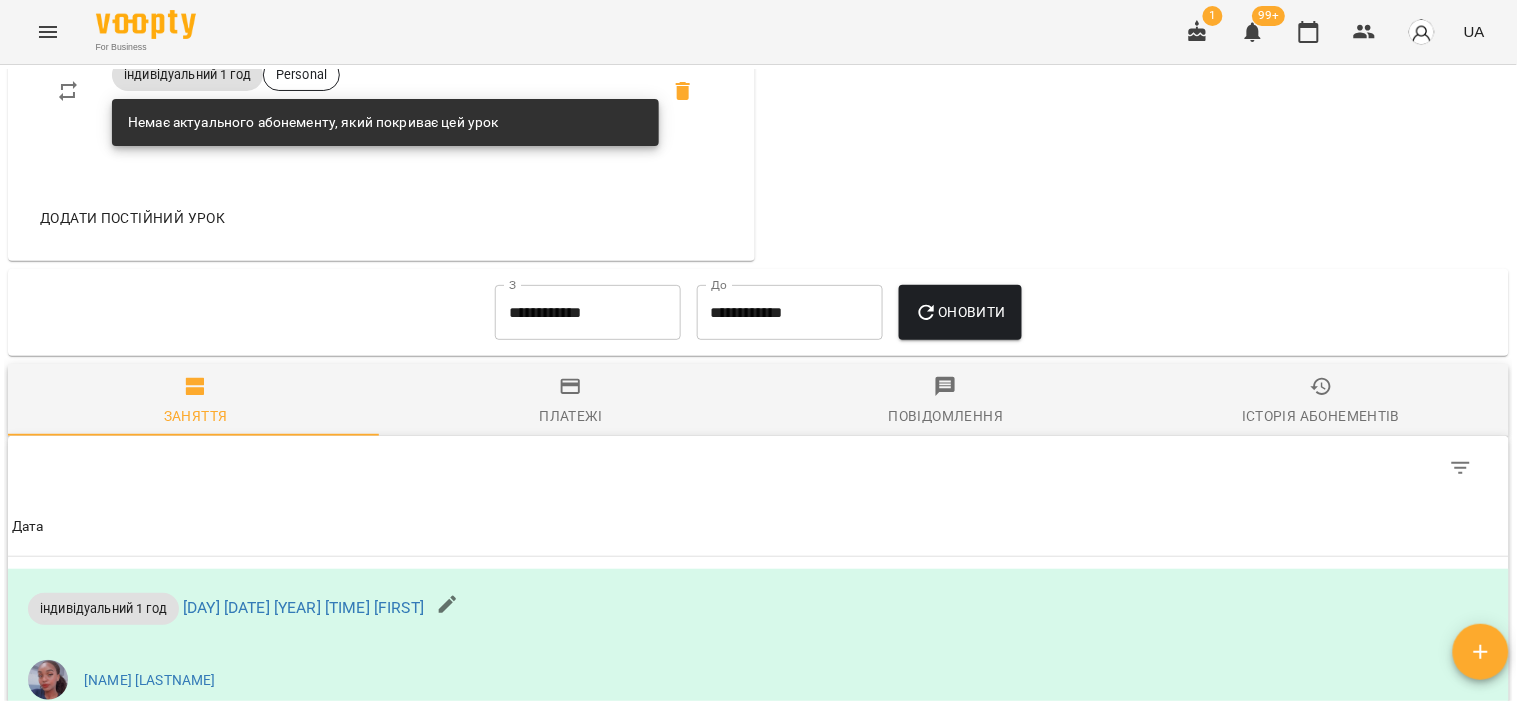 click on "Історія абонементів" at bounding box center (1321, 416) 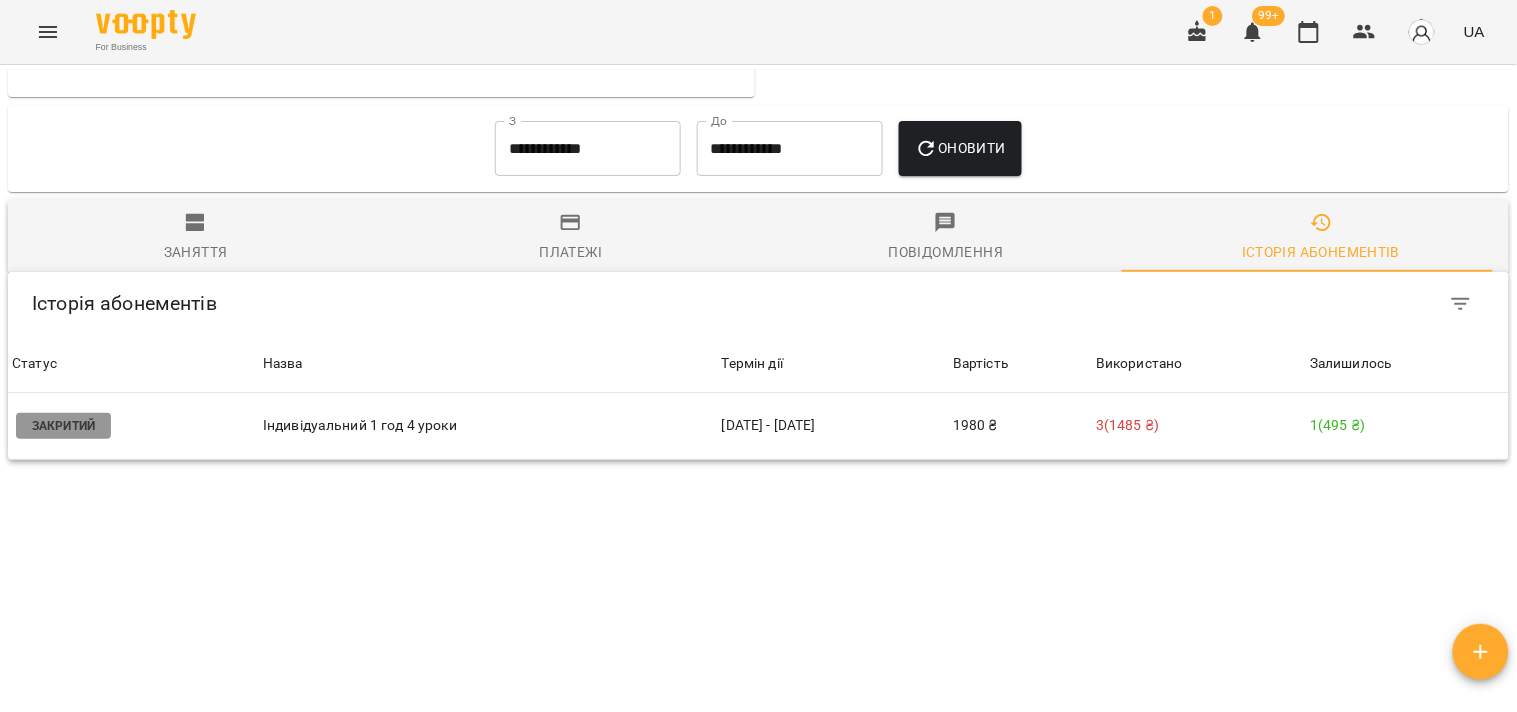 scroll, scrollTop: 1095, scrollLeft: 0, axis: vertical 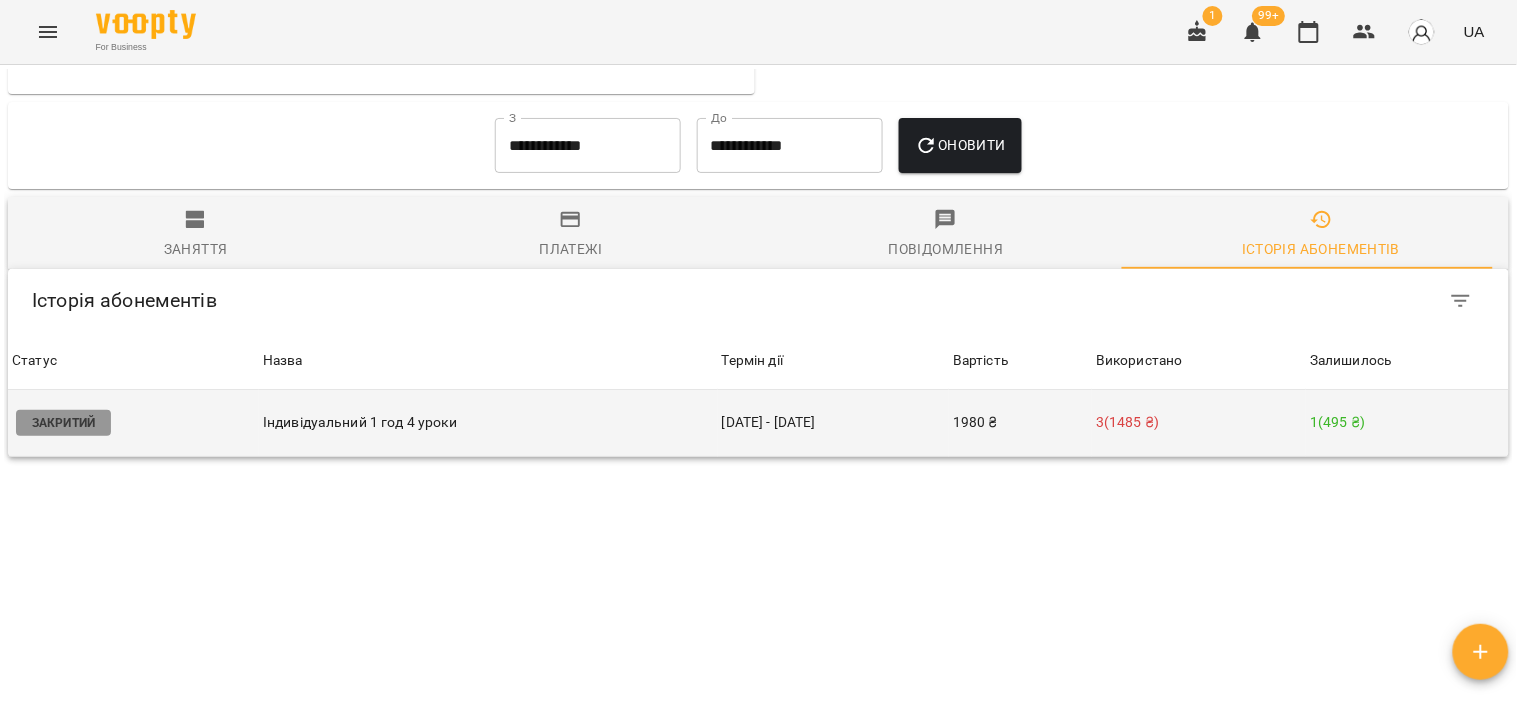 click on "3 ( 1485 ₴ )" at bounding box center [1199, 422] 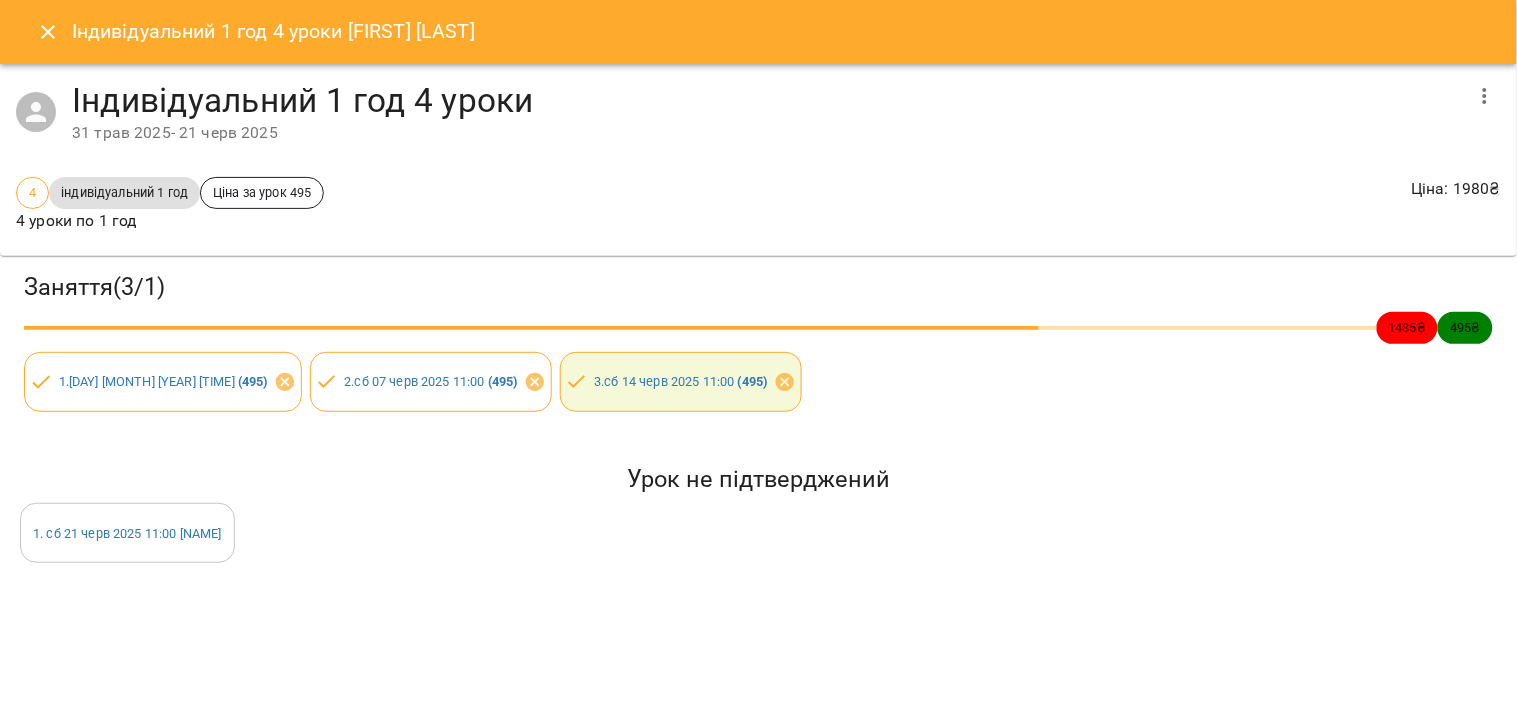 click 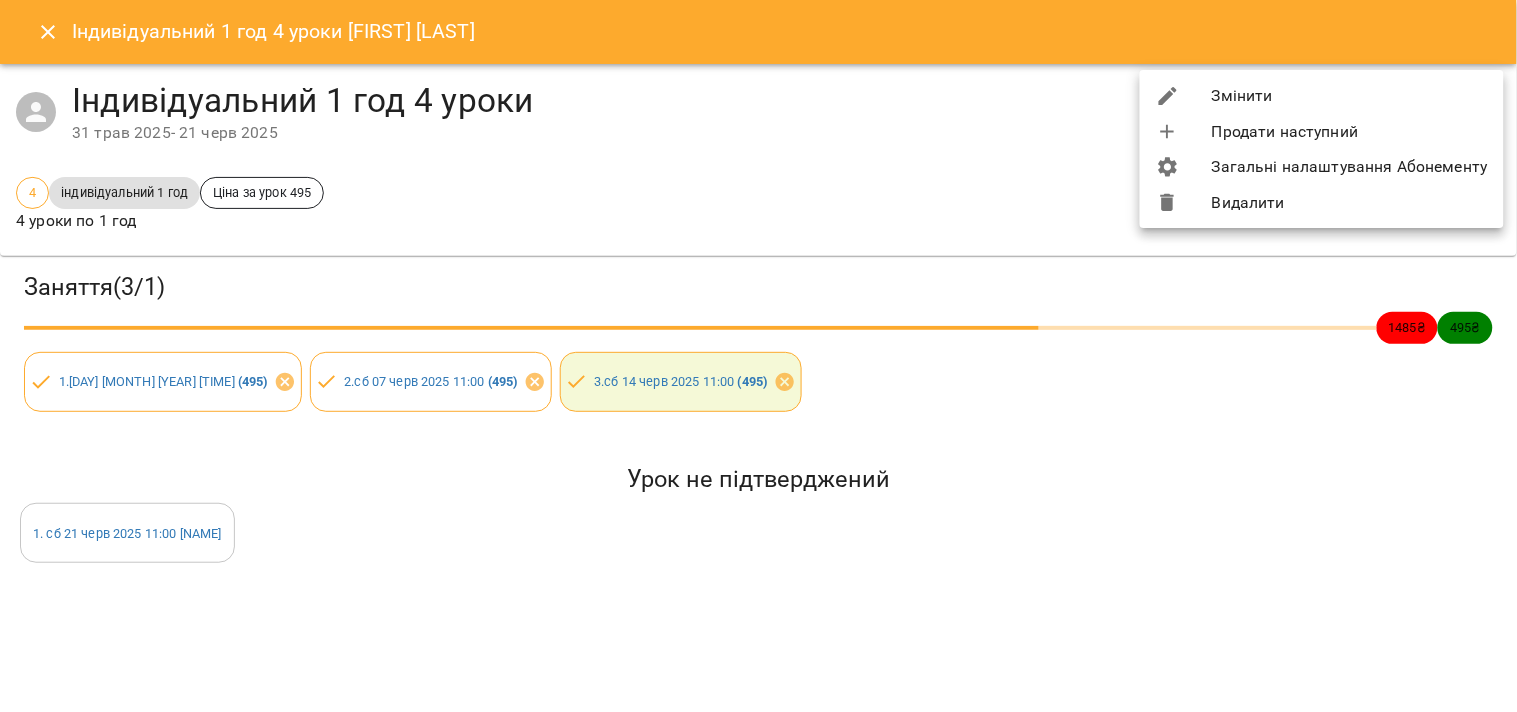 click on "Змінити" at bounding box center [1322, 96] 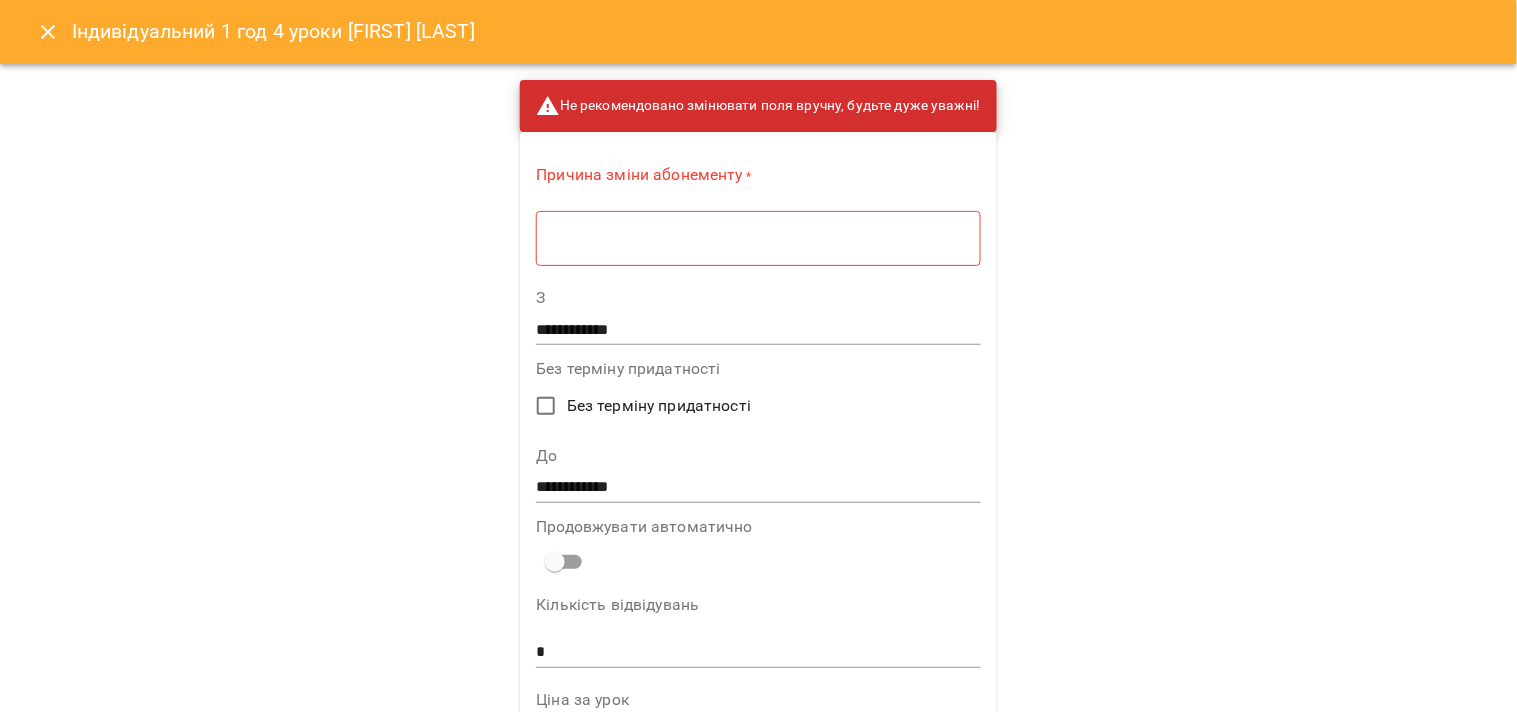 click on "* ​" at bounding box center (758, 238) 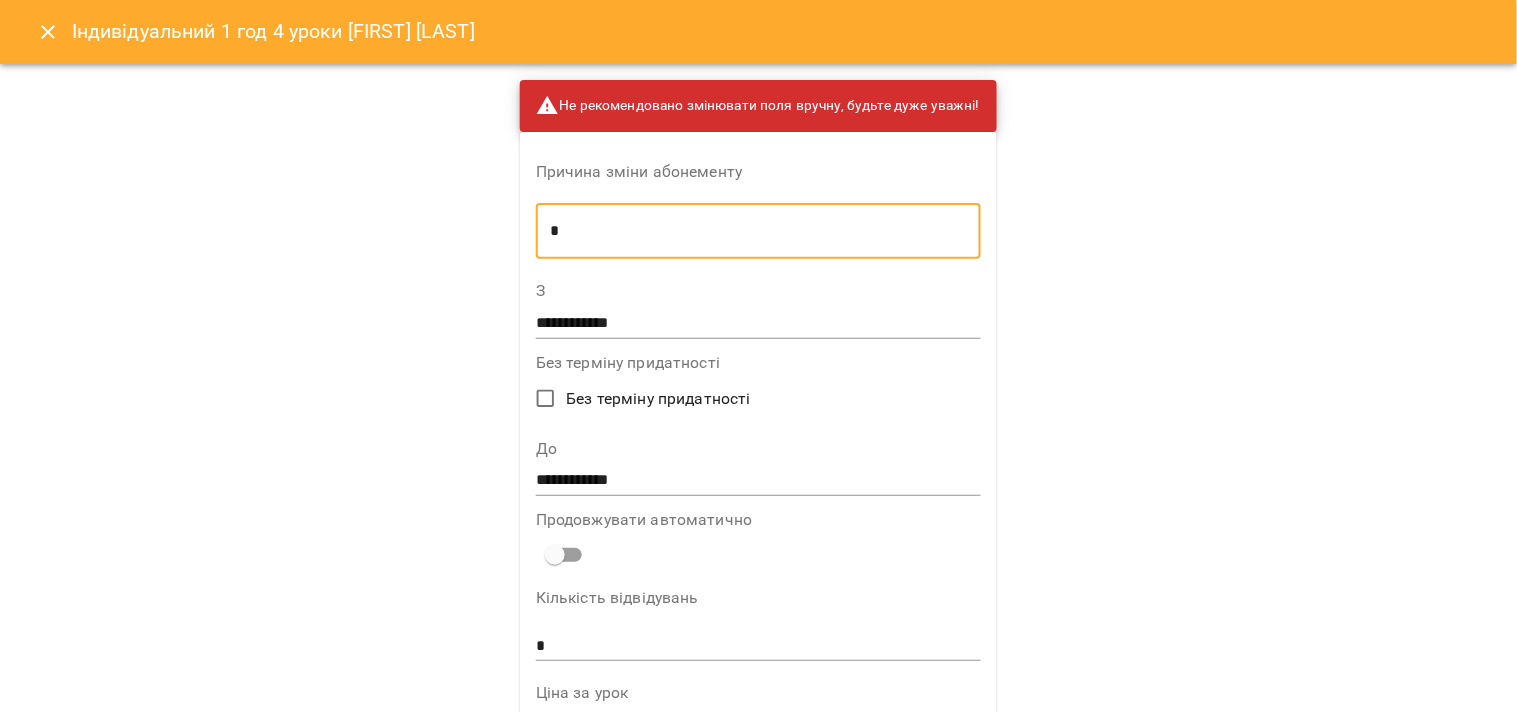type on "*" 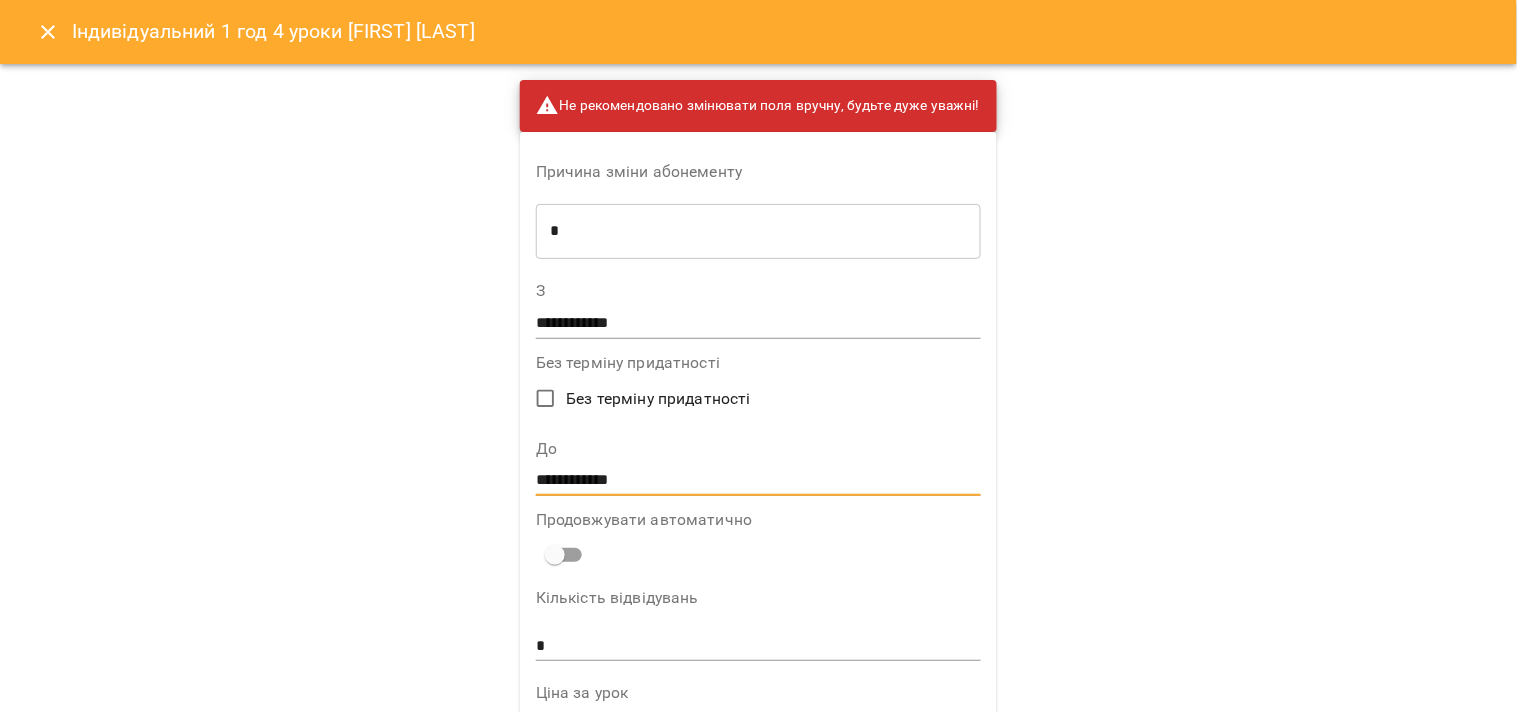 click on "**********" at bounding box center (758, 481) 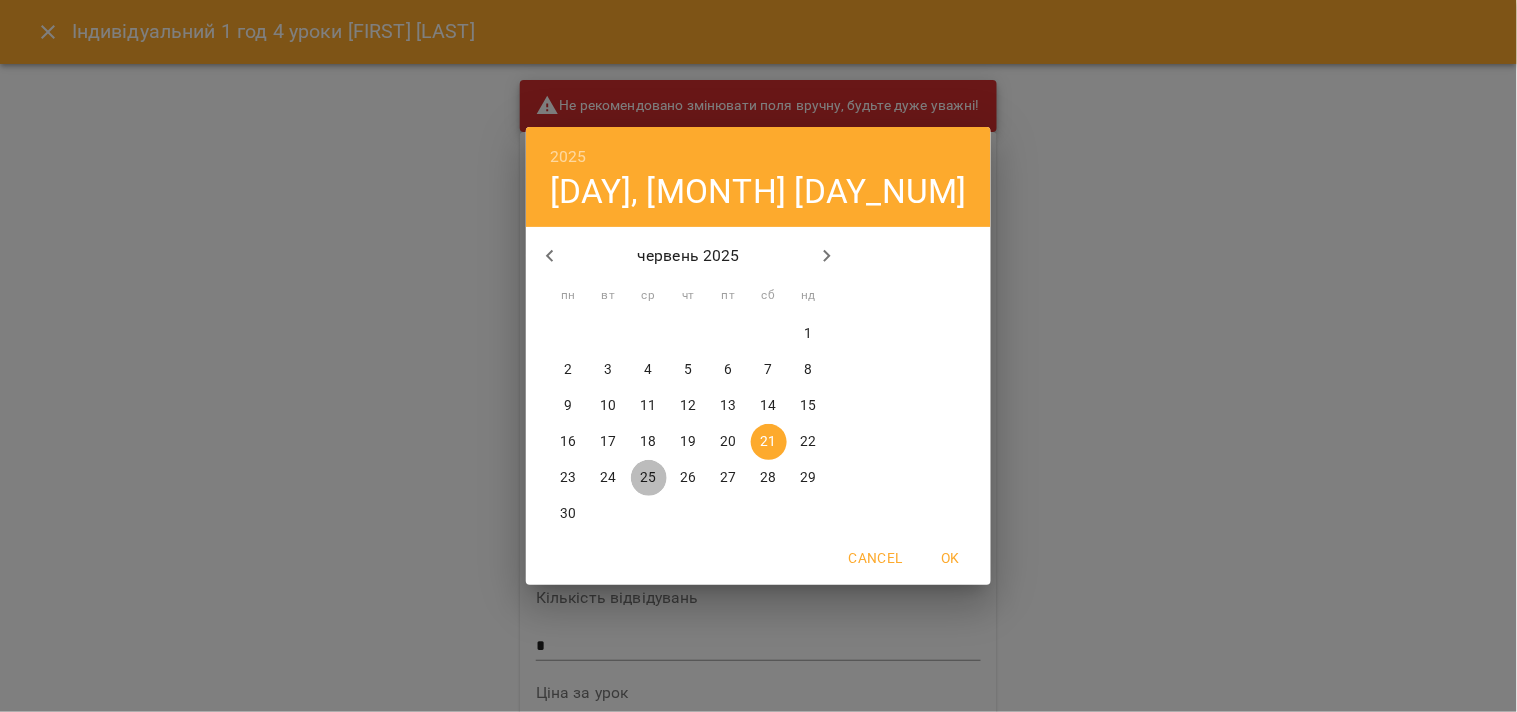 click on "25" at bounding box center (648, 478) 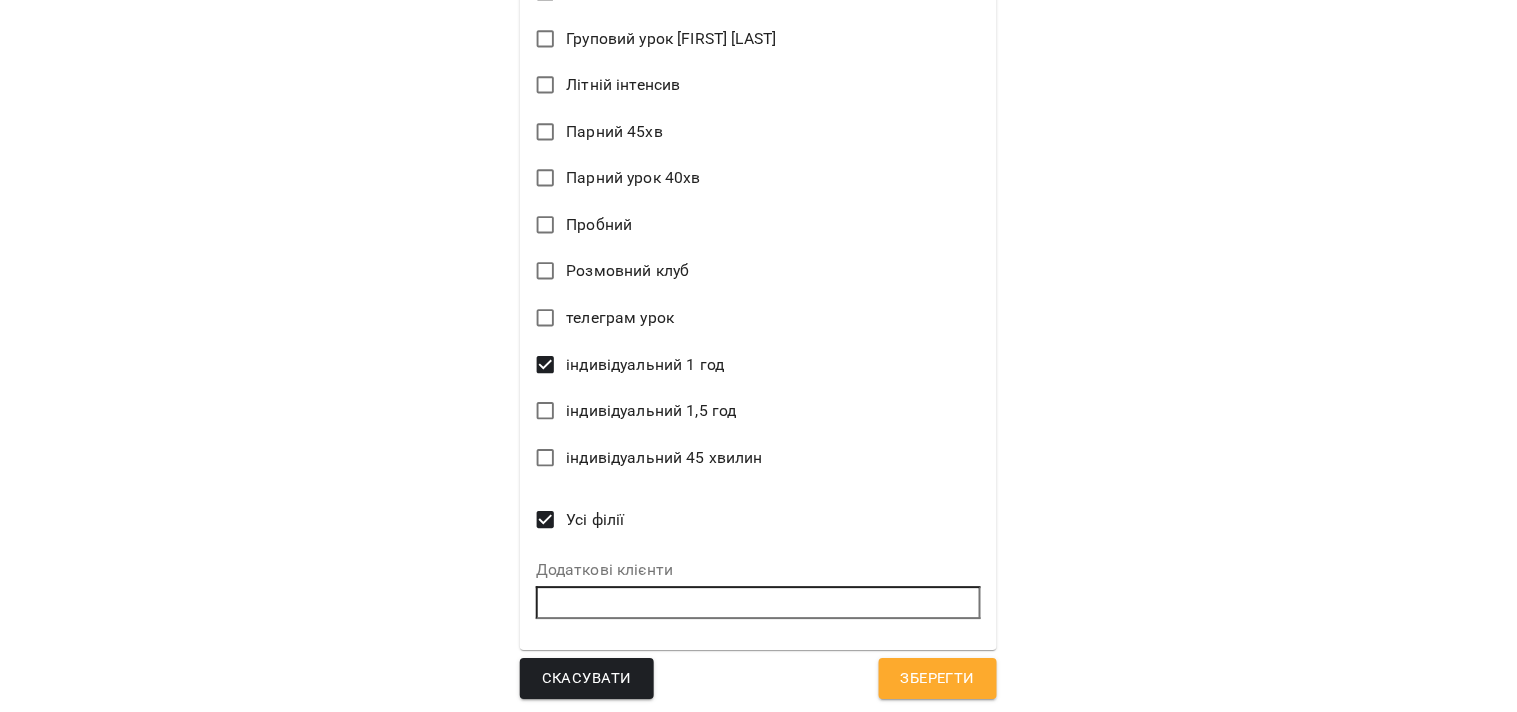 scroll, scrollTop: 1116, scrollLeft: 0, axis: vertical 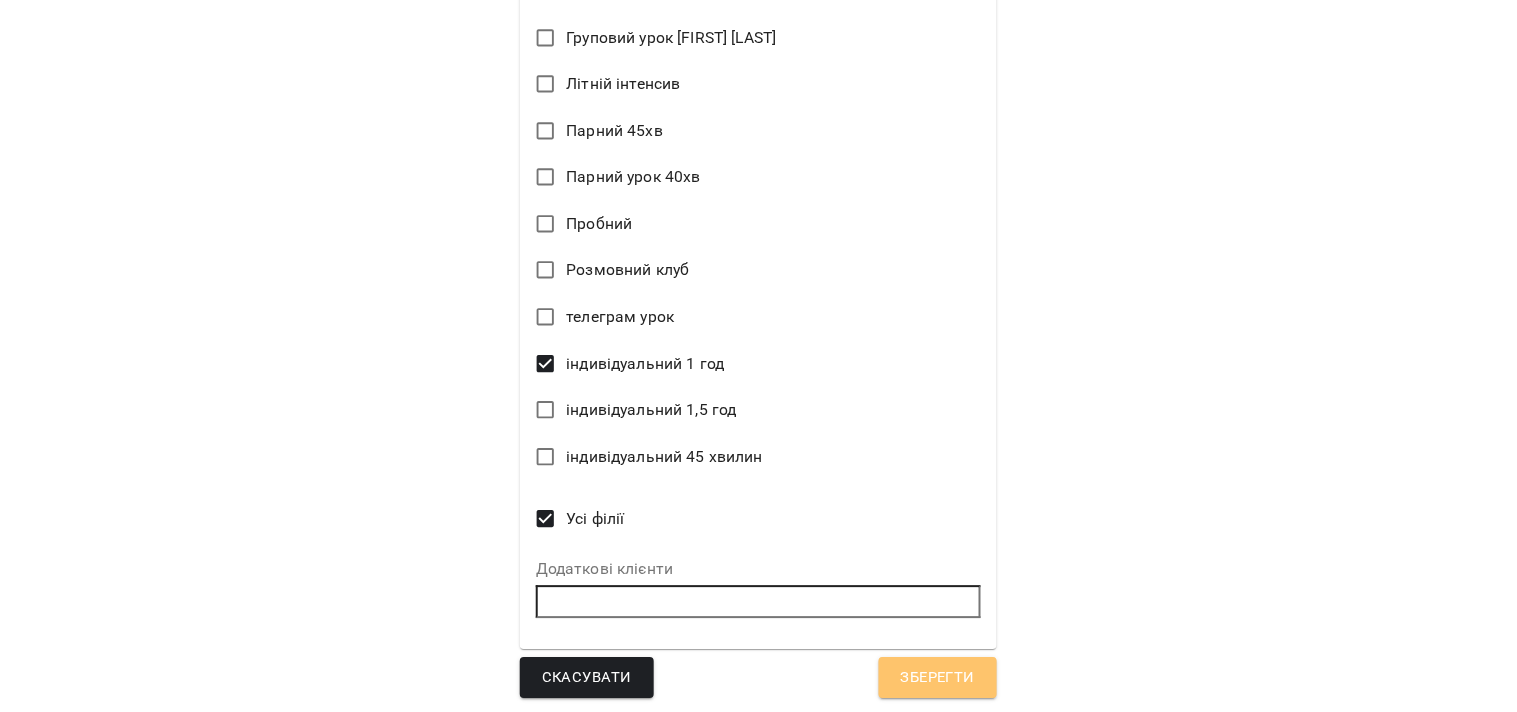 click on "Зберегти" at bounding box center [938, 678] 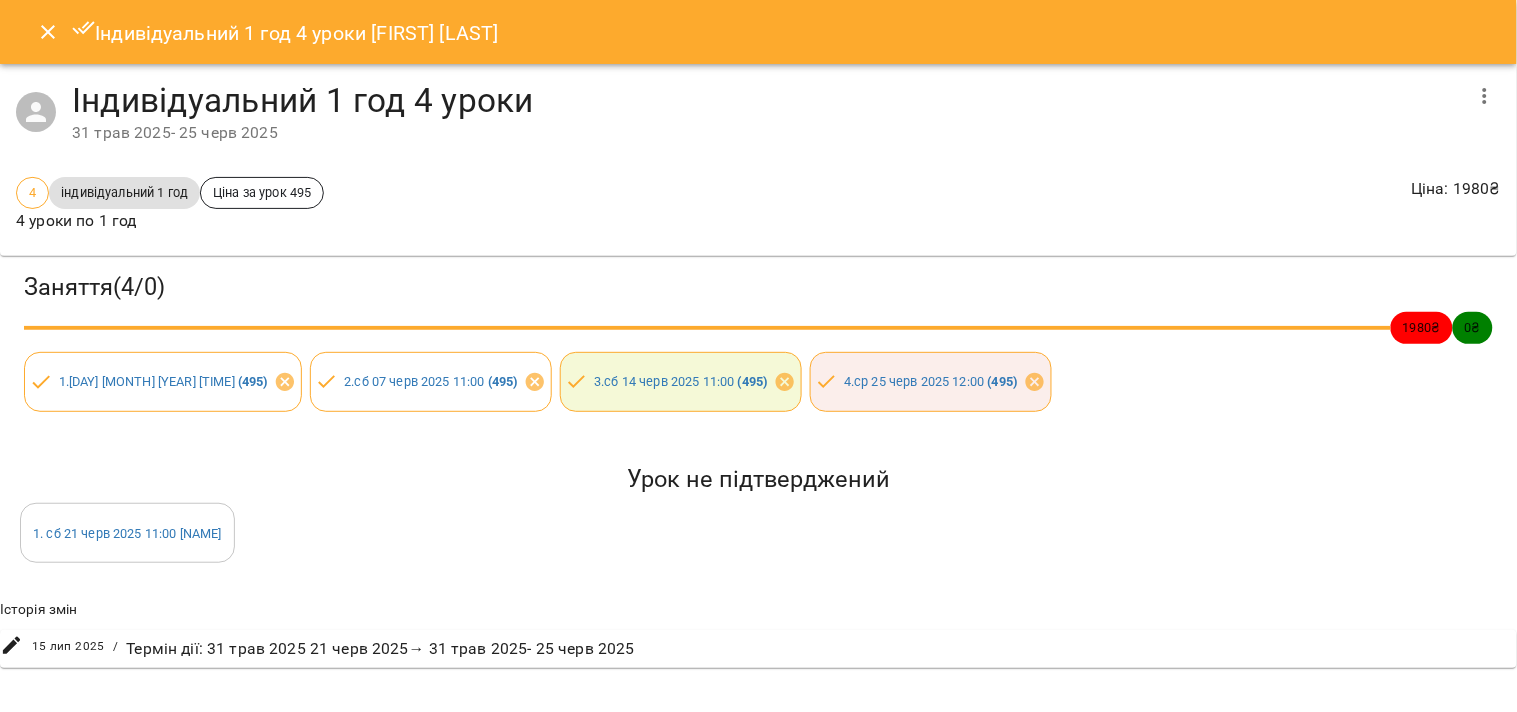 click 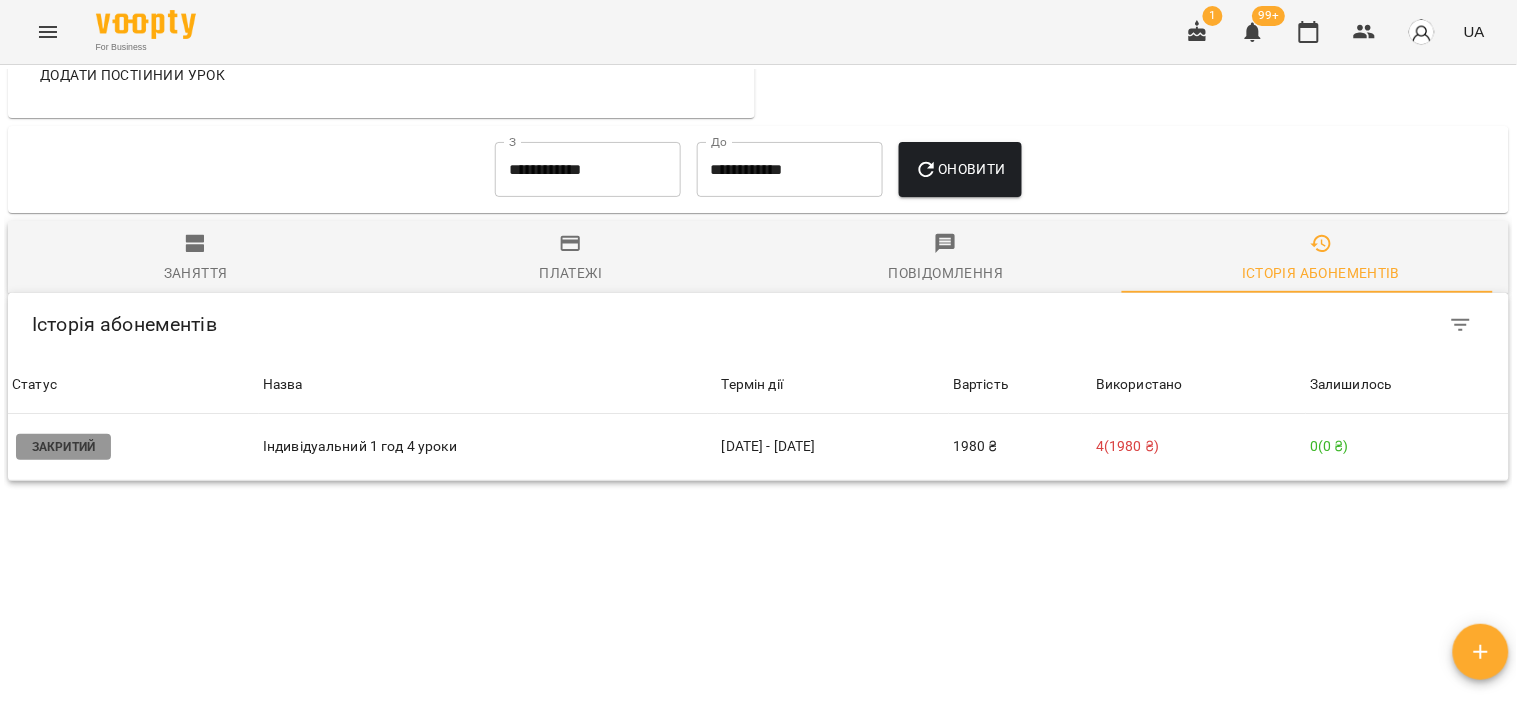 click on "Заняття" at bounding box center [195, 259] 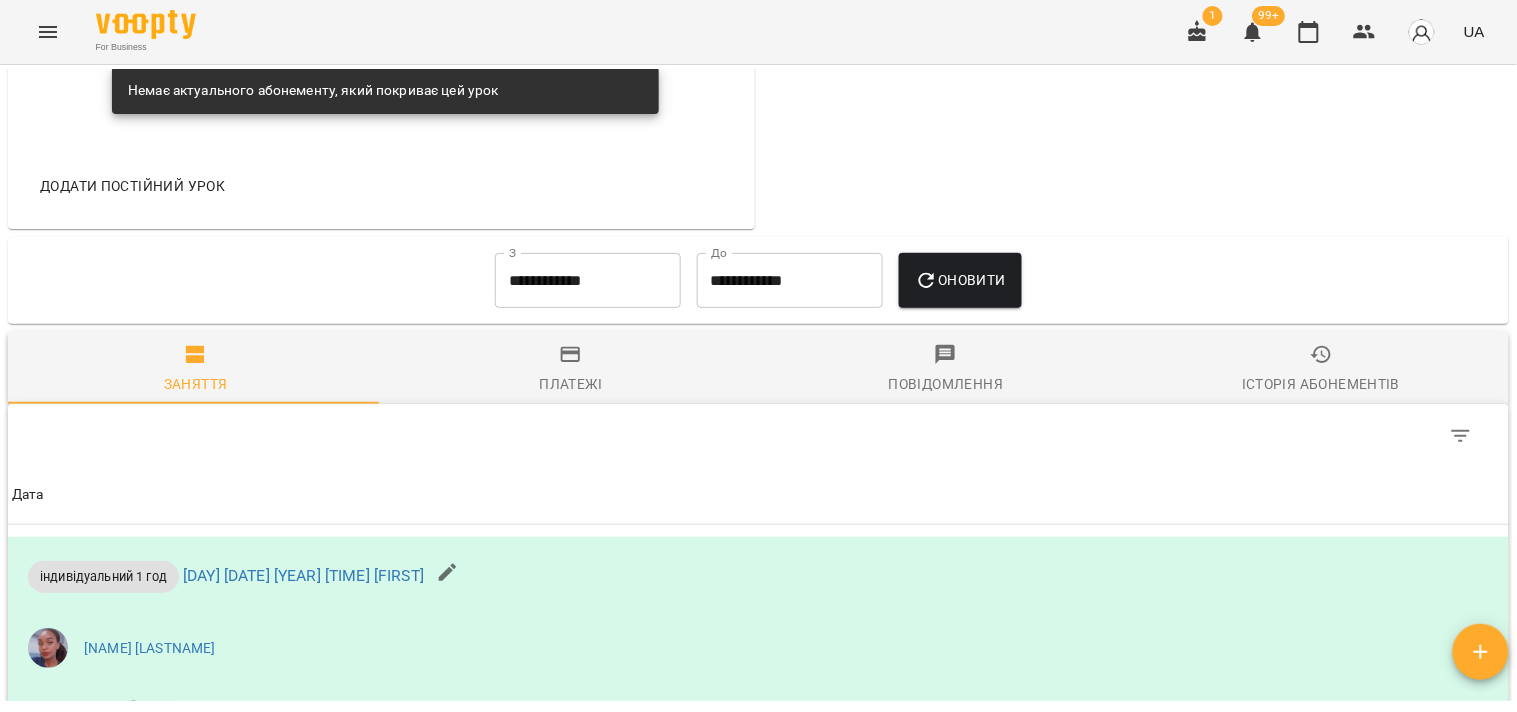 scroll, scrollTop: 1066, scrollLeft: 0, axis: vertical 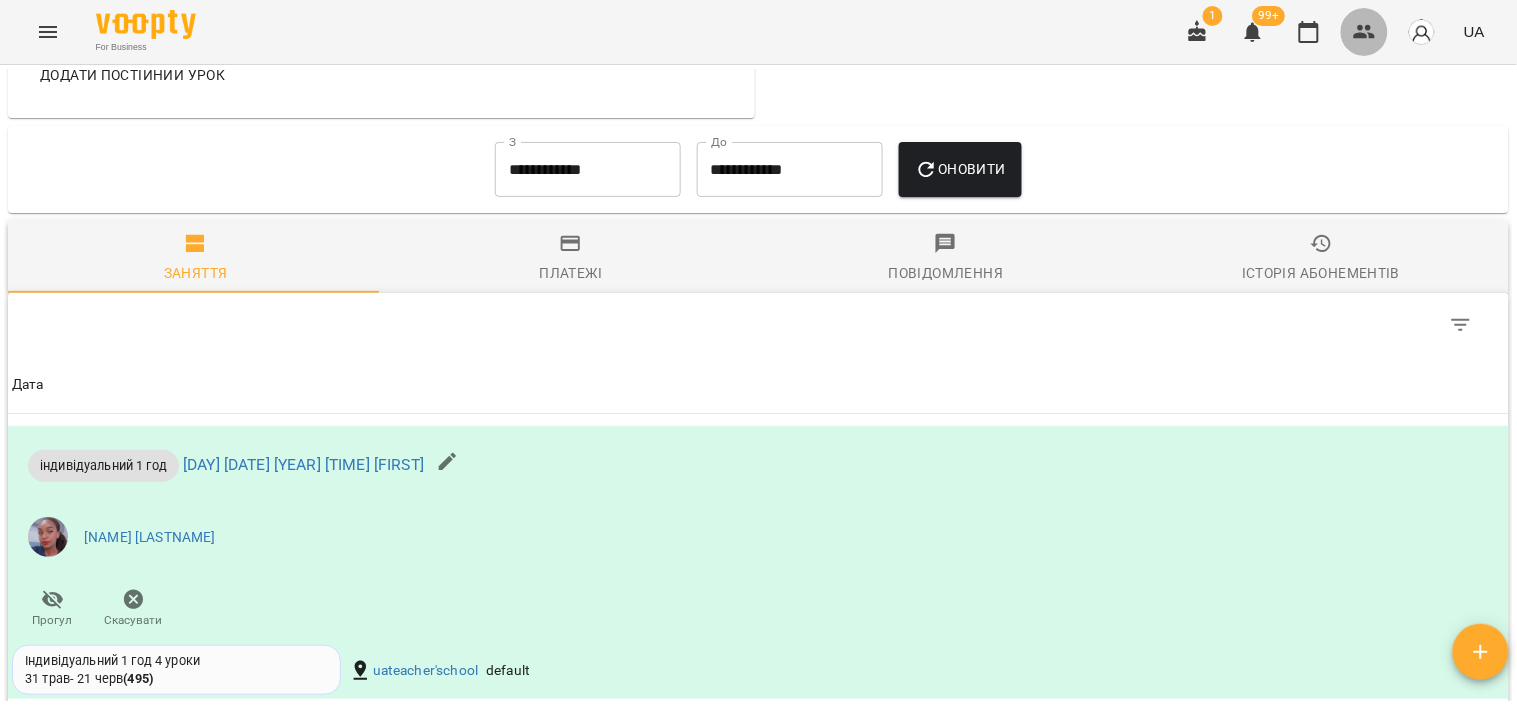 click 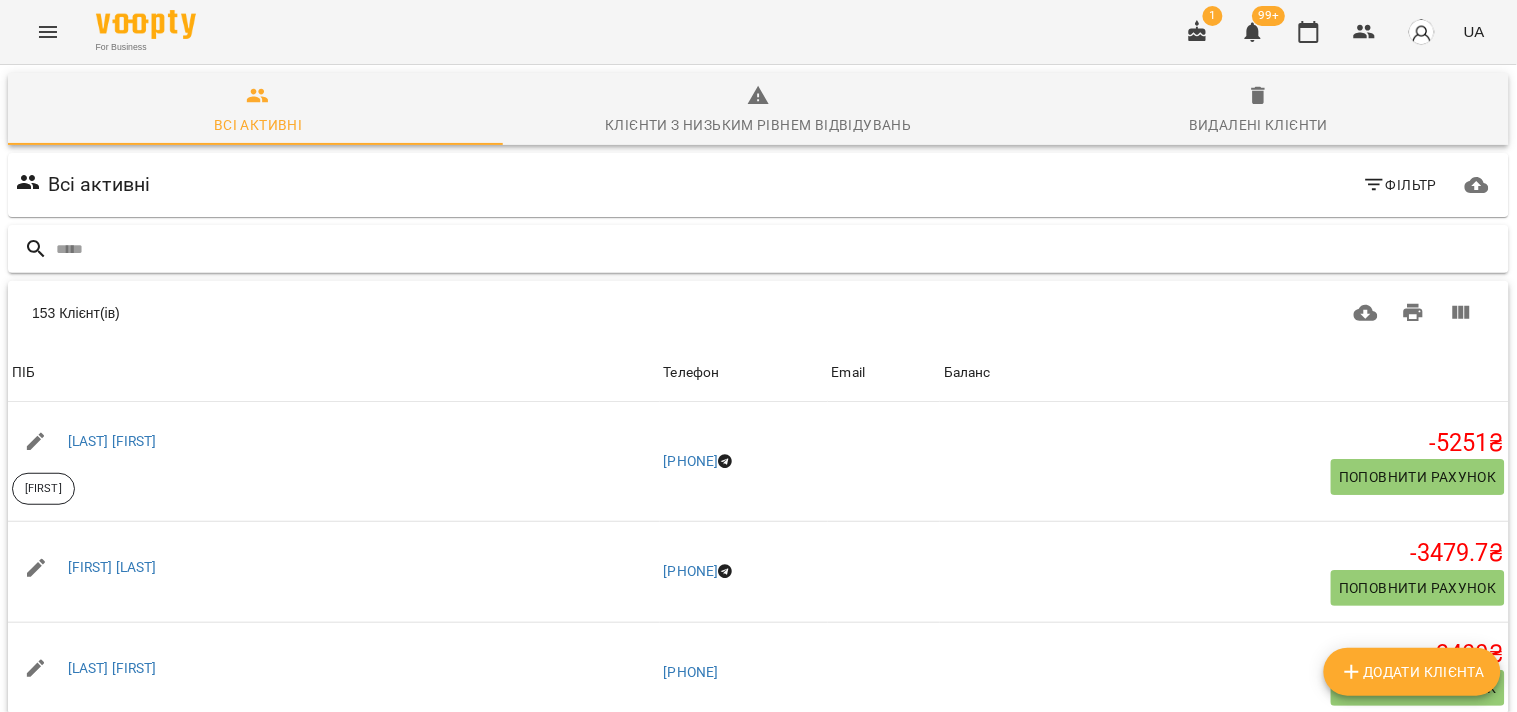 click at bounding box center (778, 249) 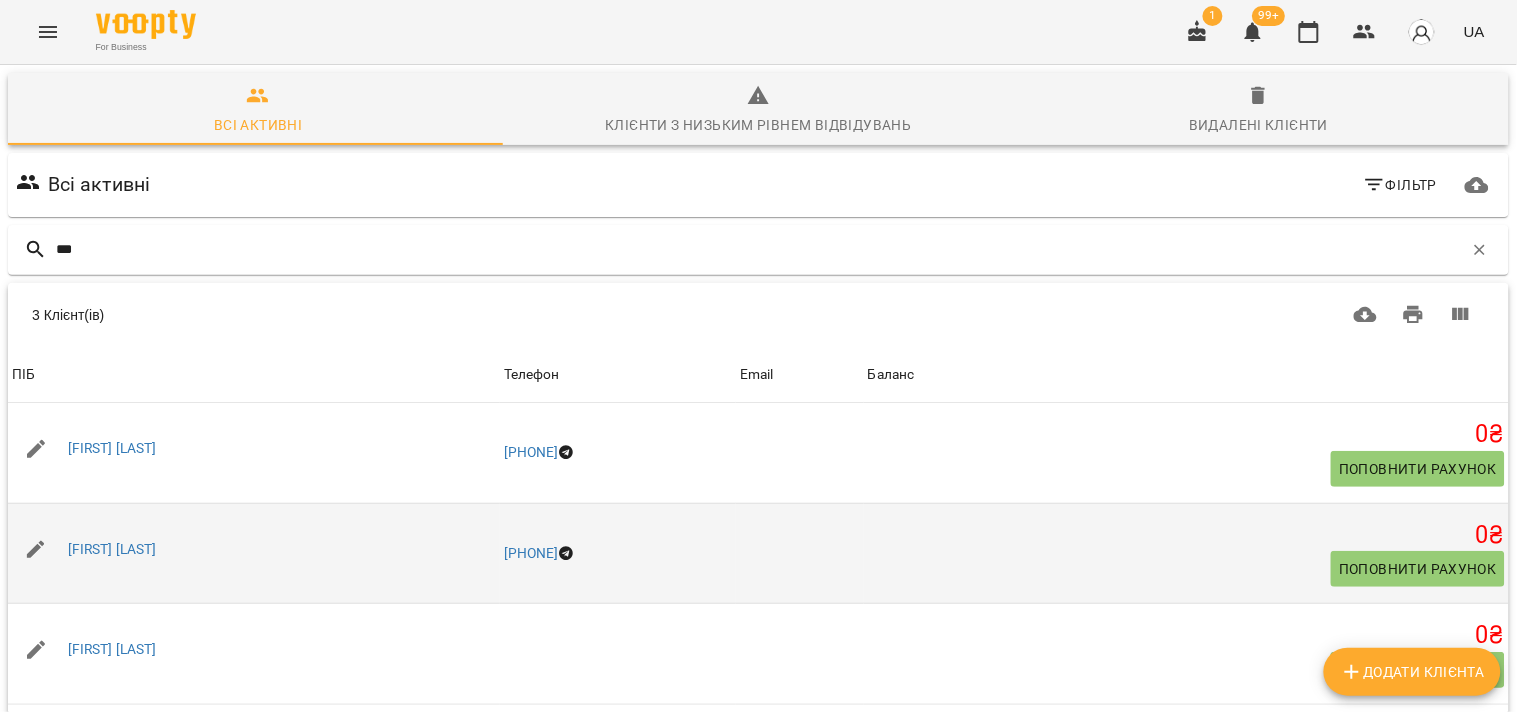 scroll, scrollTop: 111, scrollLeft: 0, axis: vertical 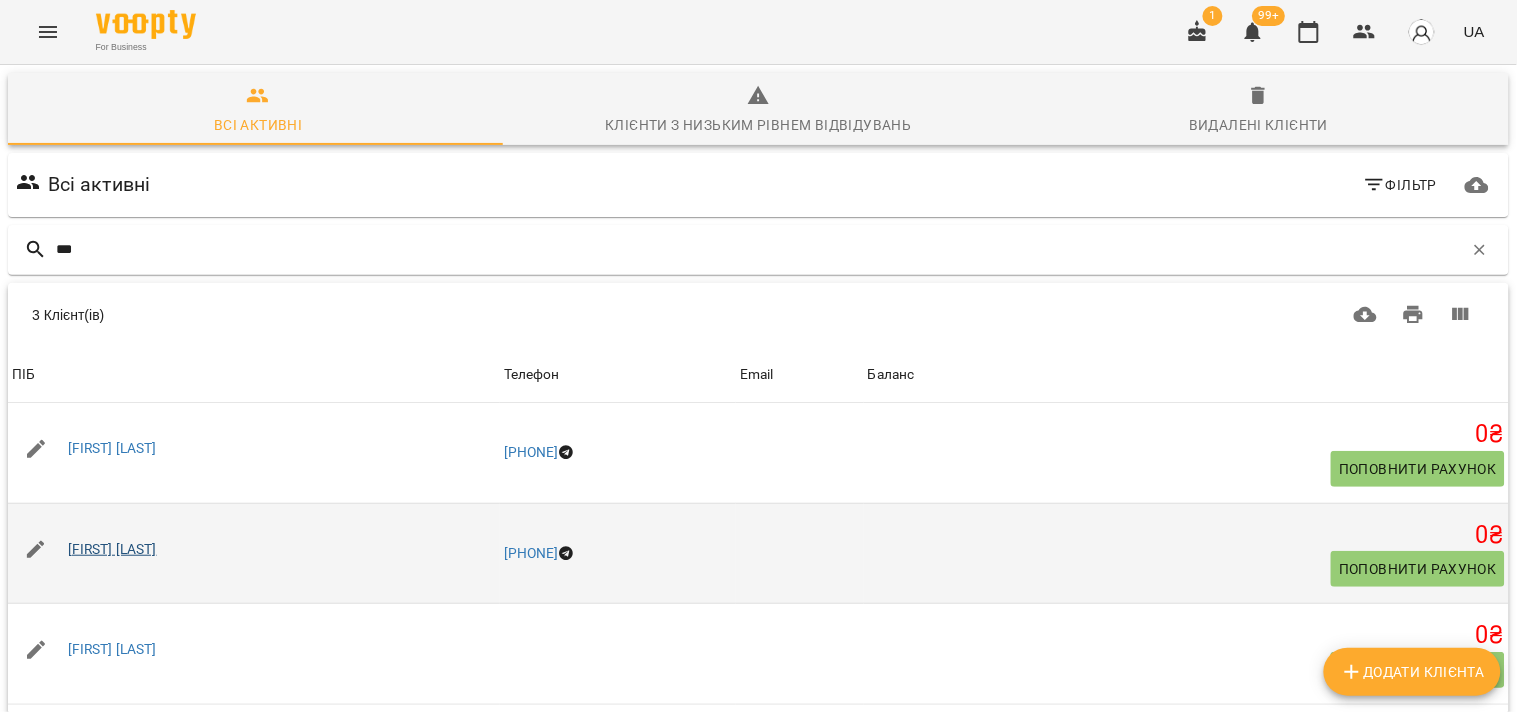 type on "***" 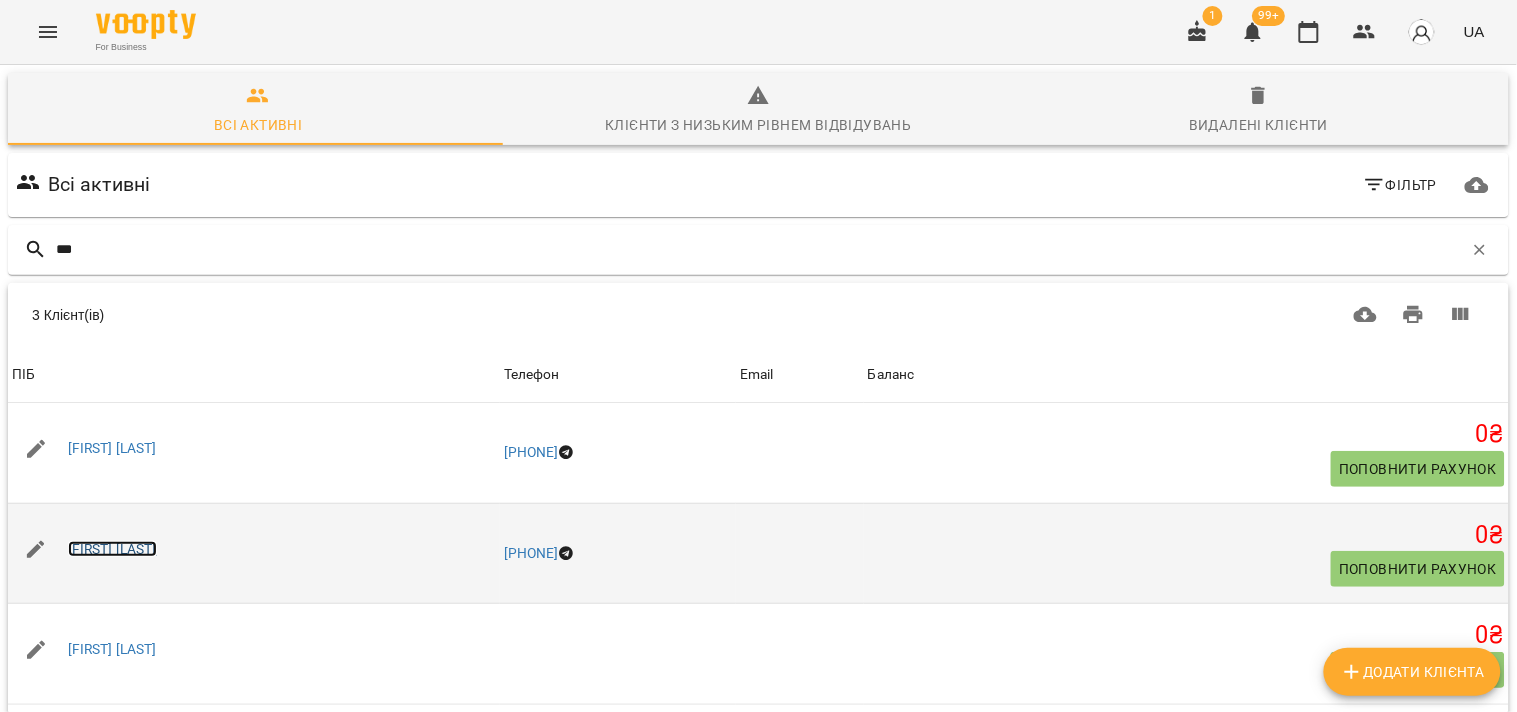 click on "[FIRST] [LAST]" at bounding box center (112, 549) 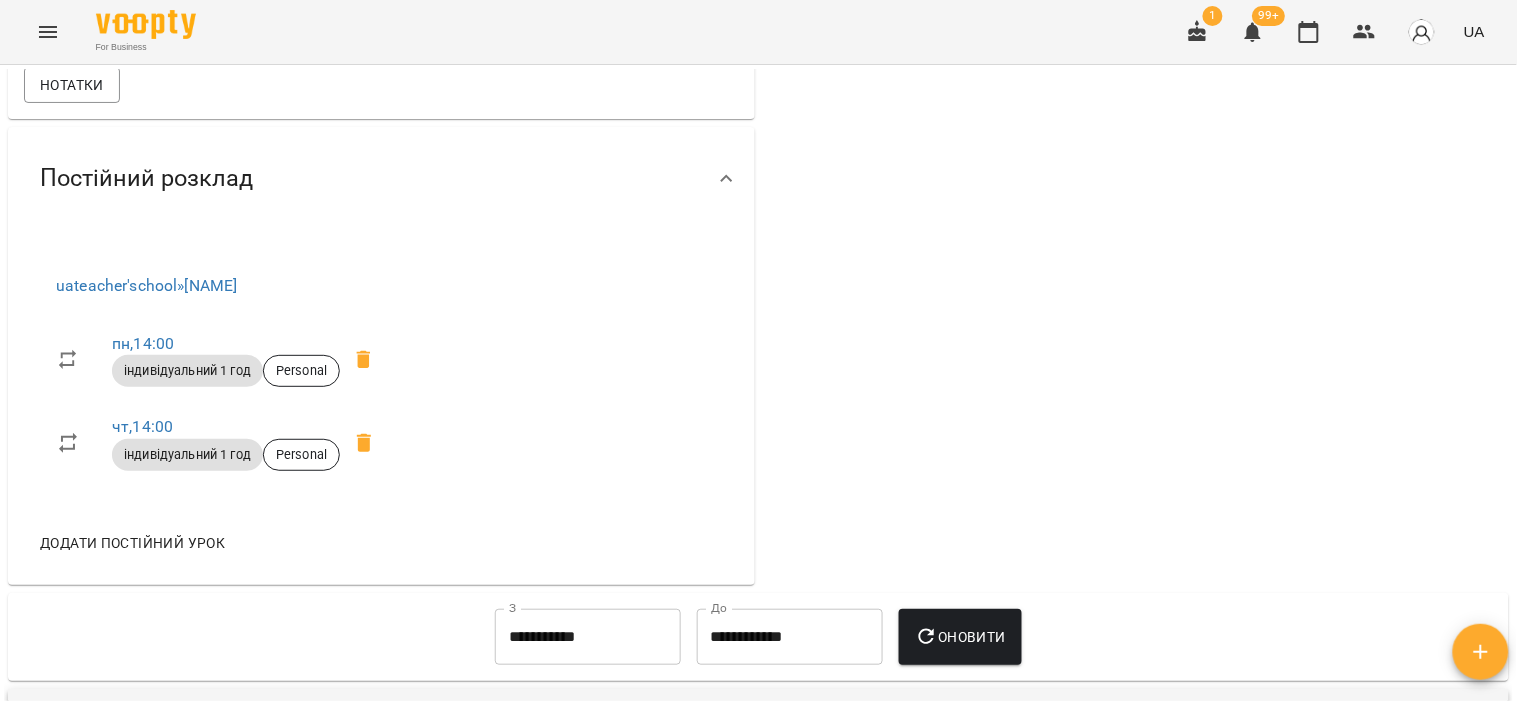 scroll, scrollTop: 953, scrollLeft: 0, axis: vertical 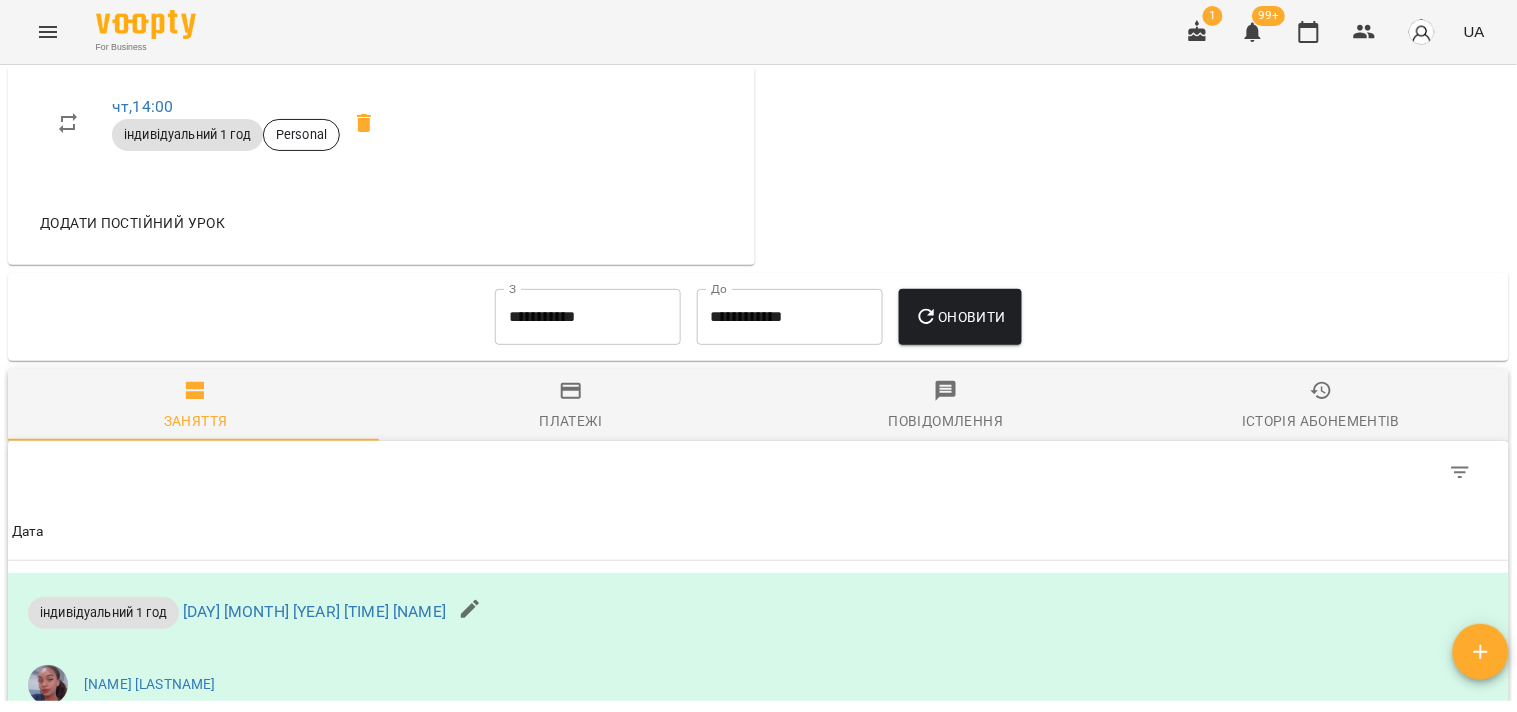 click on "**********" at bounding box center [588, 317] 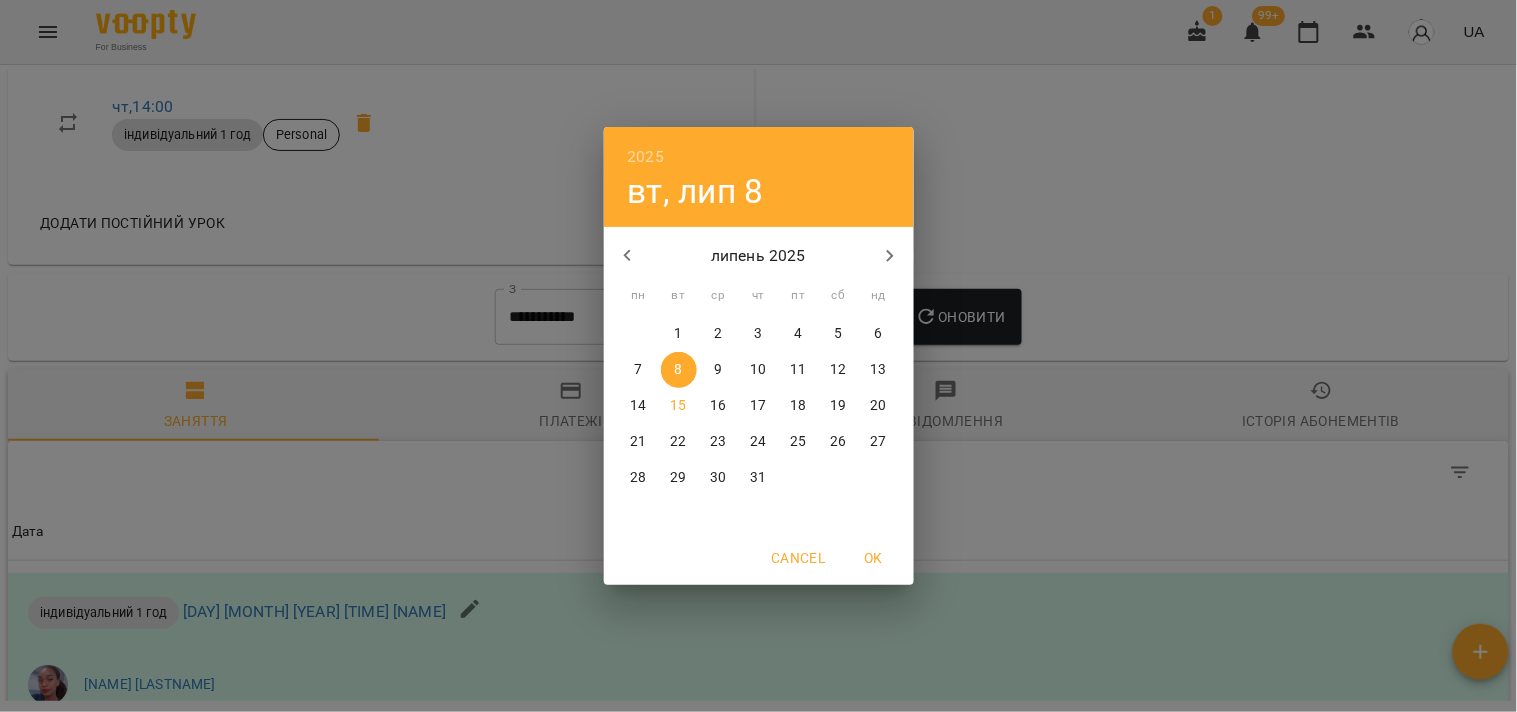 click on "[YEAR] [DAY], [MONTH] [DATE] [YEAR] [DAY] [DAY] [DAY] [DAY] [DAY] [DAY] [DAY] [DATE] [DATE] [DATE] [DATE] [DATE] [DATE] [DATE] [DATE] [DATE] [DATE] [DATE] [DATE] [DATE] [DATE] [DATE] [DATE] [DATE] [DATE] [DATE] [DATE] [DATE] [DATE] [DATE] [DATE] [DATE] Cancel OK" at bounding box center (758, 356) 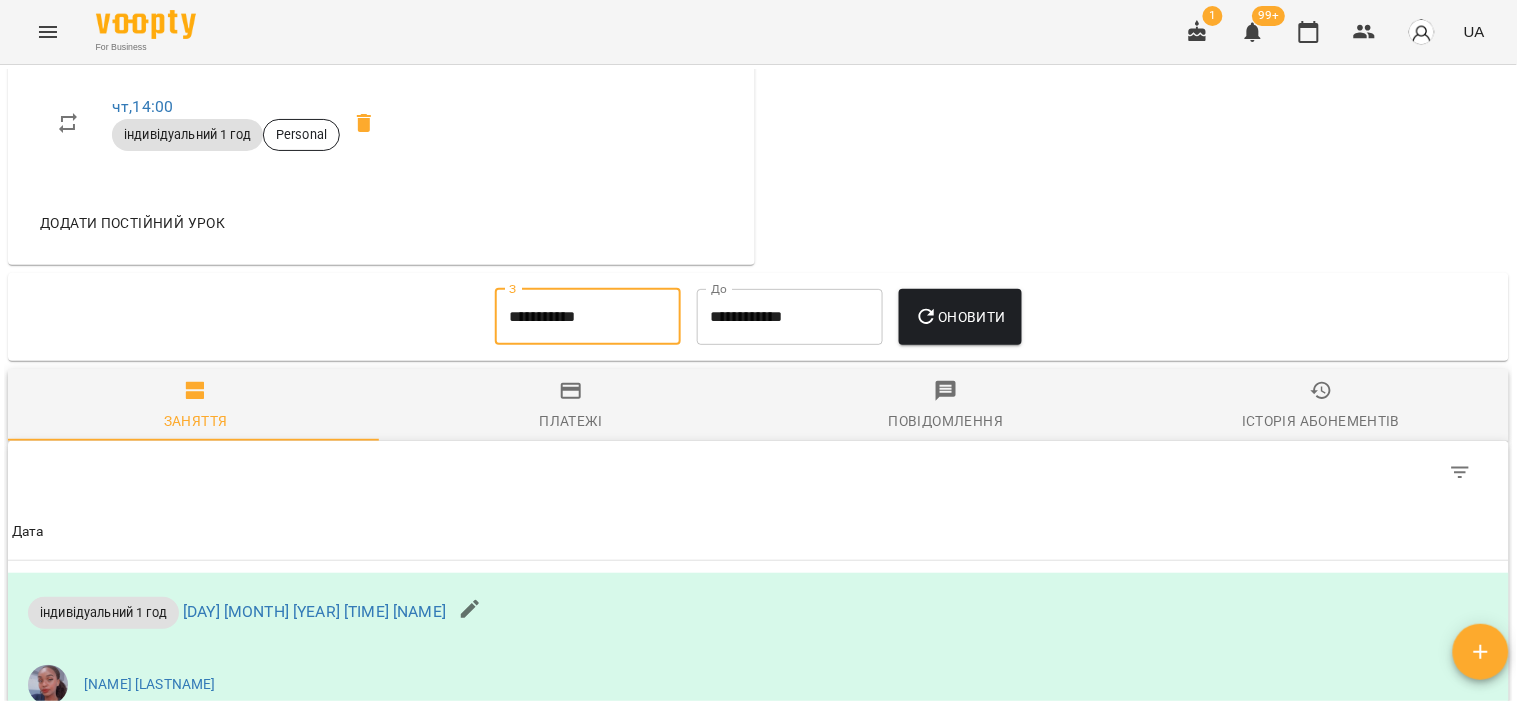 click on "uateacher'school » [NAME] [DAY] , [TIME] індивідуальний 1 год Personal [DAY] , [TIME] індивідуальний 1 год Personal Додати постійний урок" at bounding box center [381, 87] 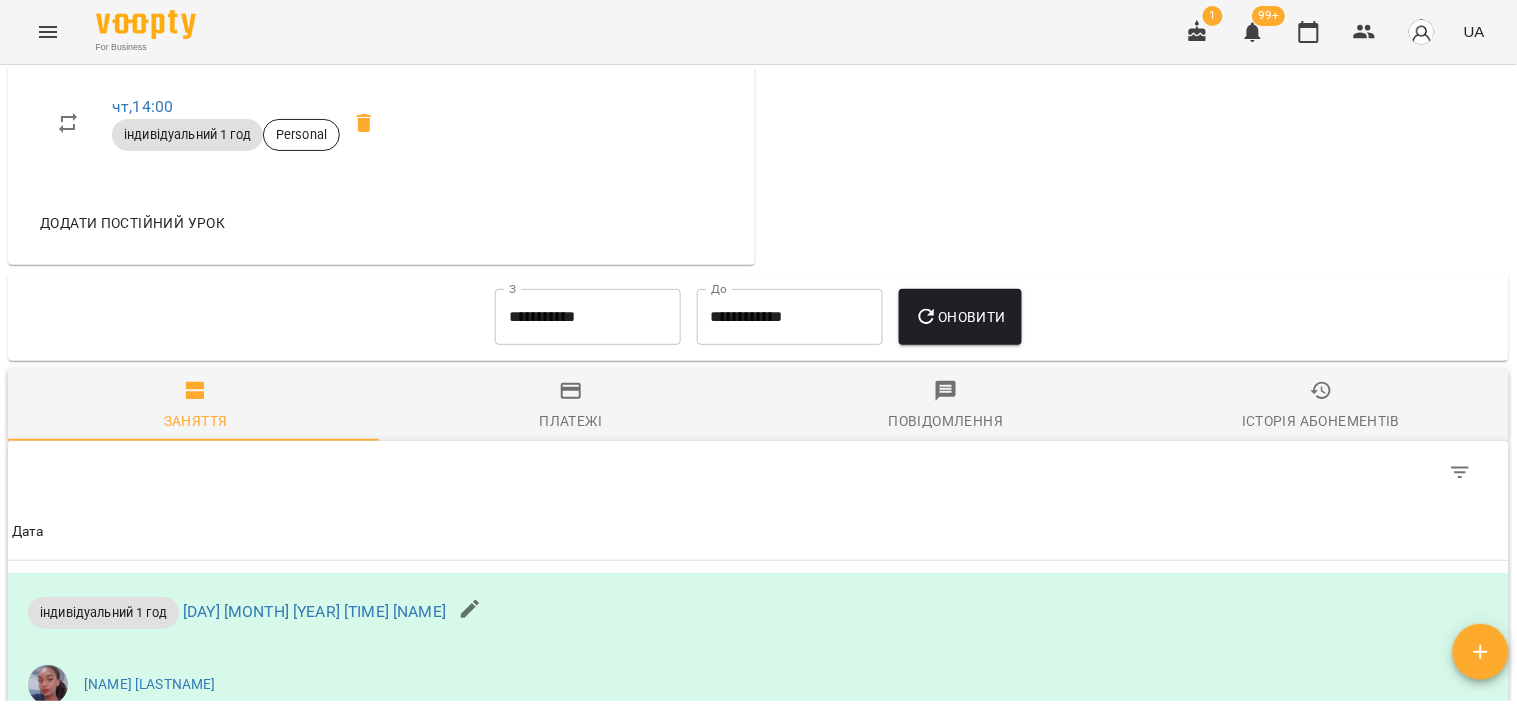 click on "**********" at bounding box center (588, 317) 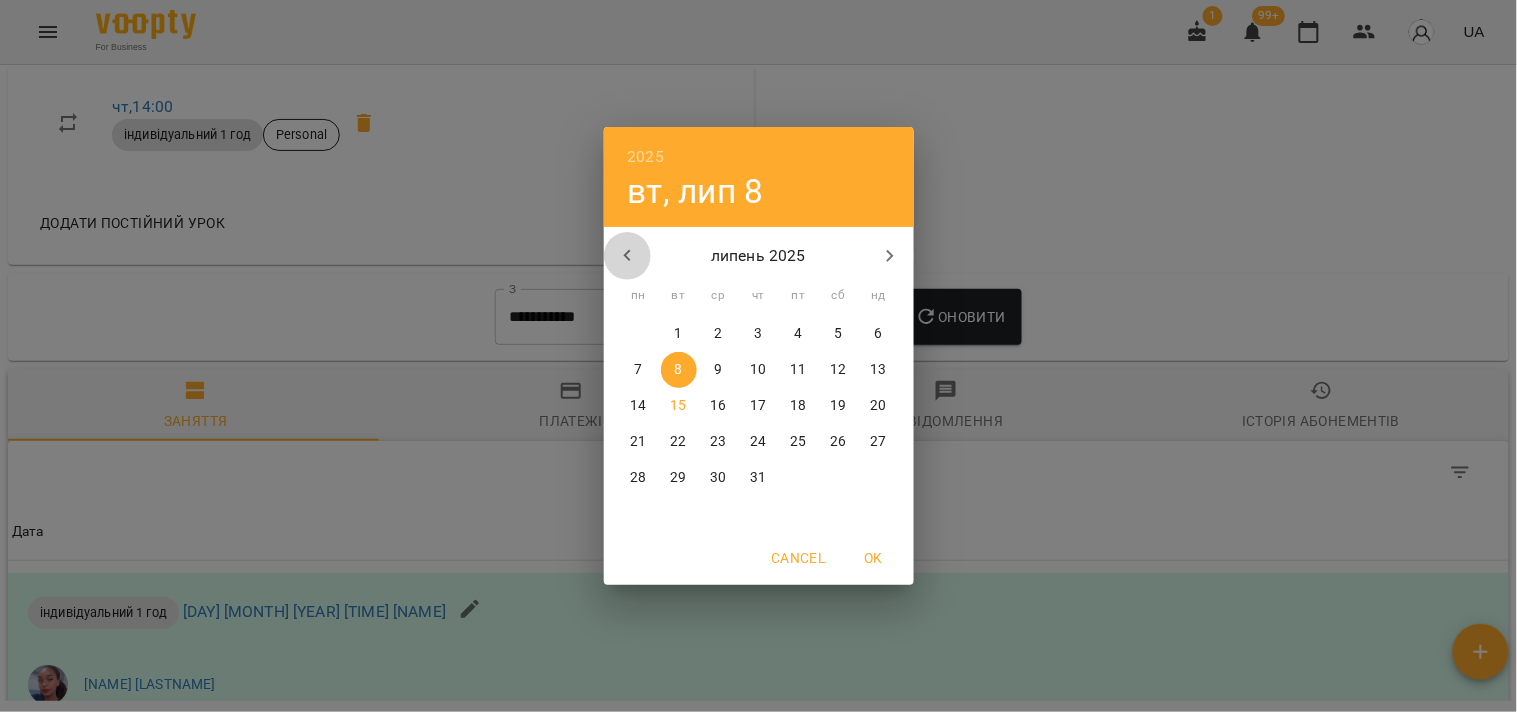 click 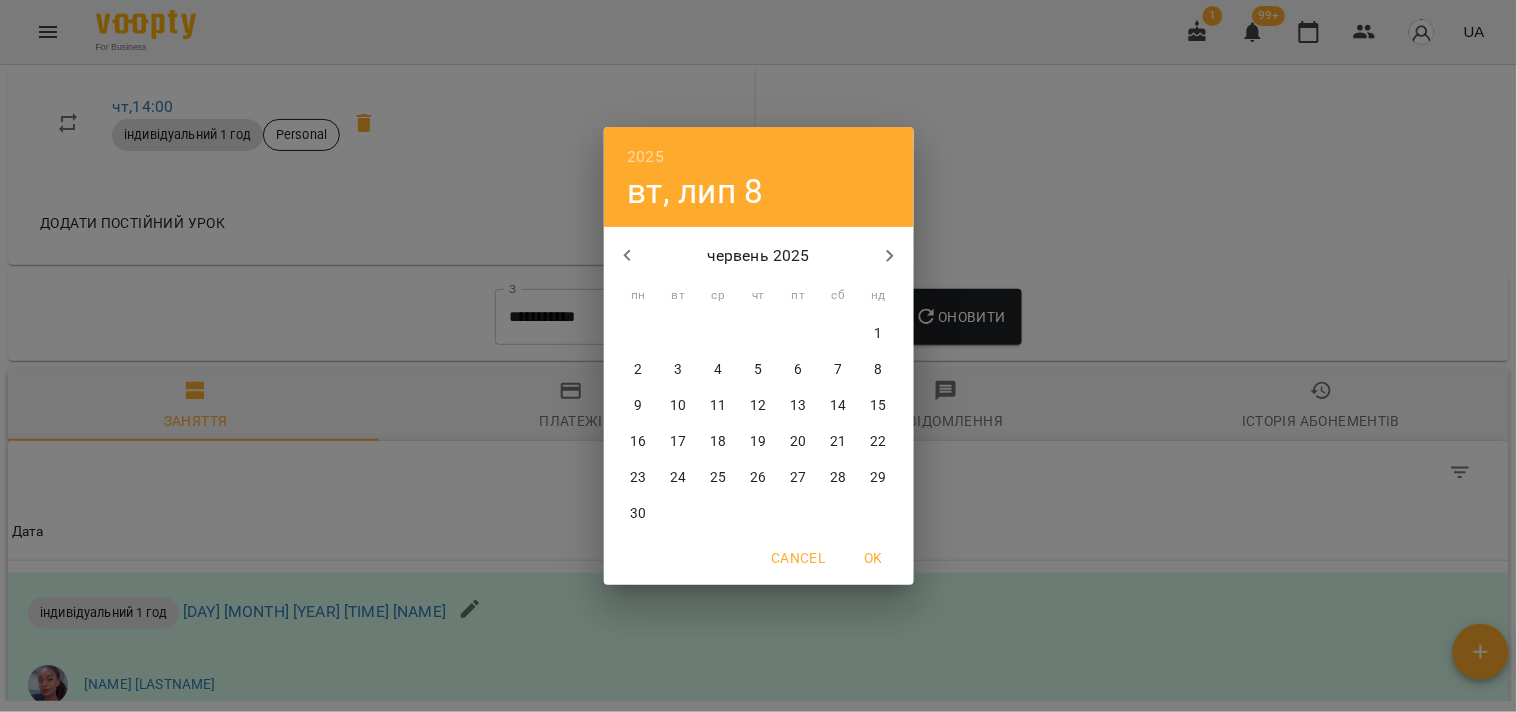 click on "2" at bounding box center [639, 370] 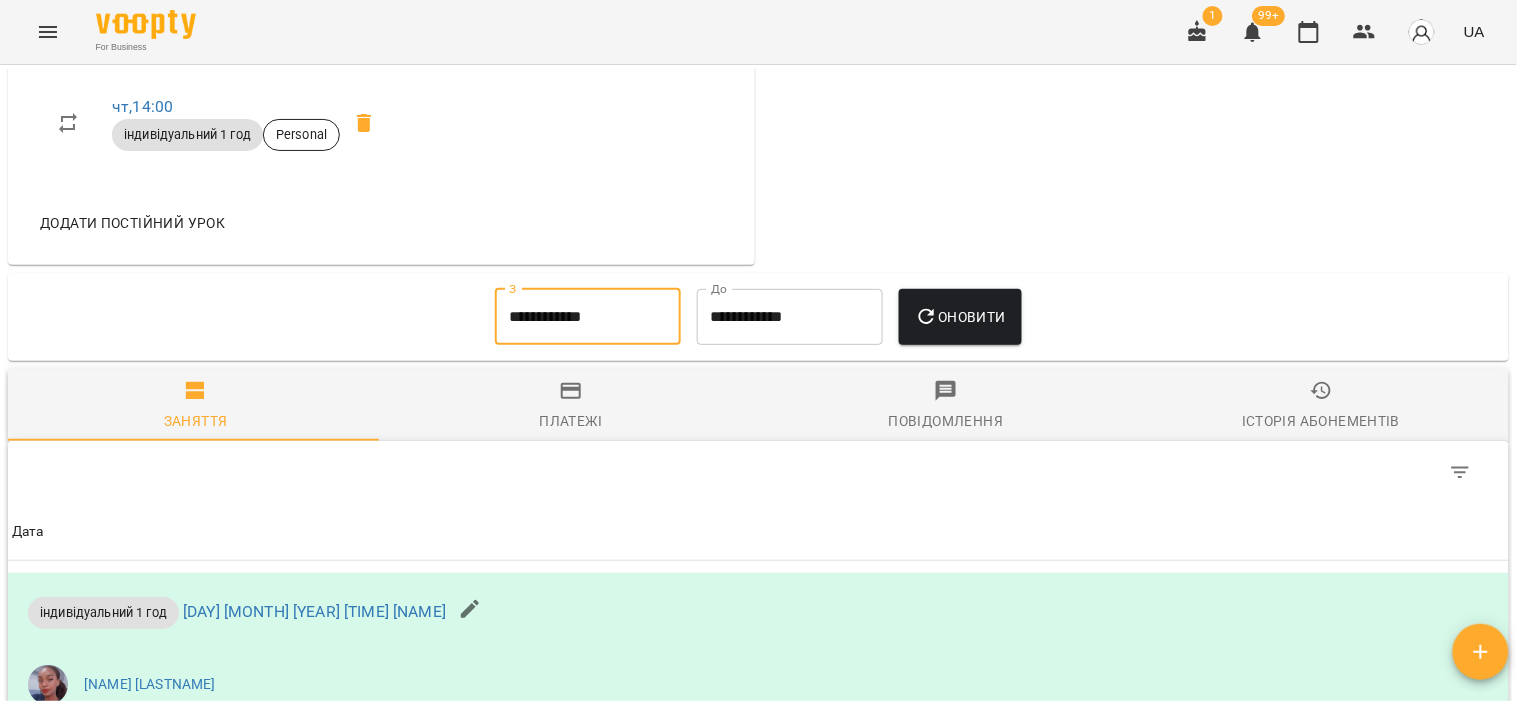 click on "**********" at bounding box center [790, 317] 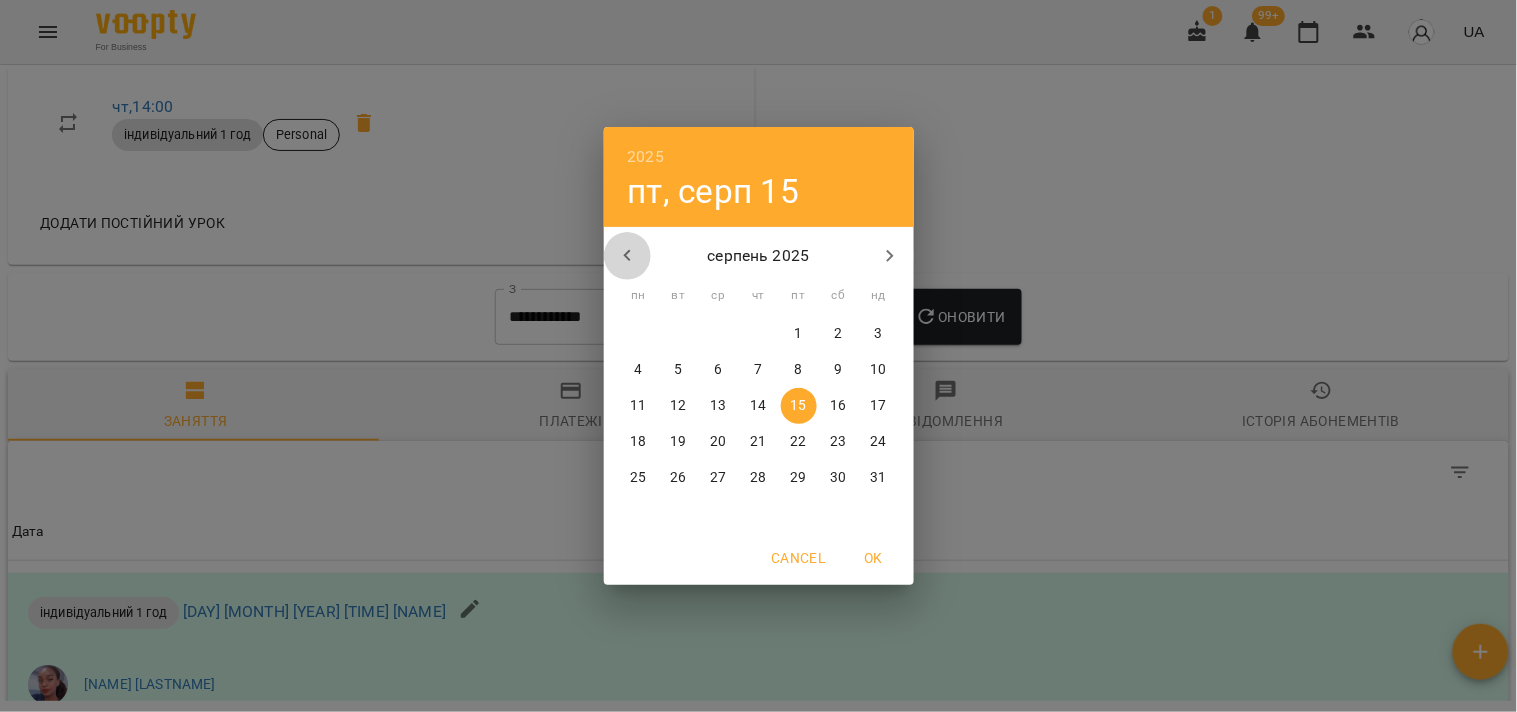 click 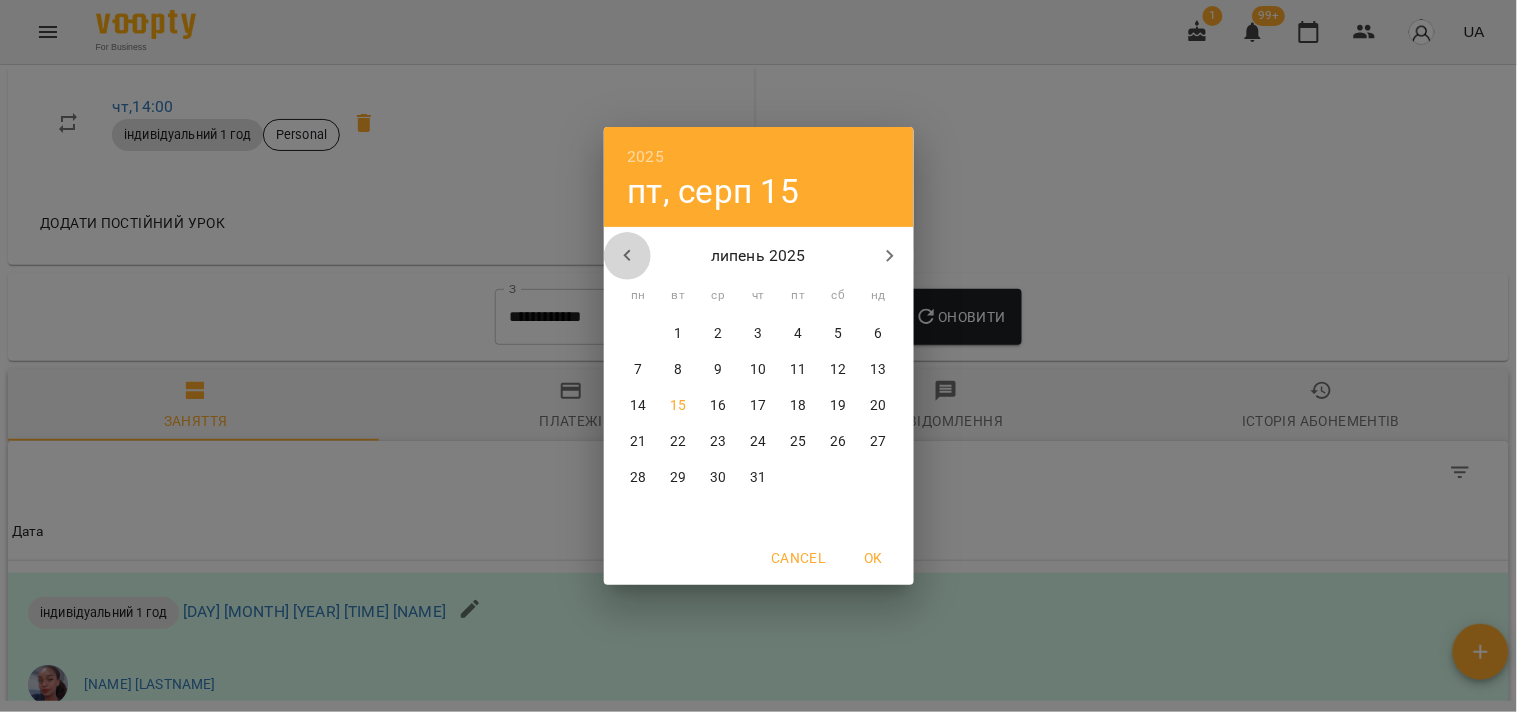 click at bounding box center [628, 256] 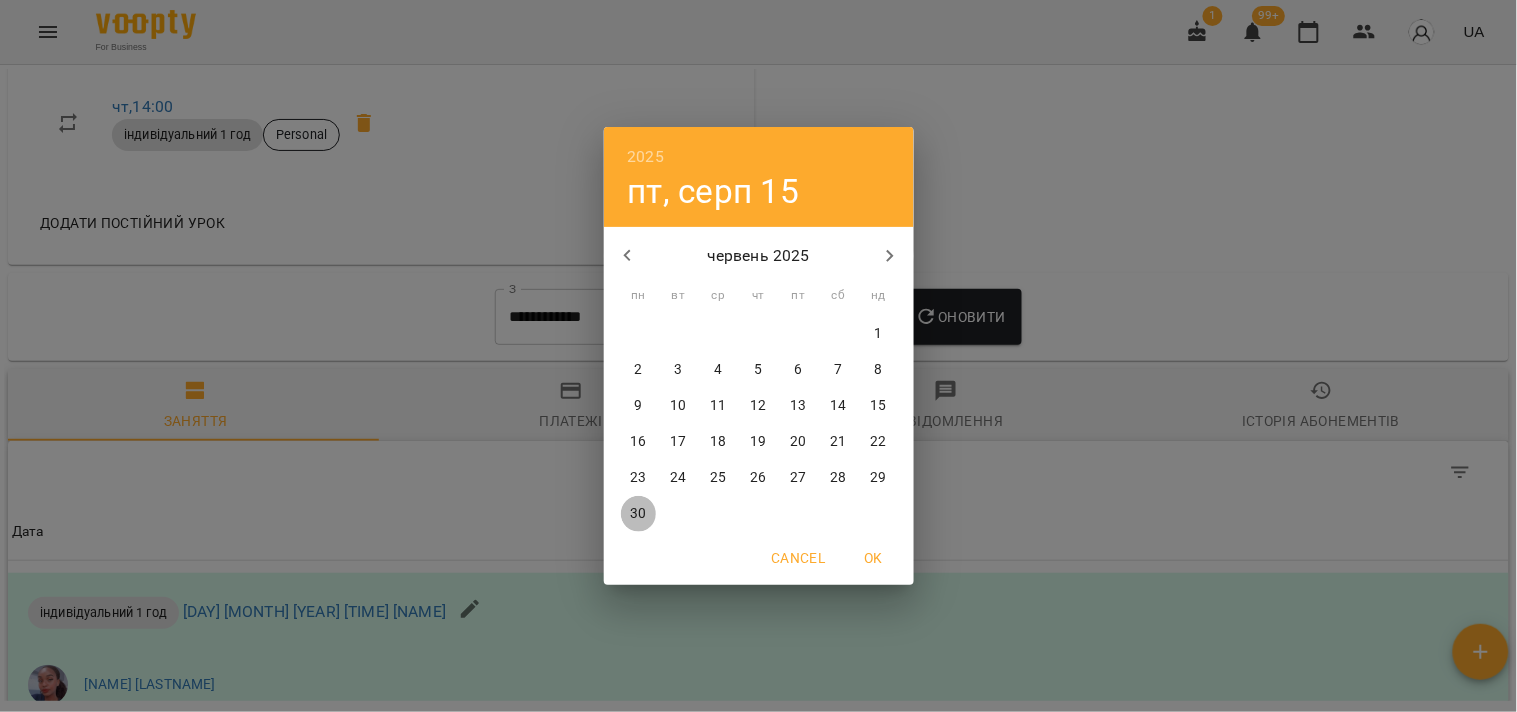 click on "30" at bounding box center (638, 514) 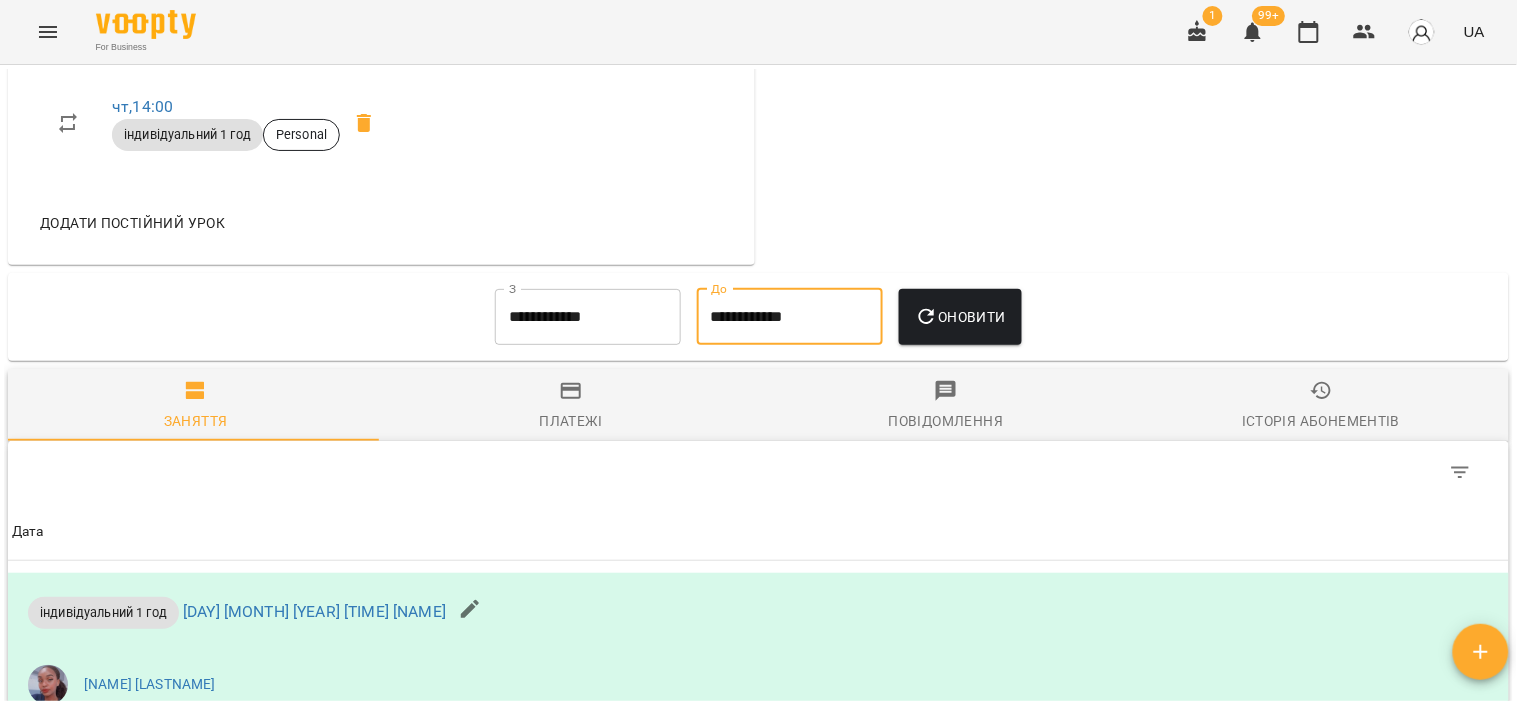 click on "Оновити" at bounding box center (960, 317) 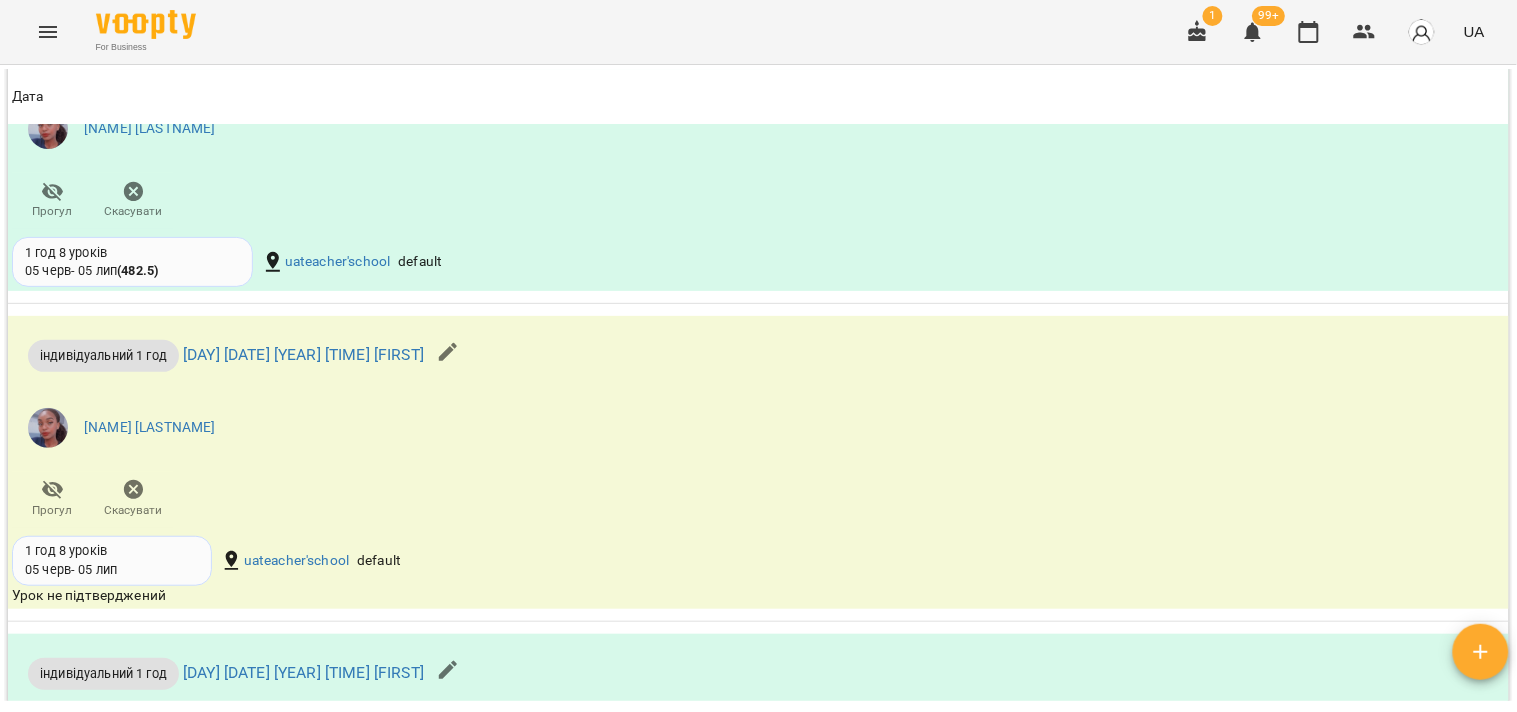 scroll, scrollTop: 1825, scrollLeft: 0, axis: vertical 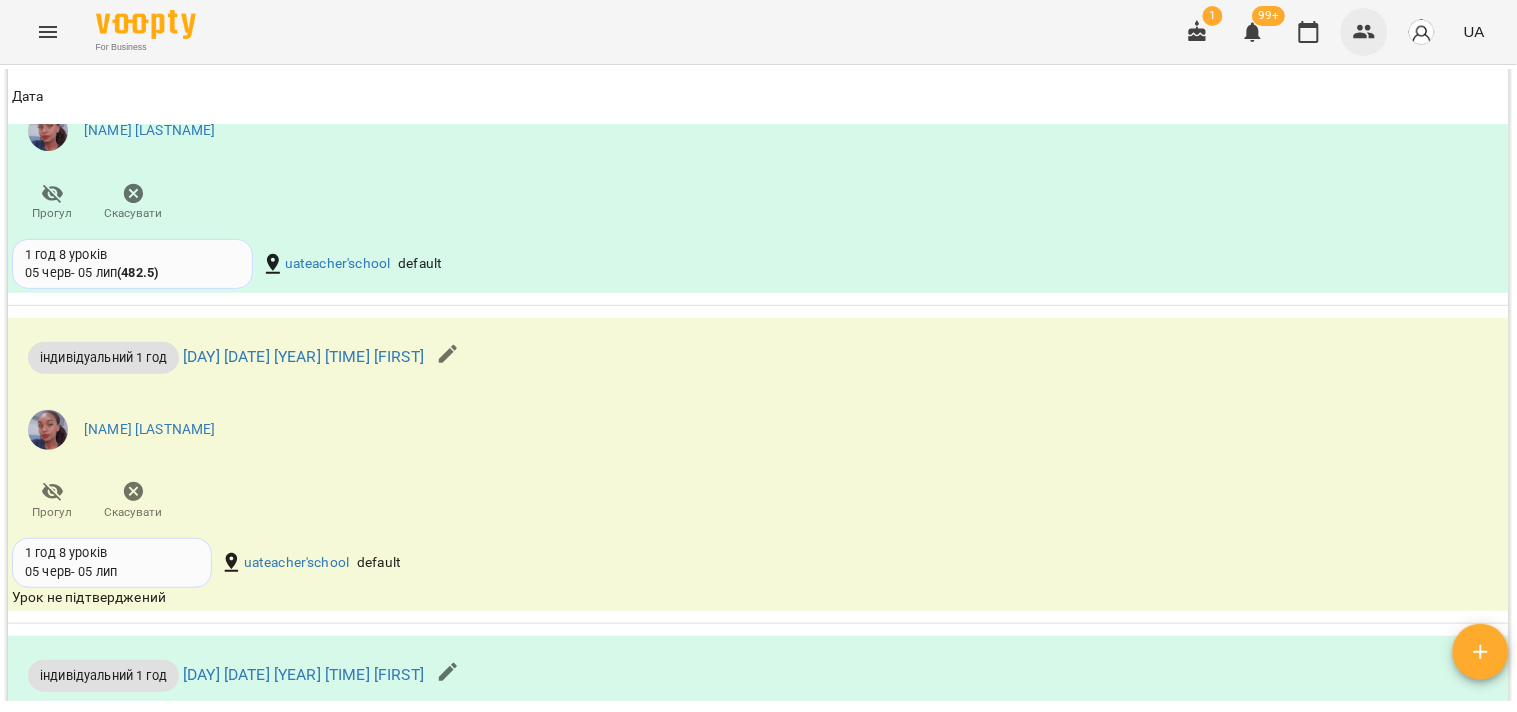 click 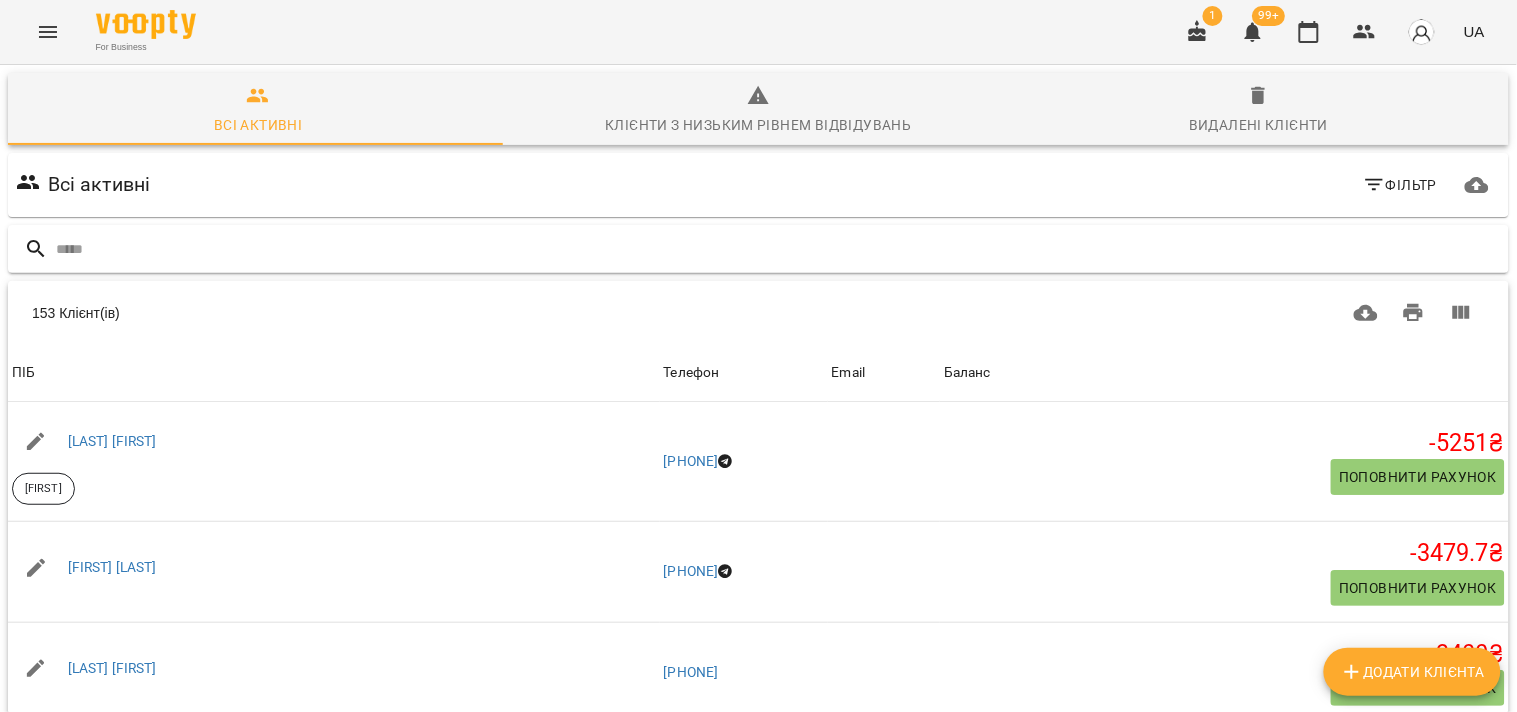 click at bounding box center (778, 249) 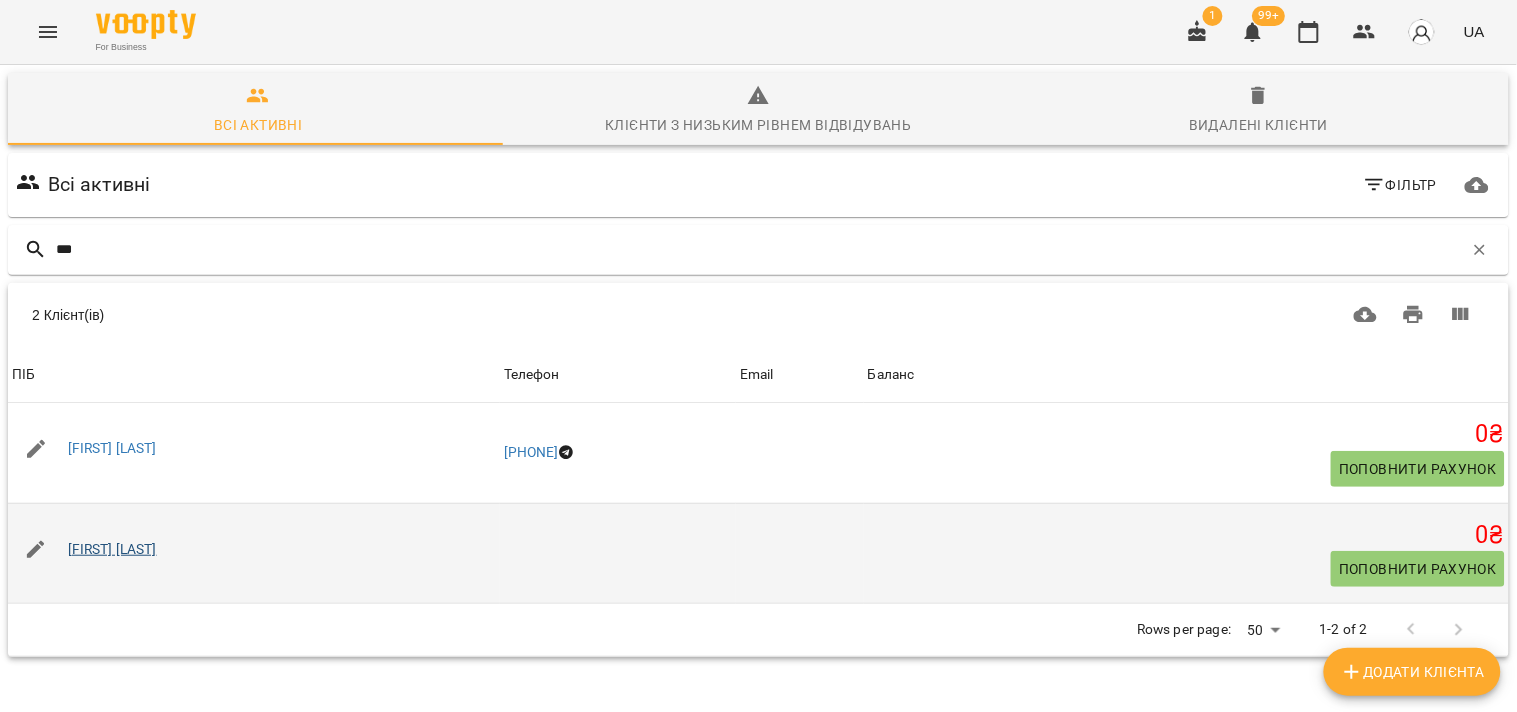 type on "***" 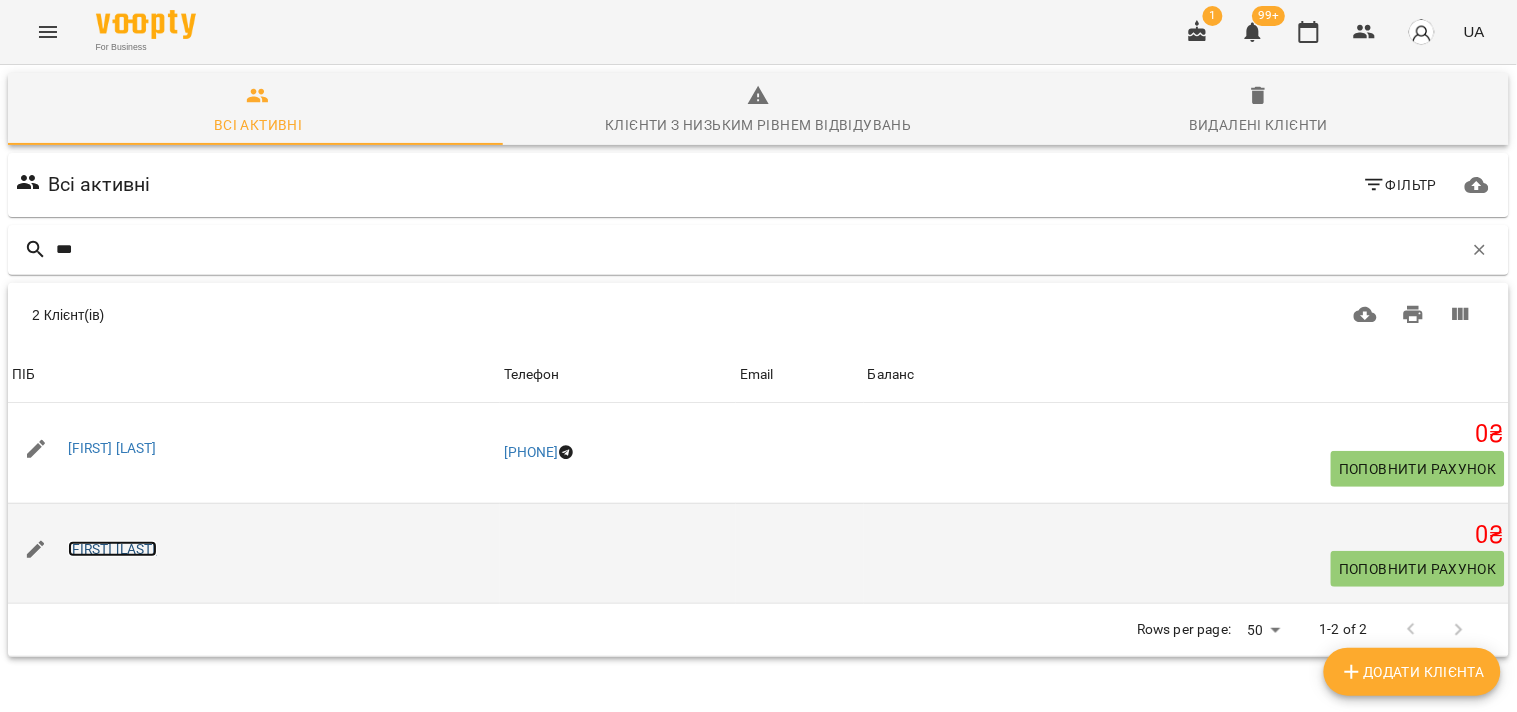 click on "[FIRST] [LAST]" at bounding box center (112, 549) 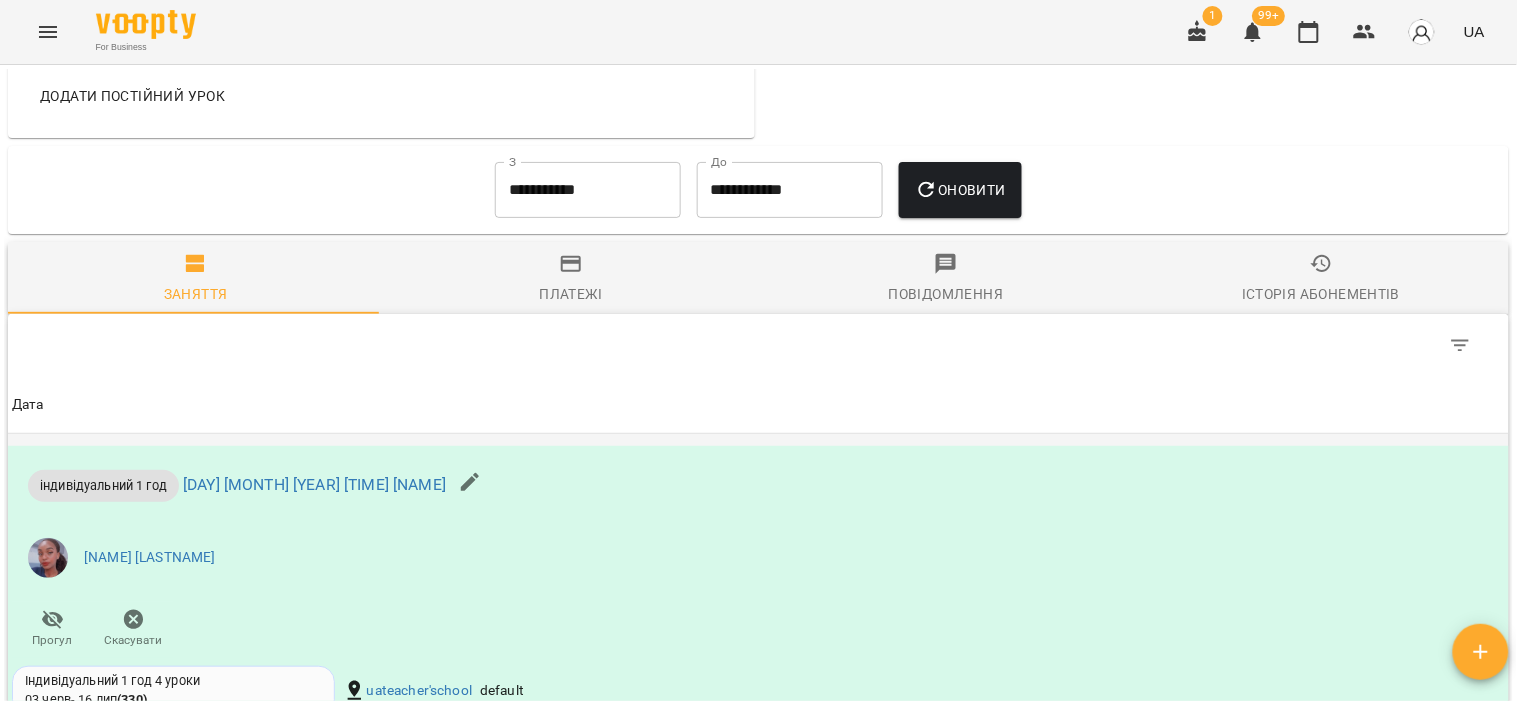 scroll, scrollTop: 1000, scrollLeft: 0, axis: vertical 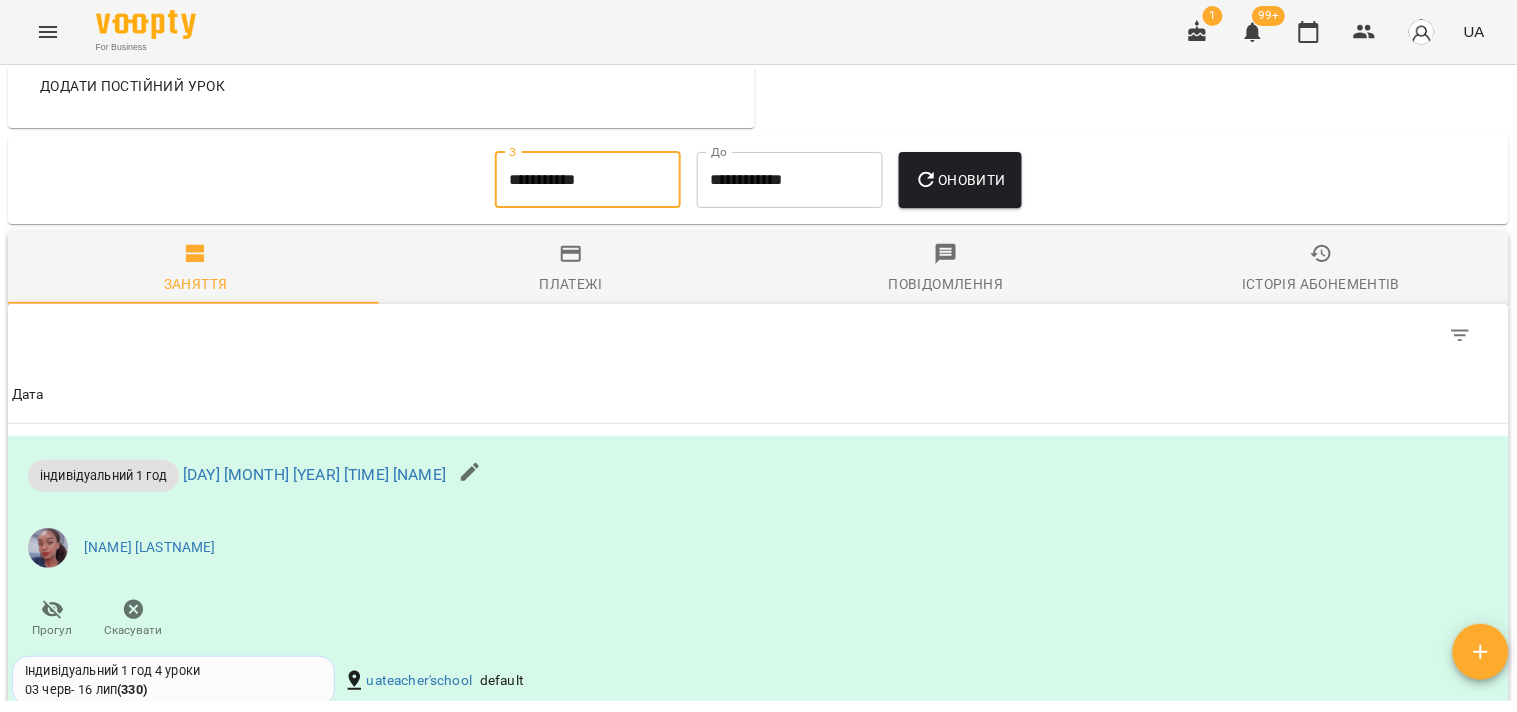 click on "**********" at bounding box center [588, 180] 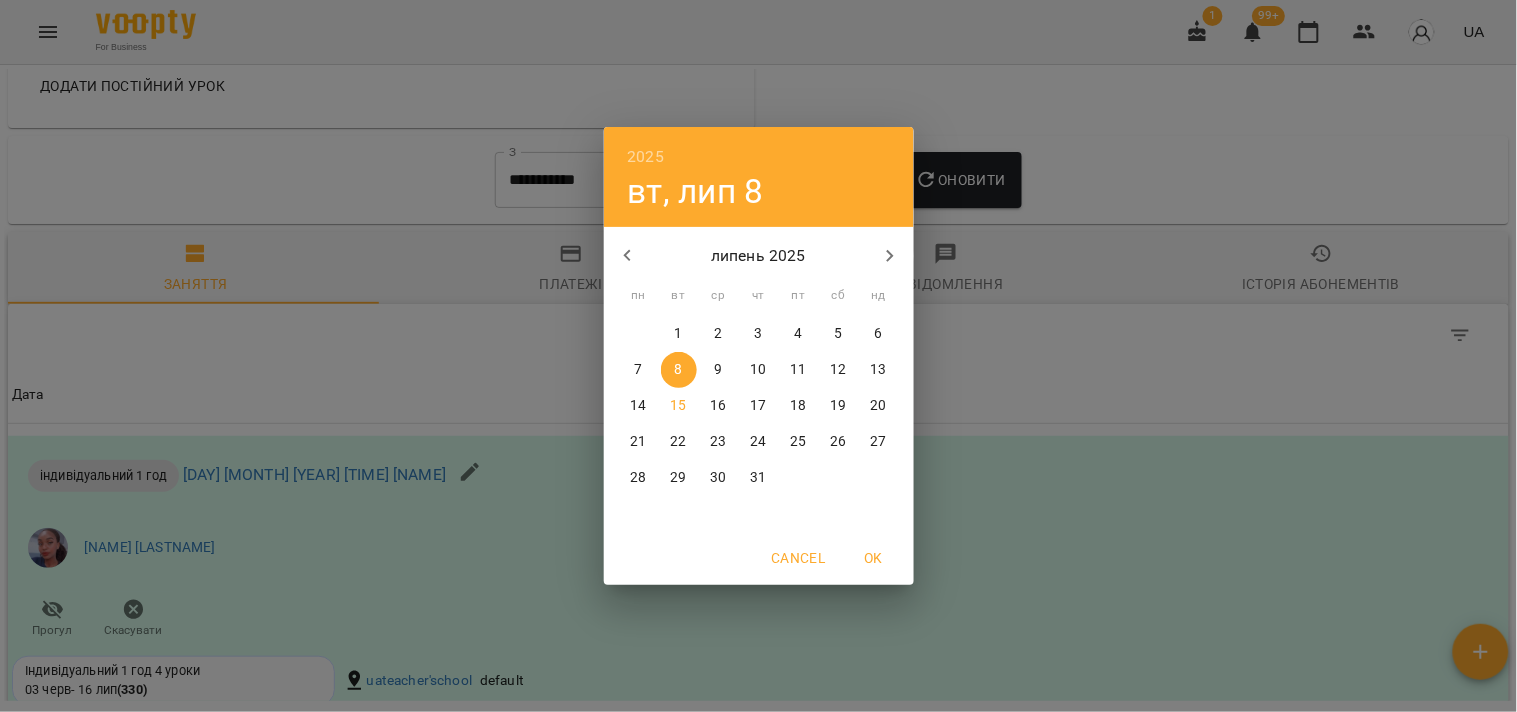 click 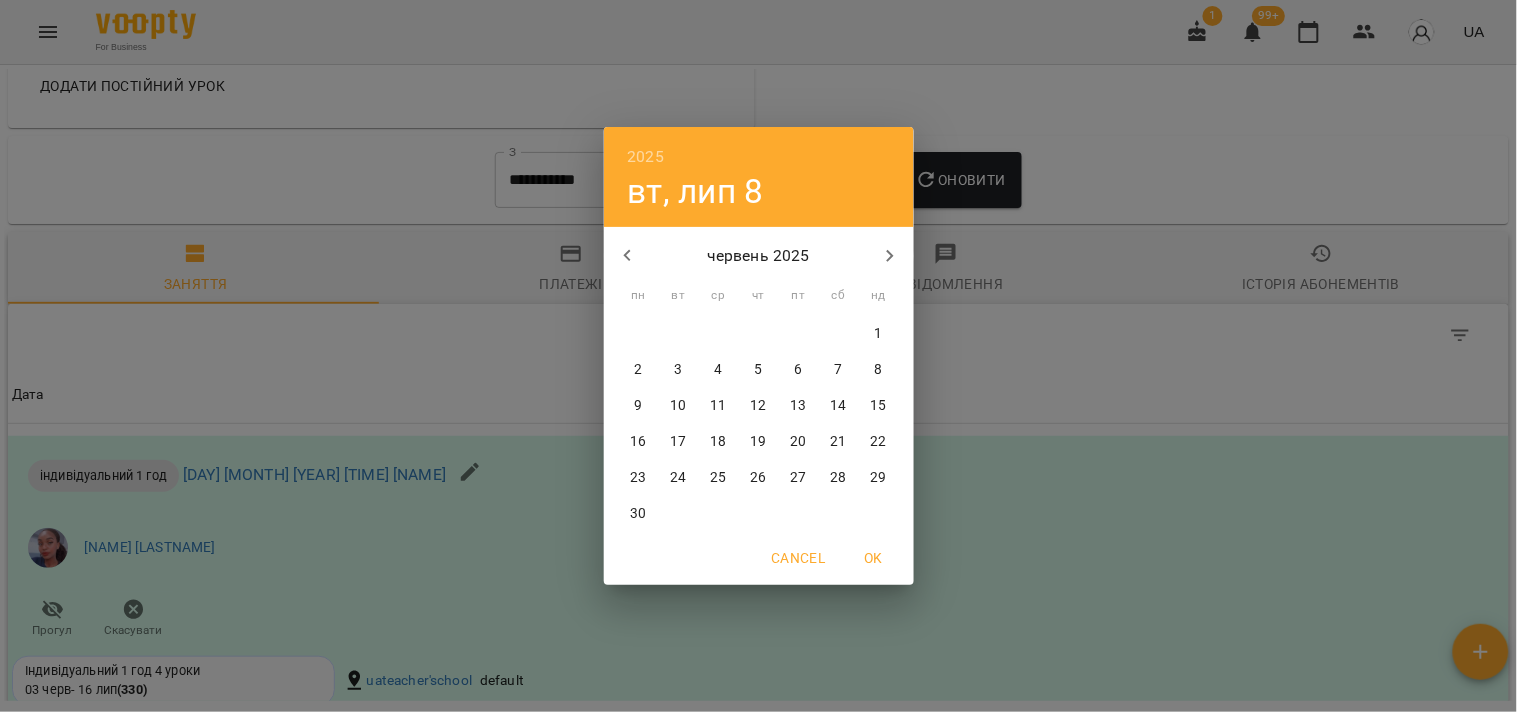 click on "2" at bounding box center (639, 370) 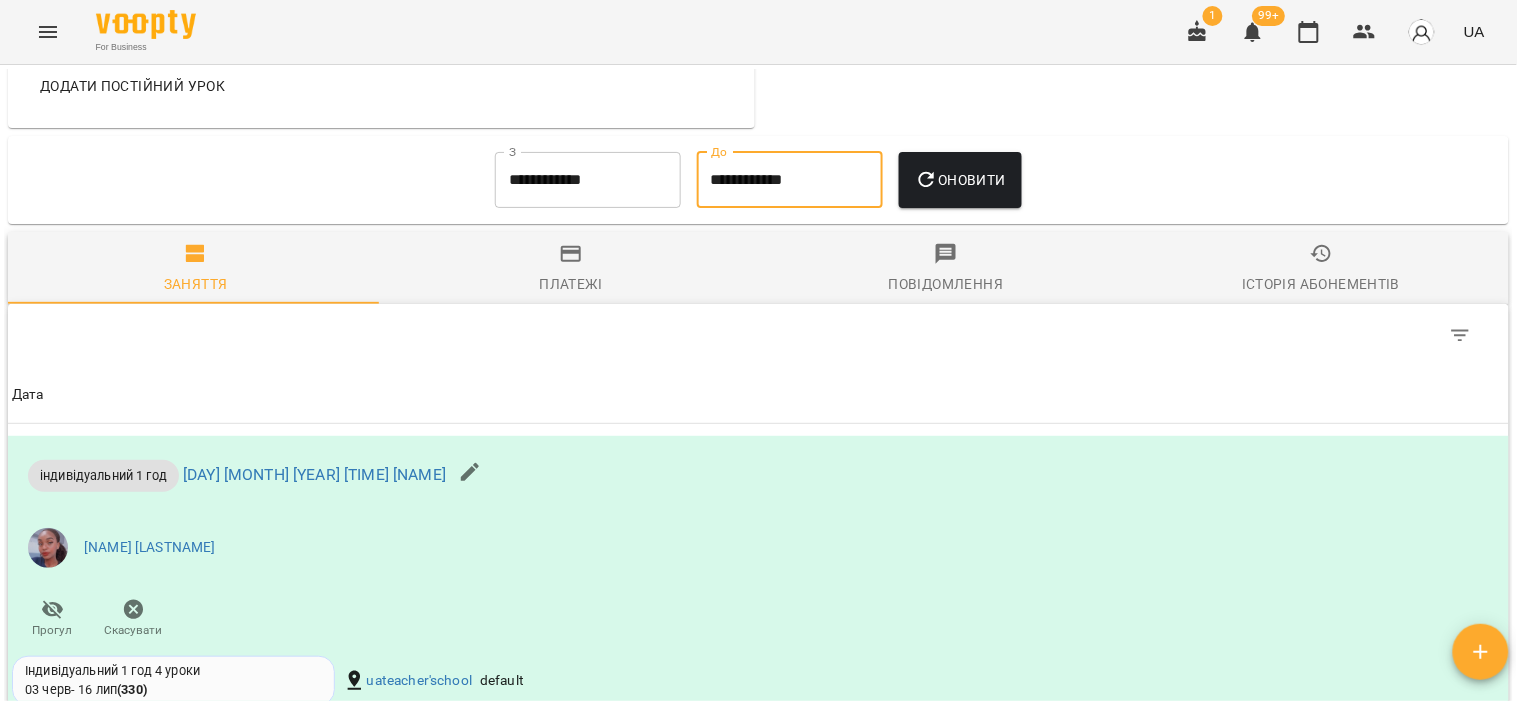click on "**********" at bounding box center [790, 180] 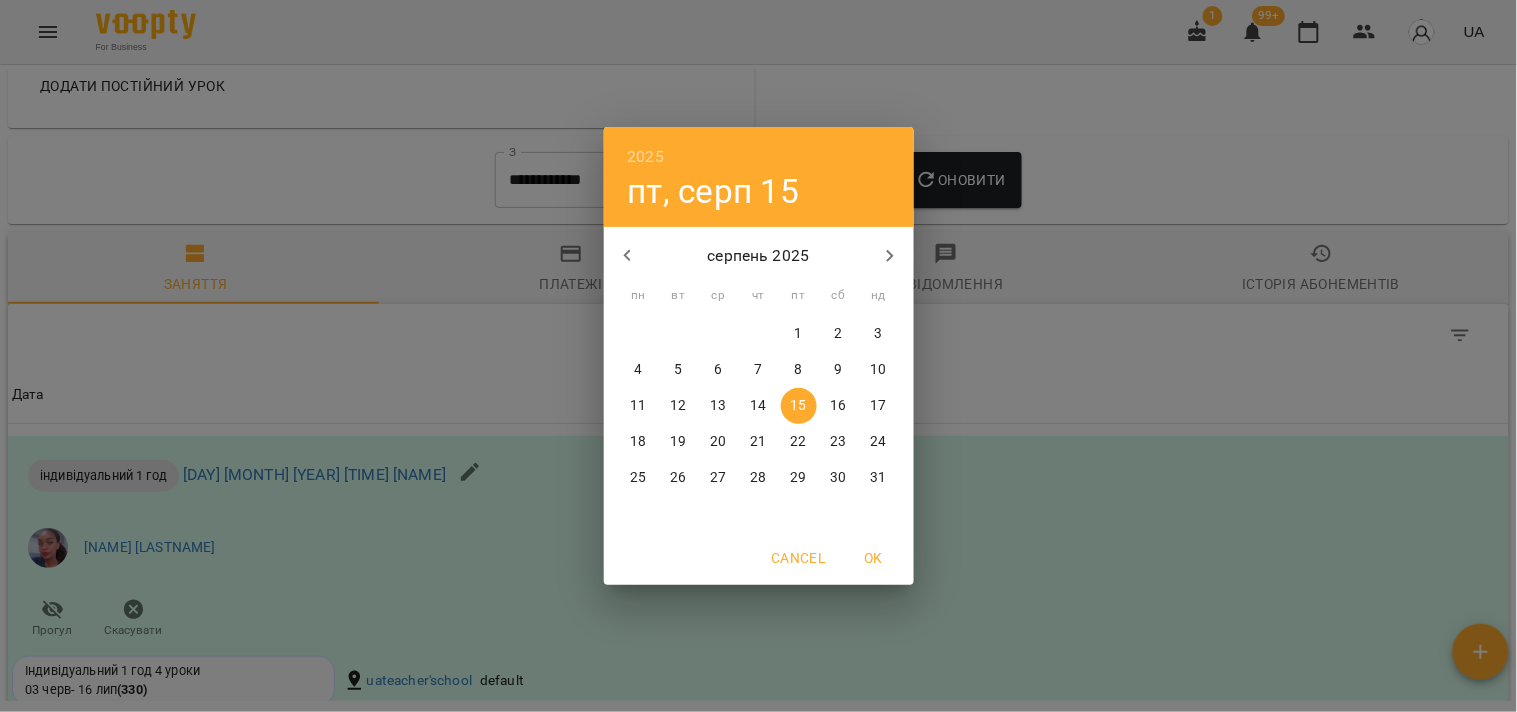 click 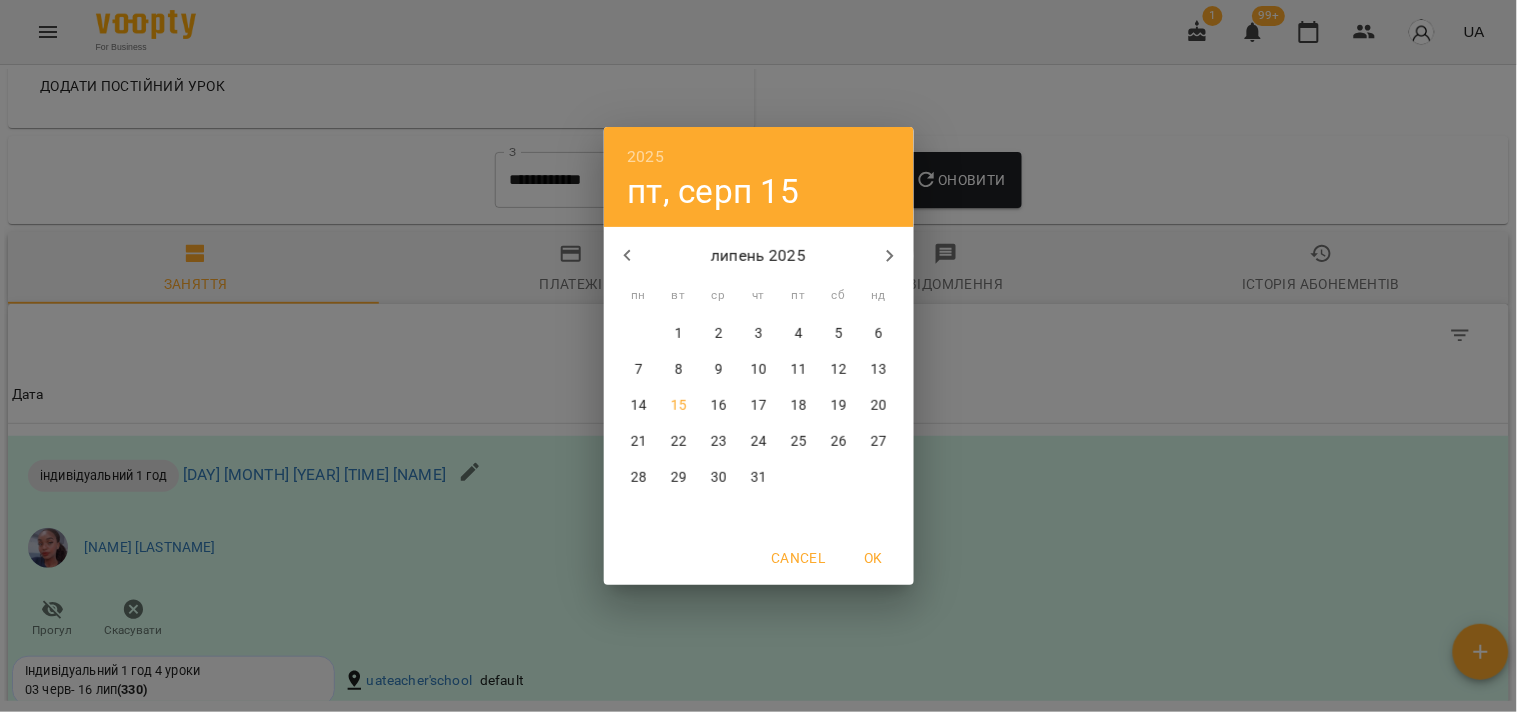 click 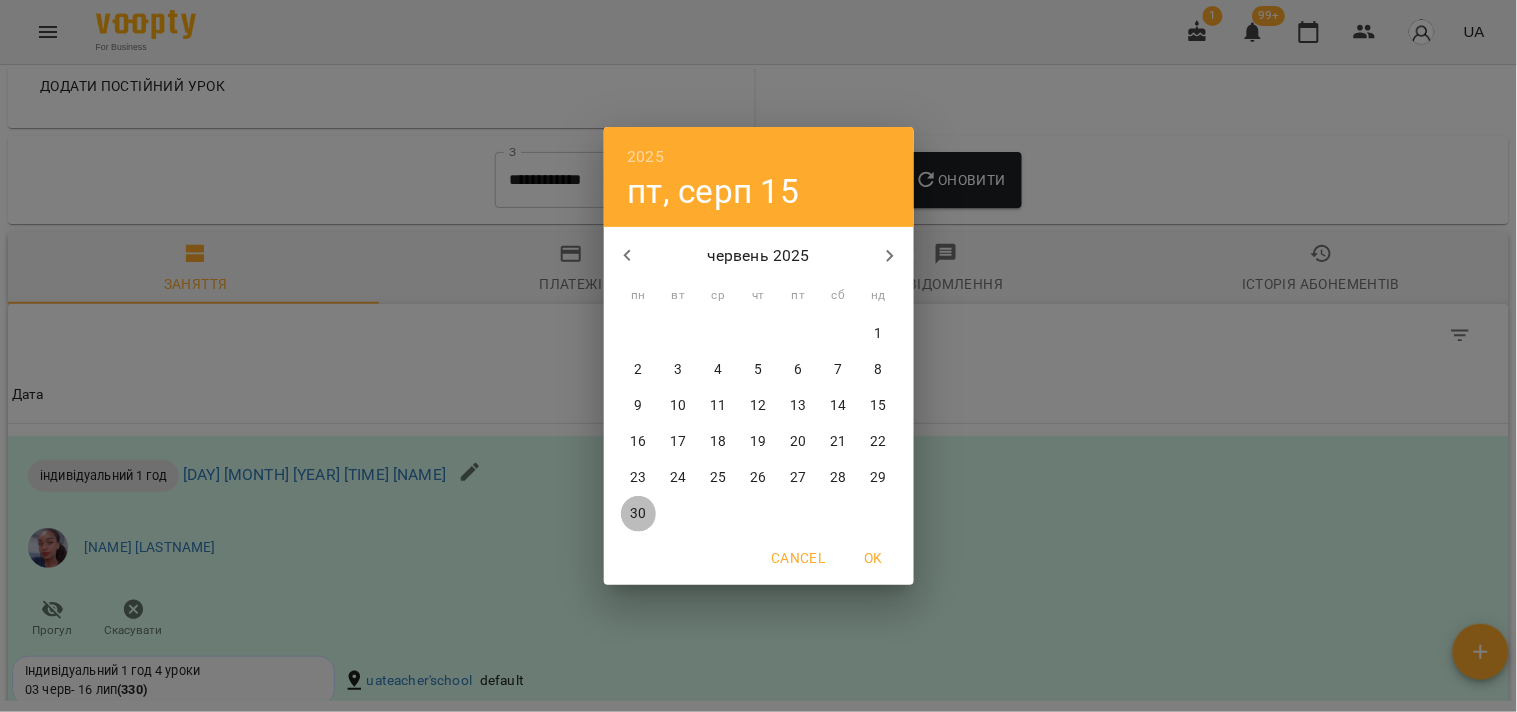 drag, startPoint x: 647, startPoint y: 502, endPoint x: 661, endPoint y: 488, distance: 19.79899 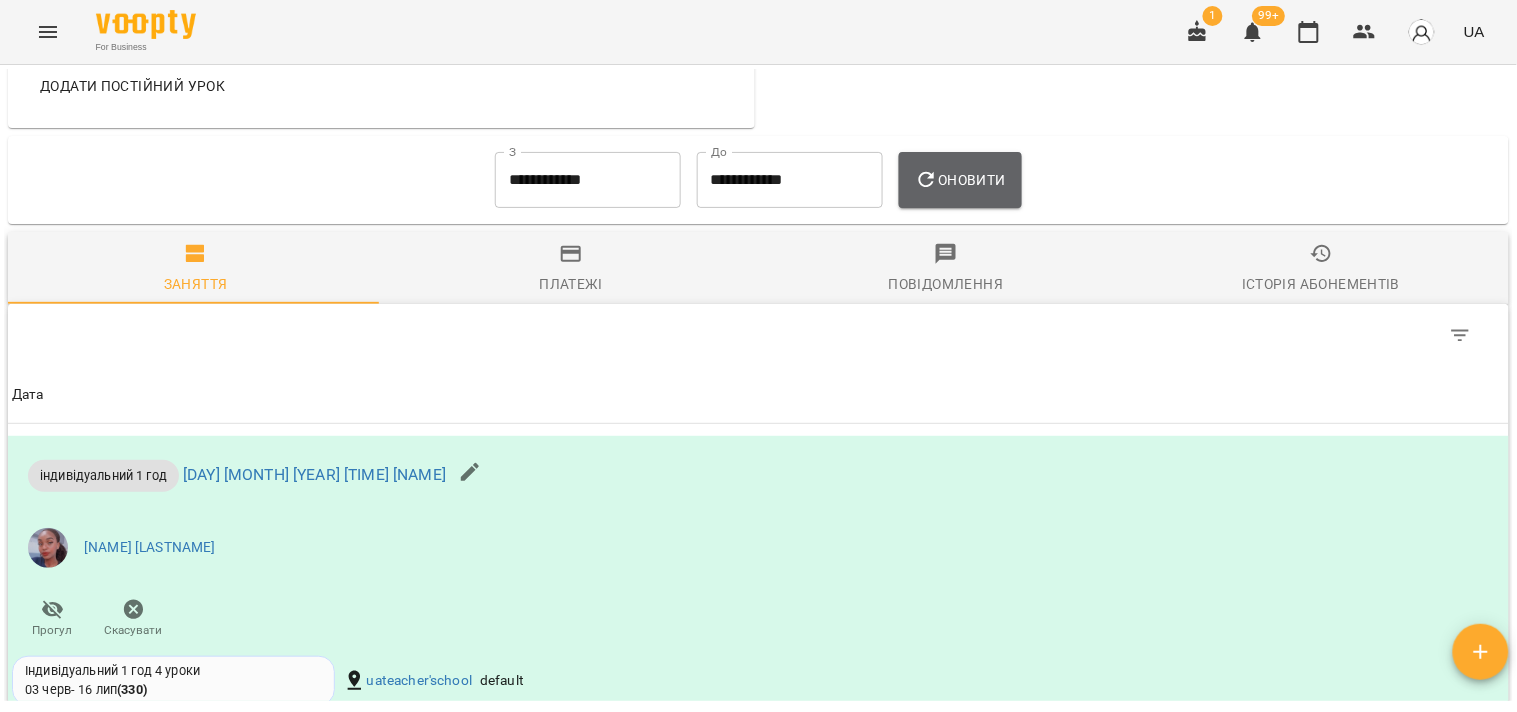 click 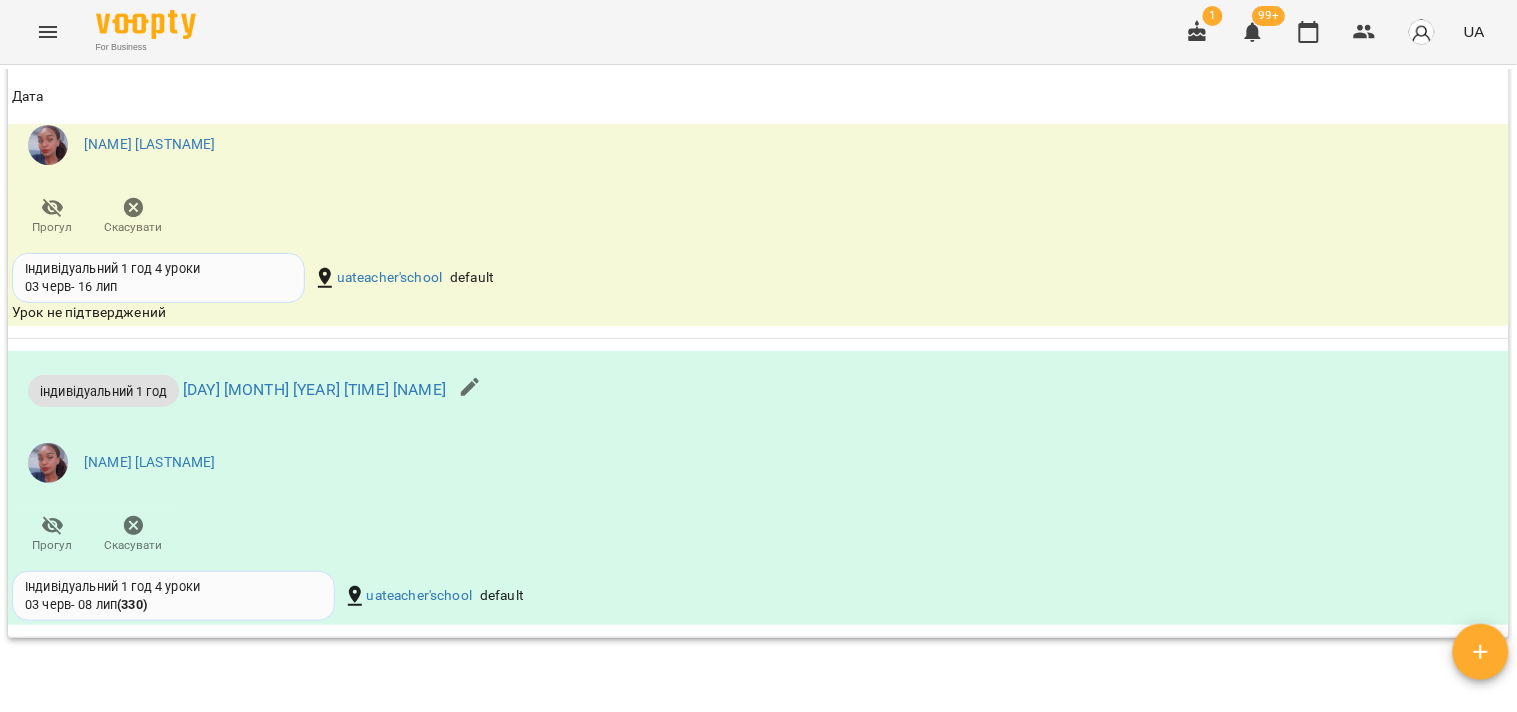 scroll, scrollTop: 2181, scrollLeft: 0, axis: vertical 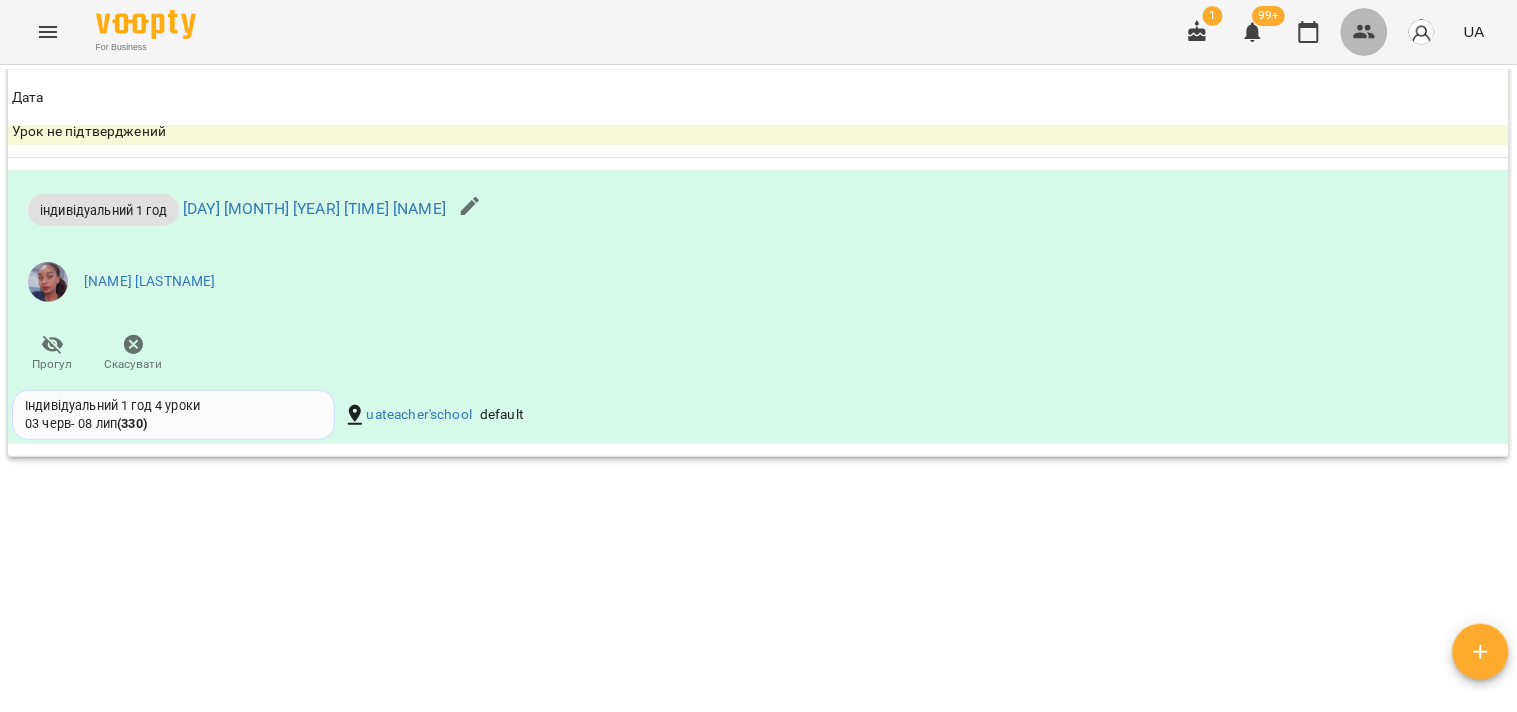 click at bounding box center (1365, 32) 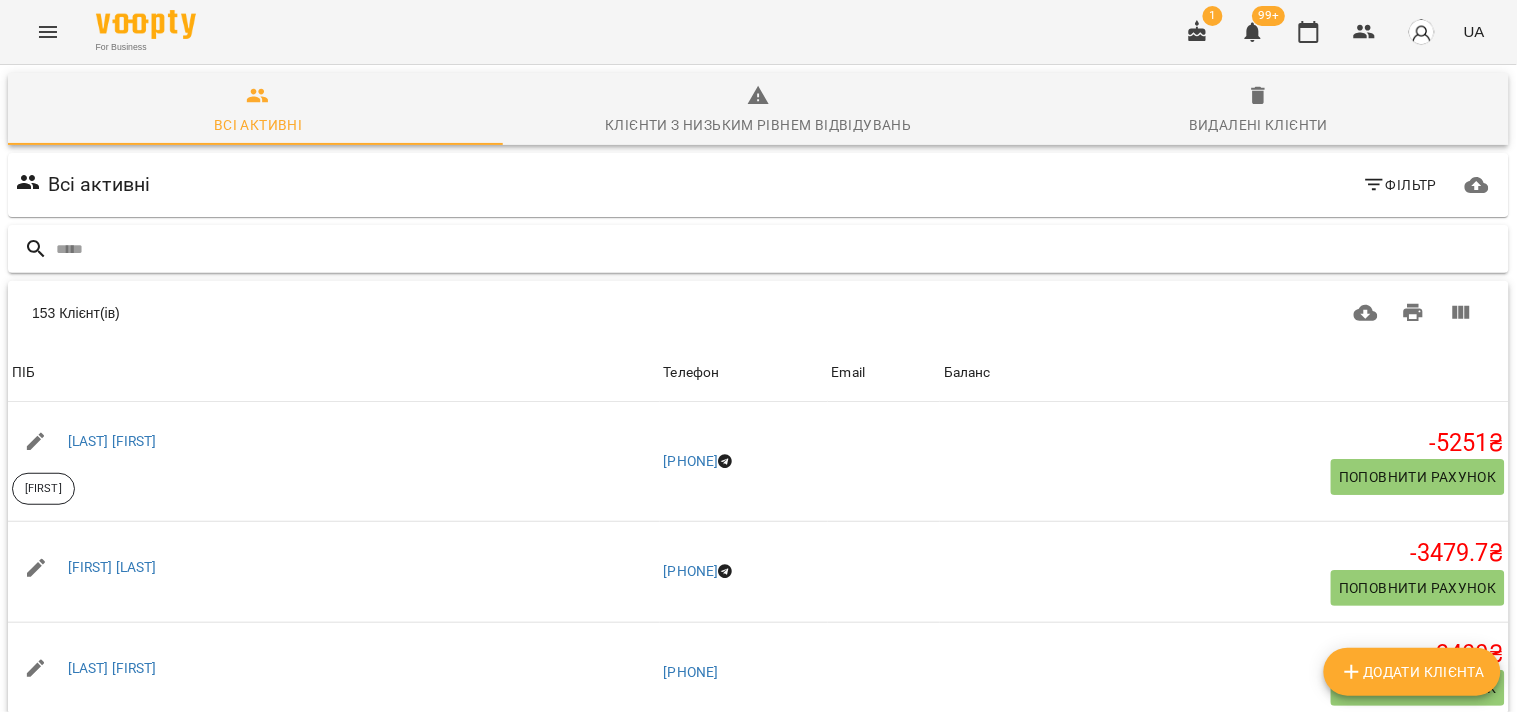 click at bounding box center [778, 249] 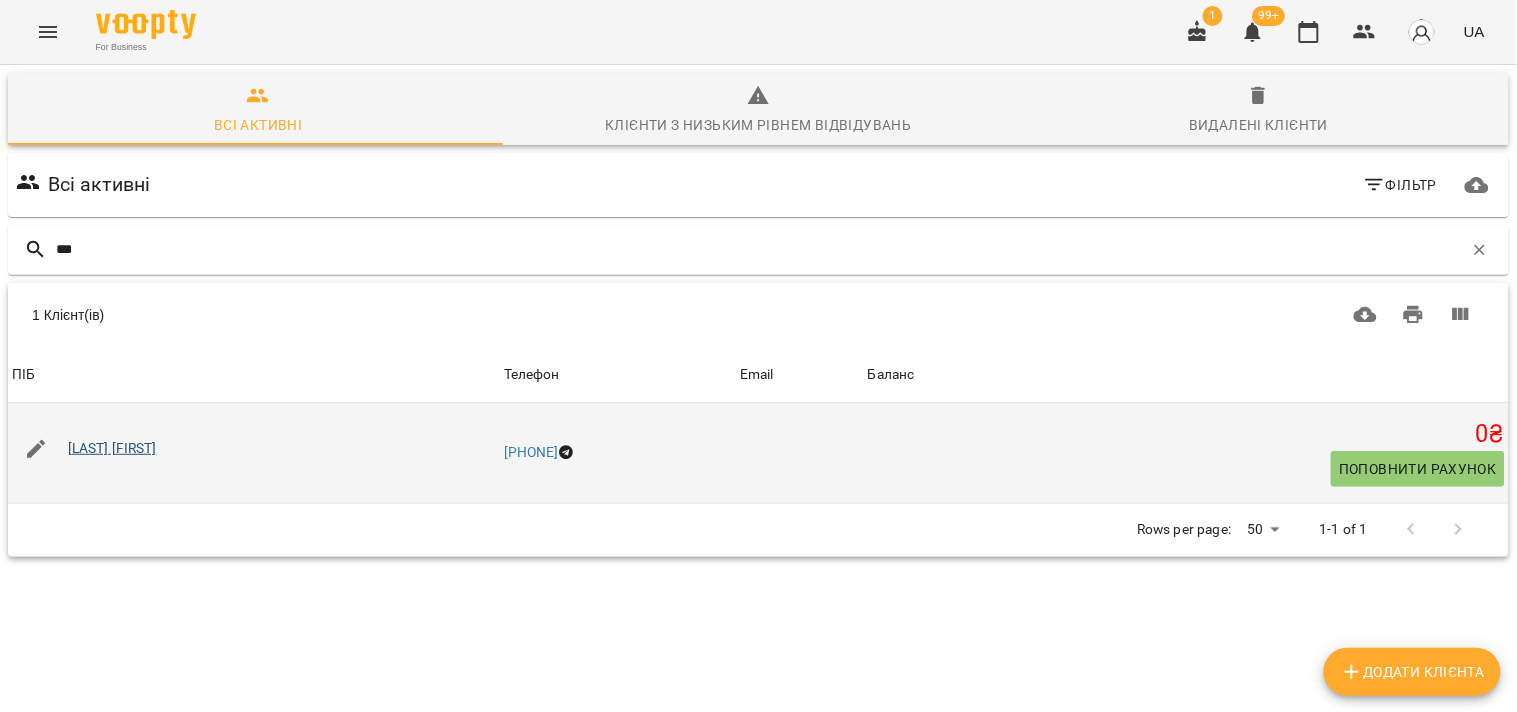 type on "***" 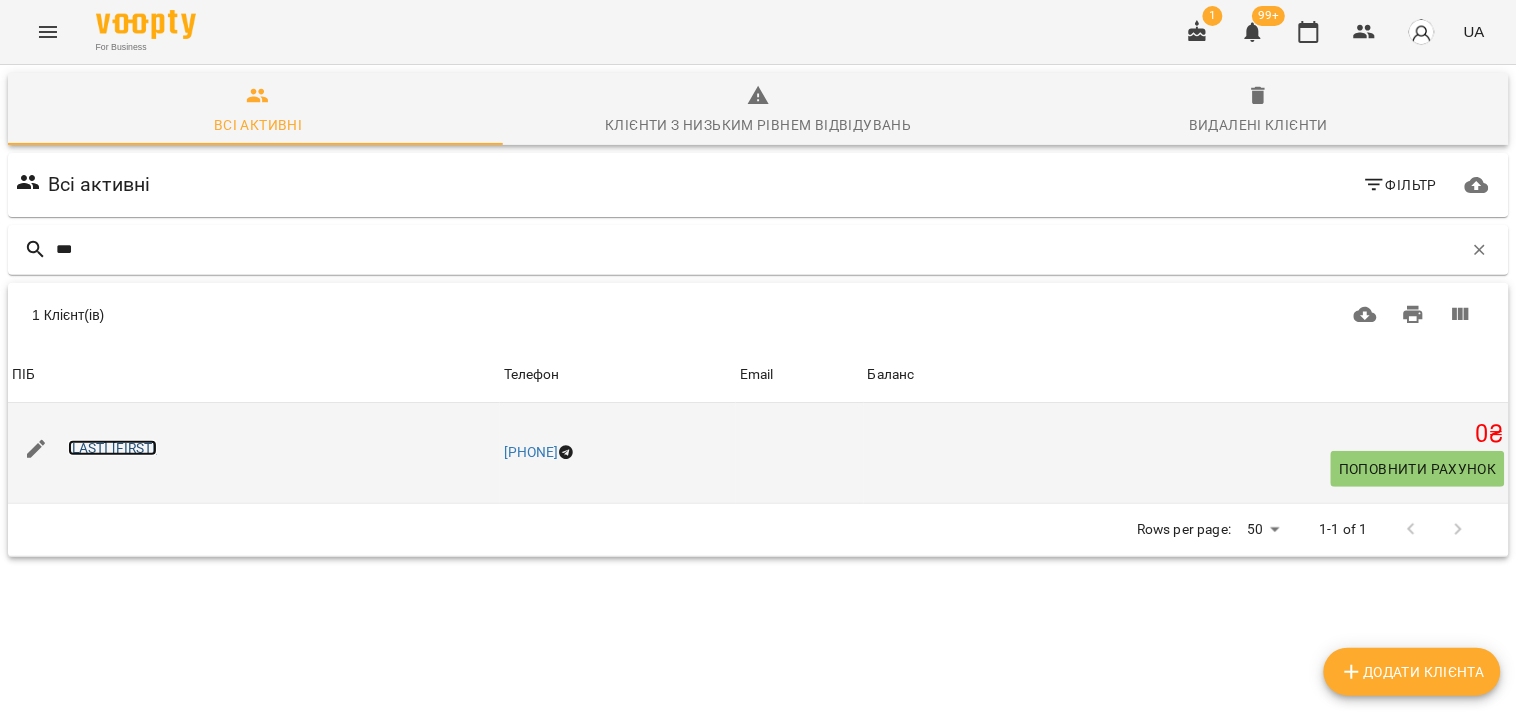 click on "[LAST] [FIRST]" at bounding box center (112, 448) 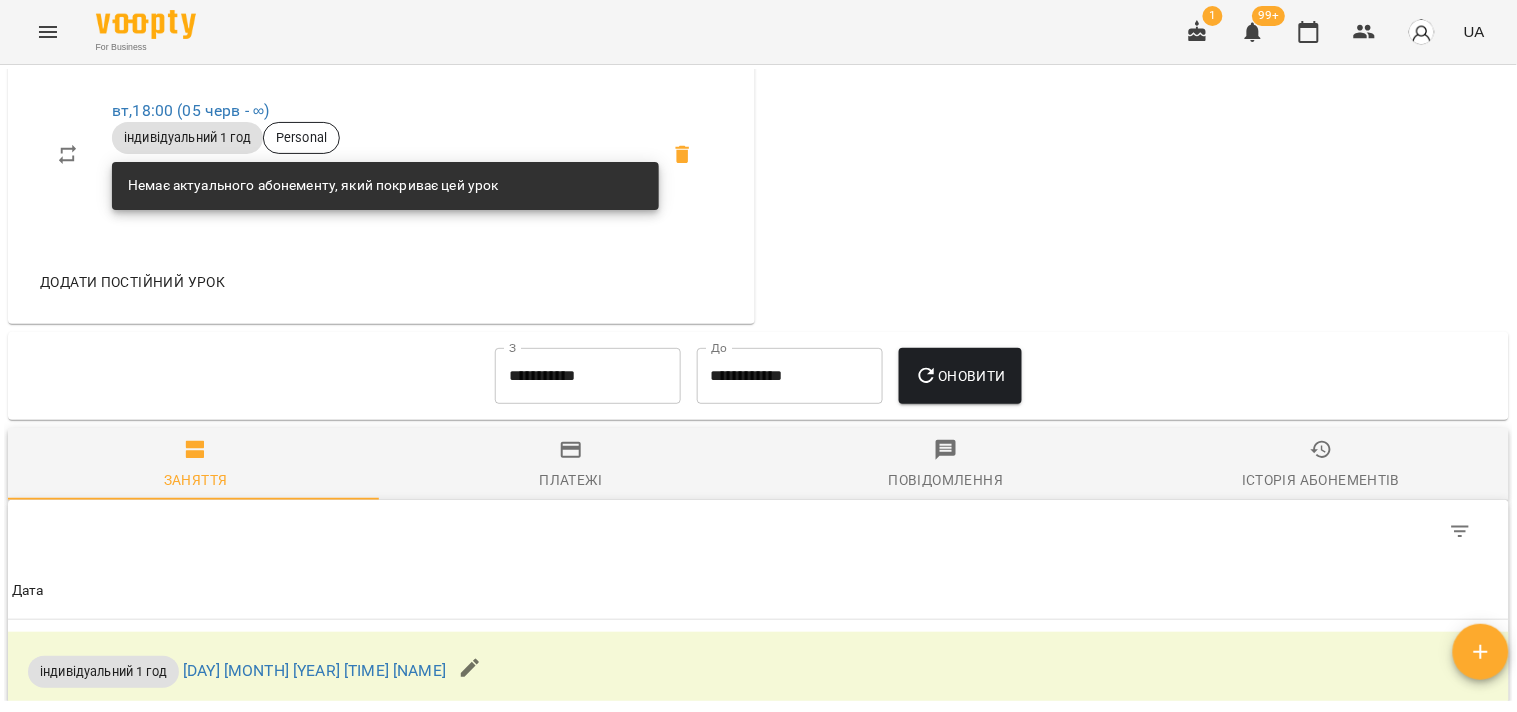 scroll, scrollTop: 888, scrollLeft: 0, axis: vertical 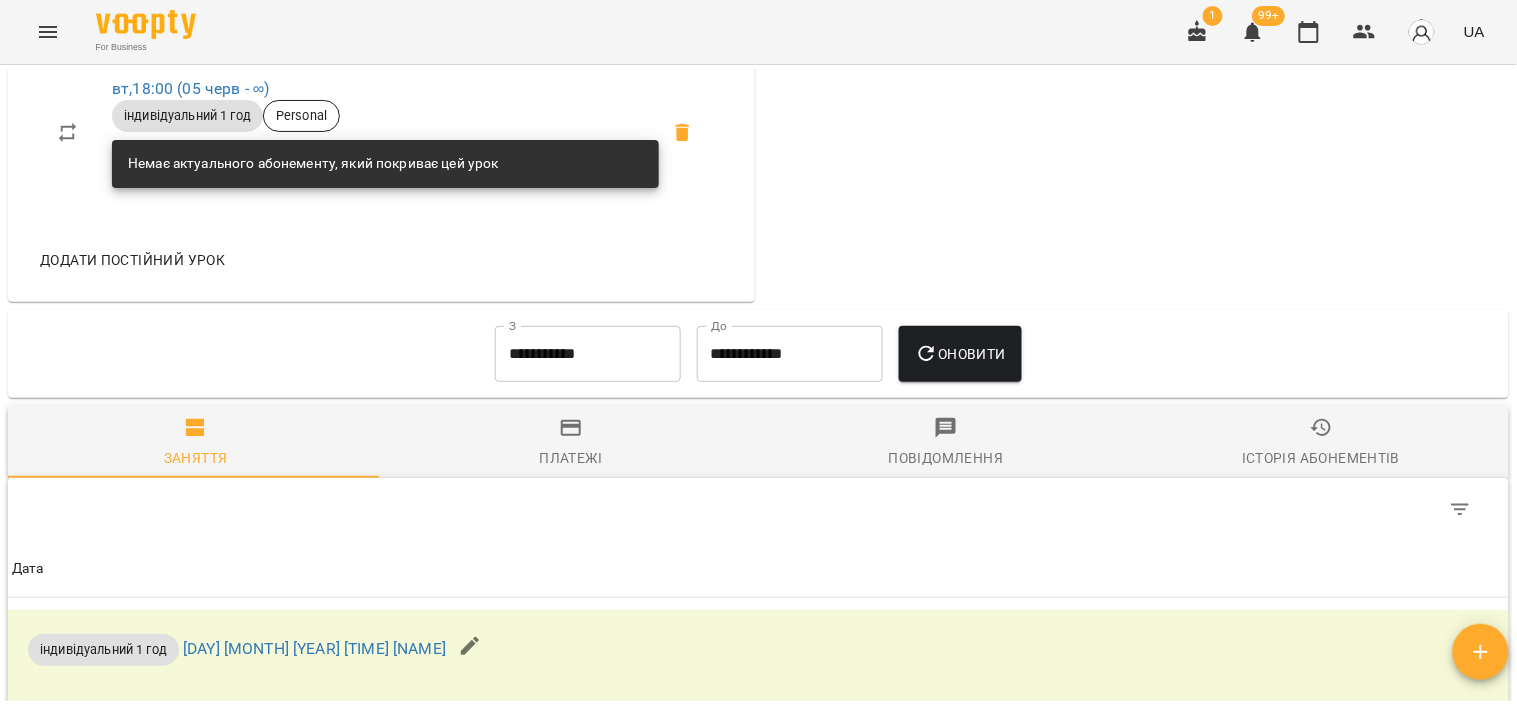 click on "**********" at bounding box center [588, 354] 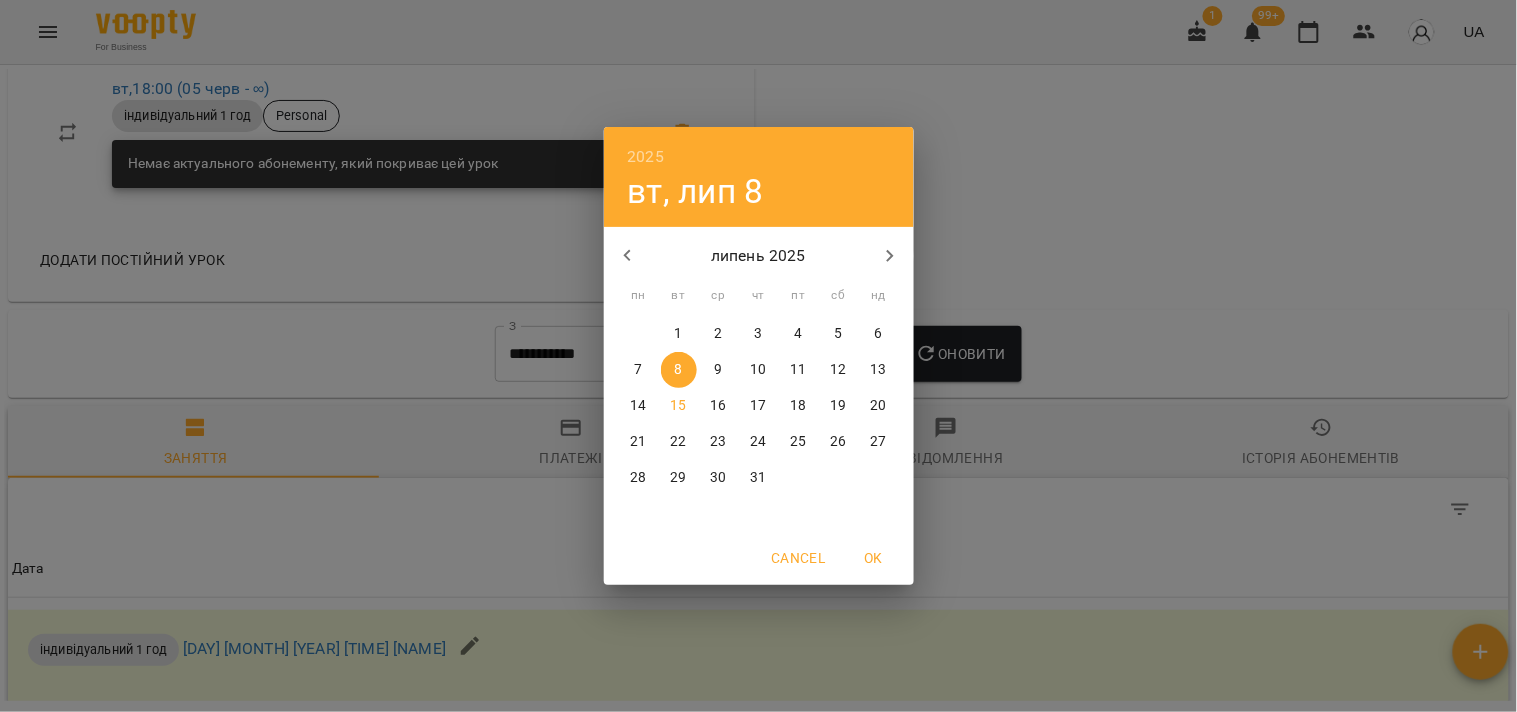 click 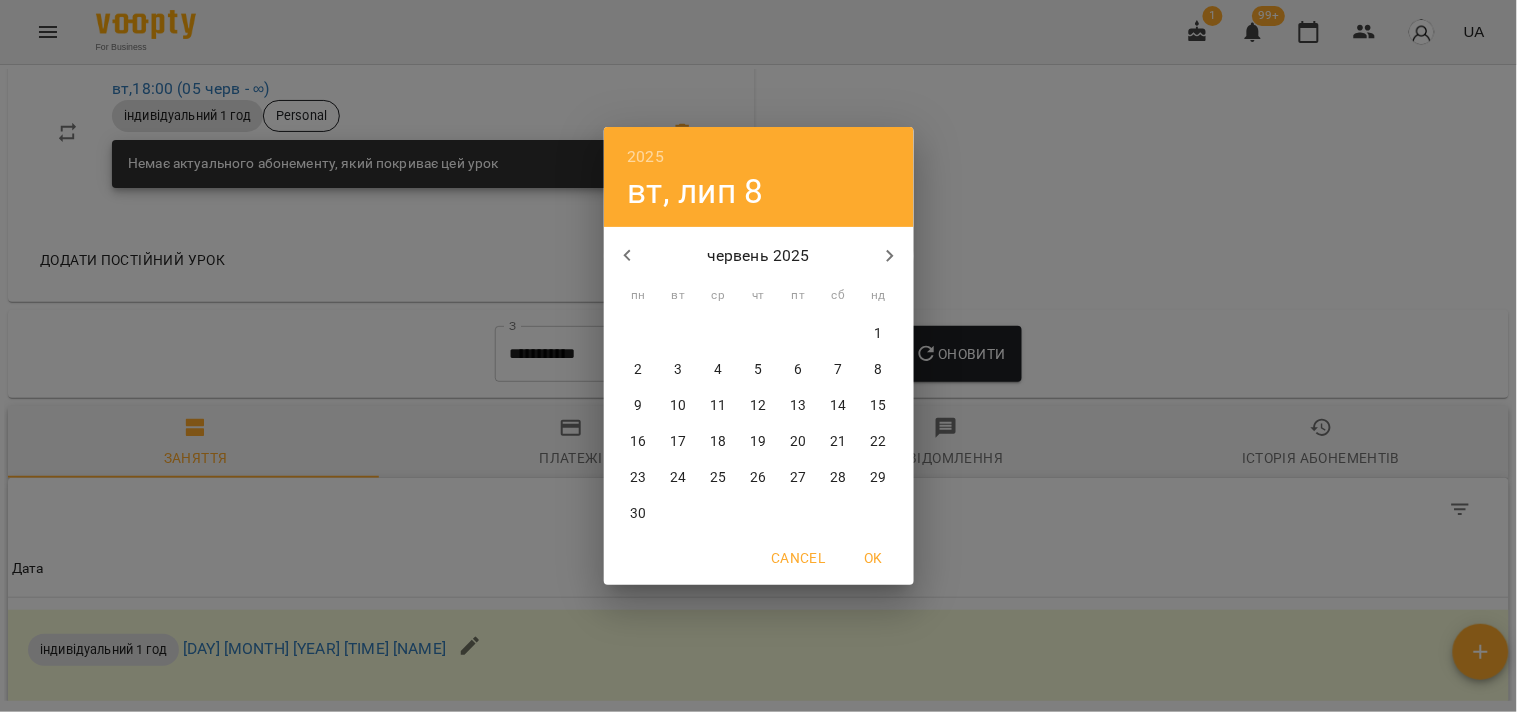 click on "2" at bounding box center (639, 370) 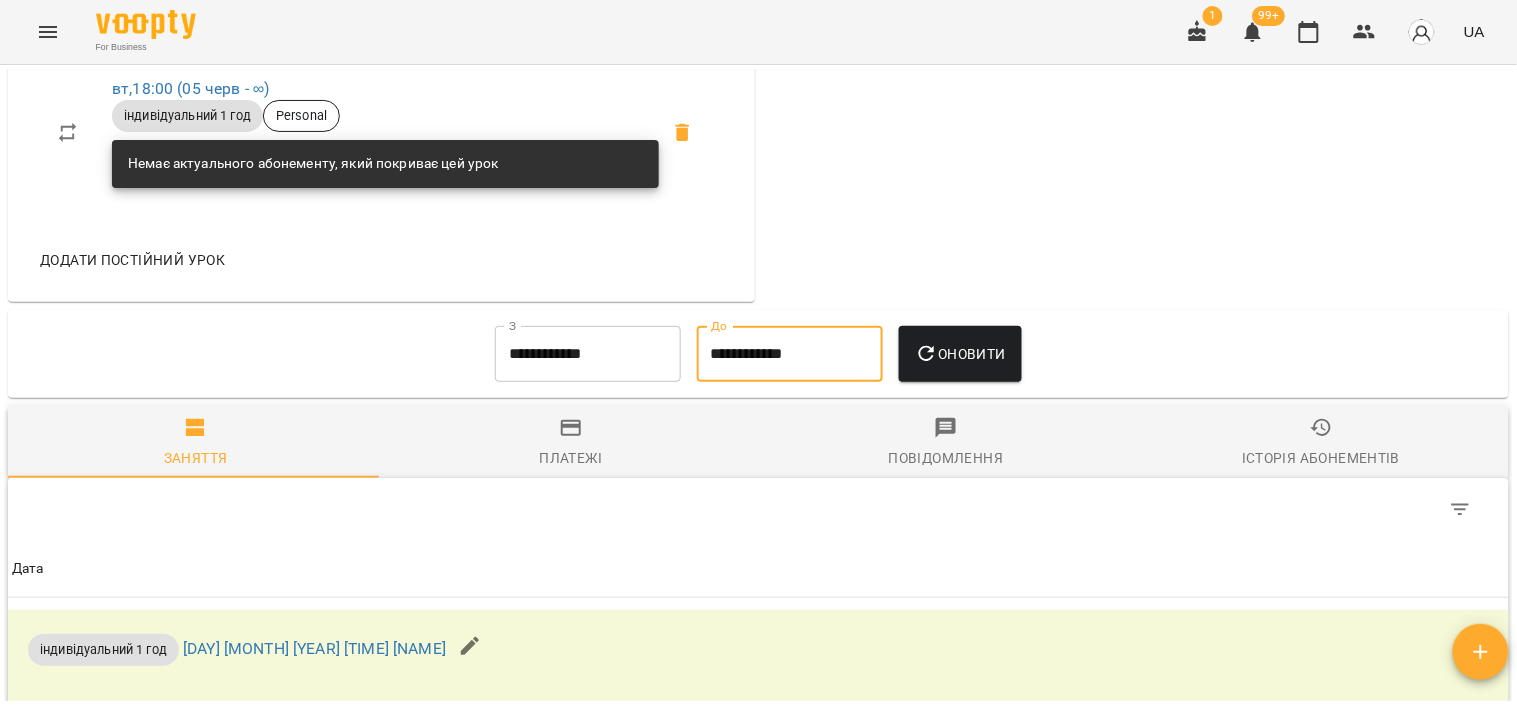 click on "**********" at bounding box center (790, 354) 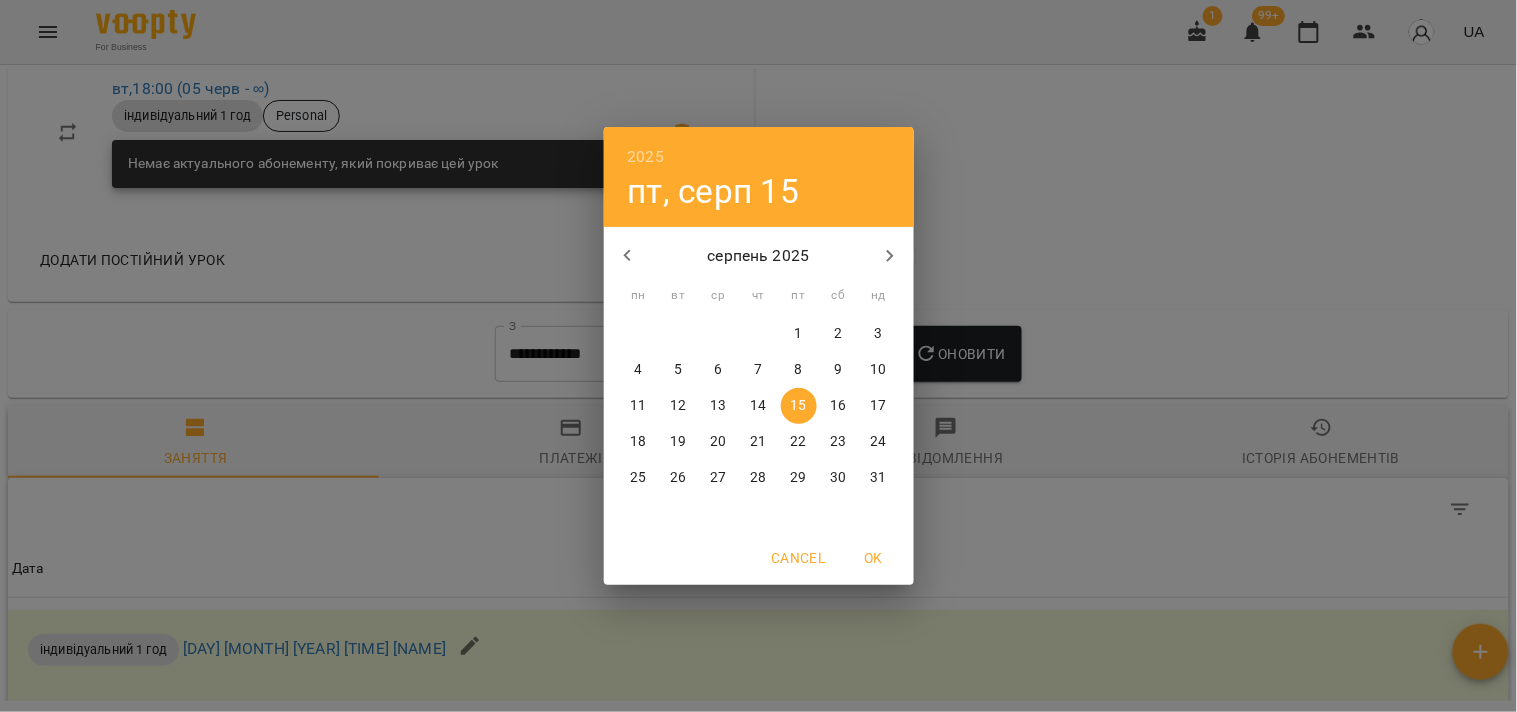 click 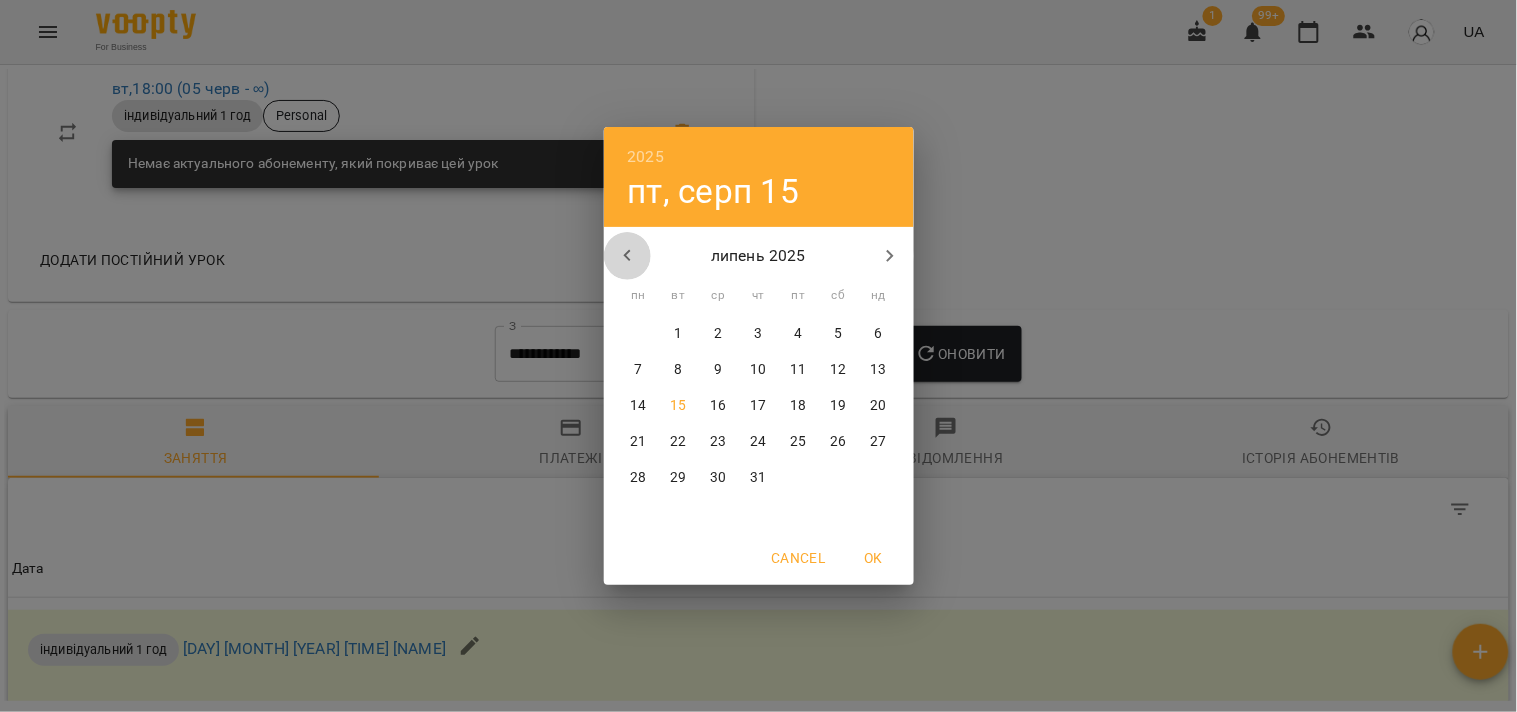 click at bounding box center [628, 256] 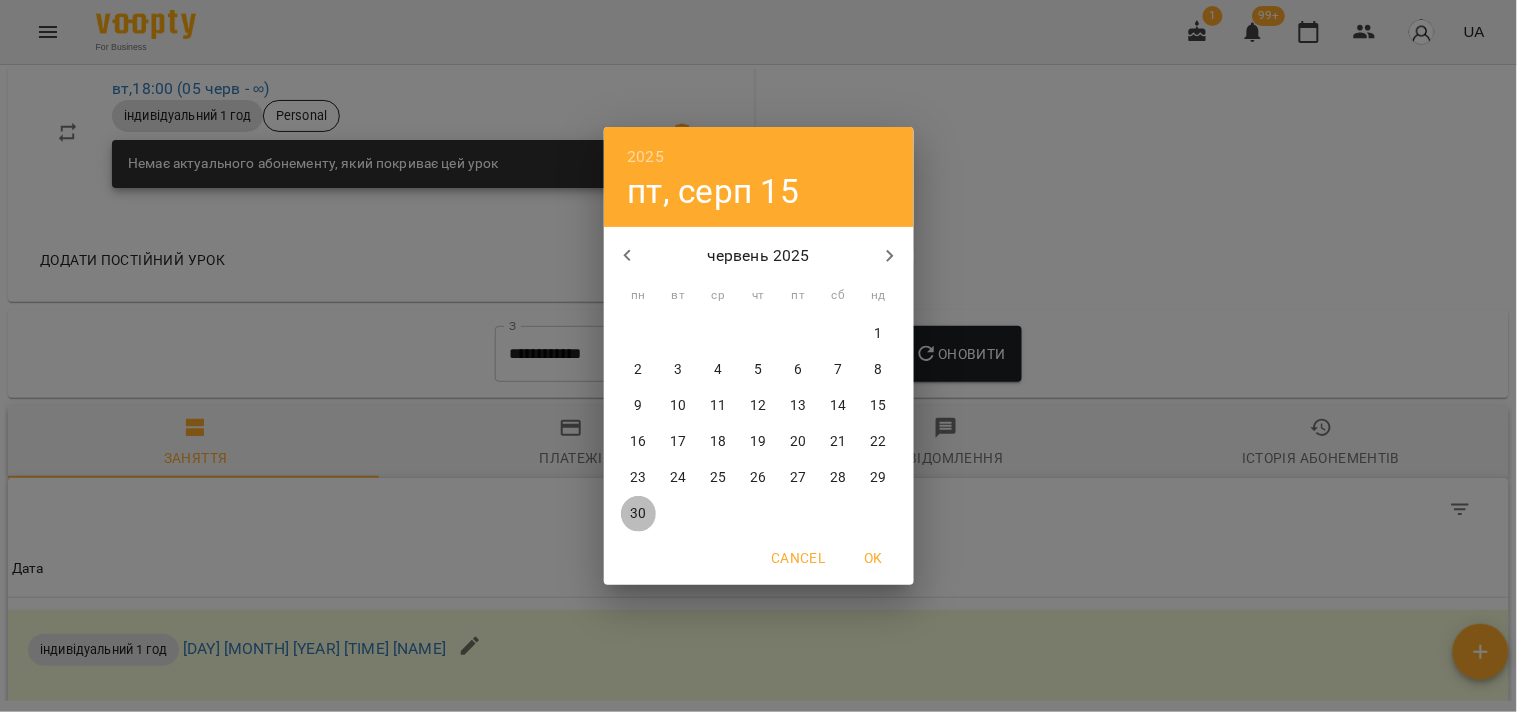 click on "30" at bounding box center [639, 514] 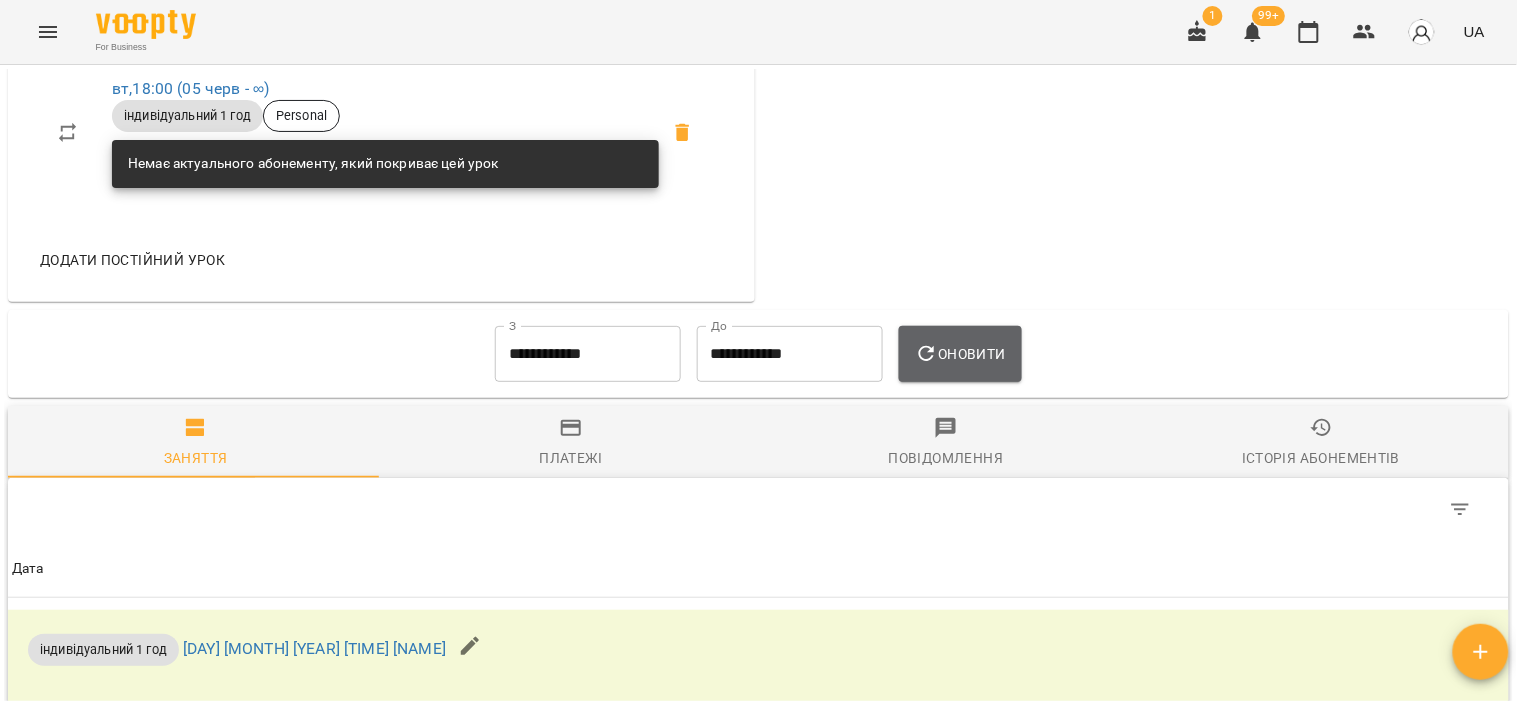click on "Оновити" at bounding box center (960, 354) 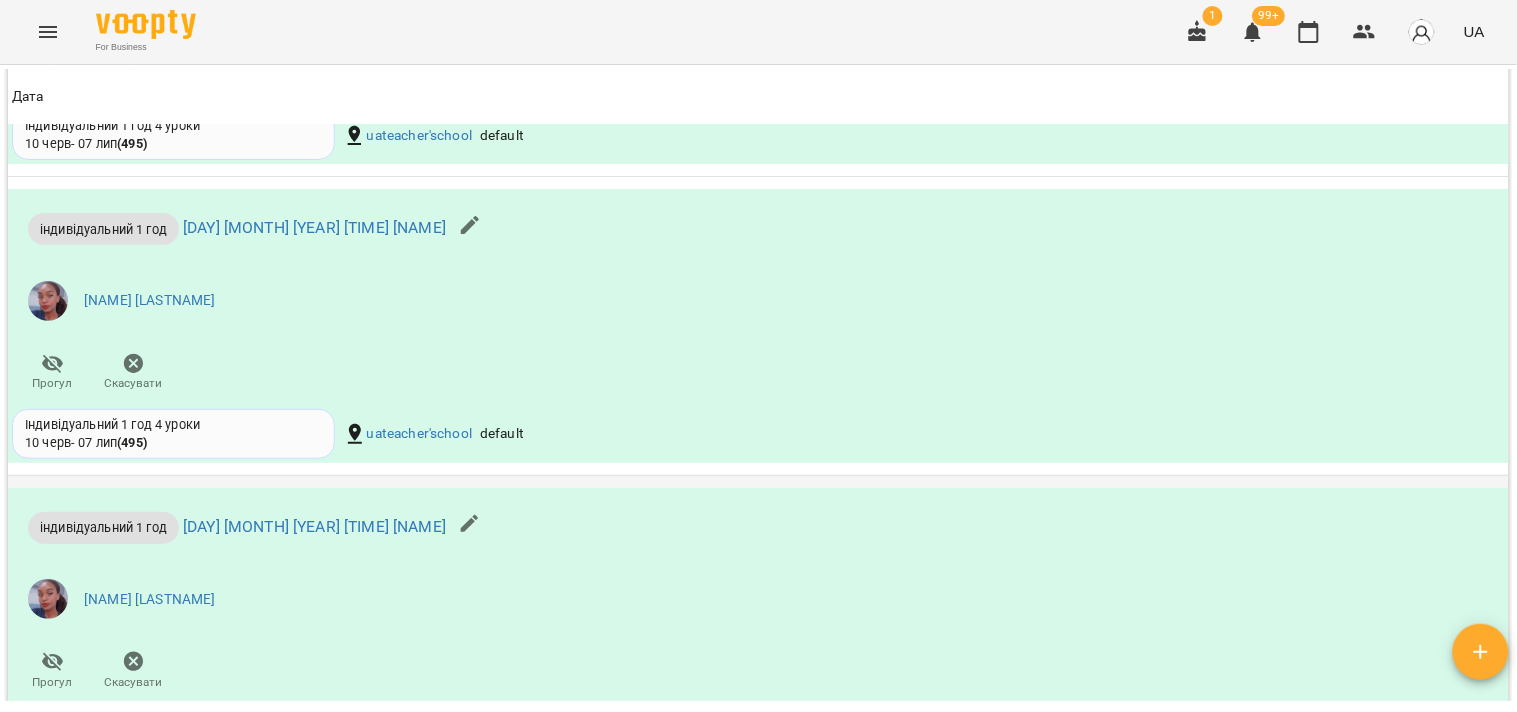 scroll, scrollTop: 1897, scrollLeft: 0, axis: vertical 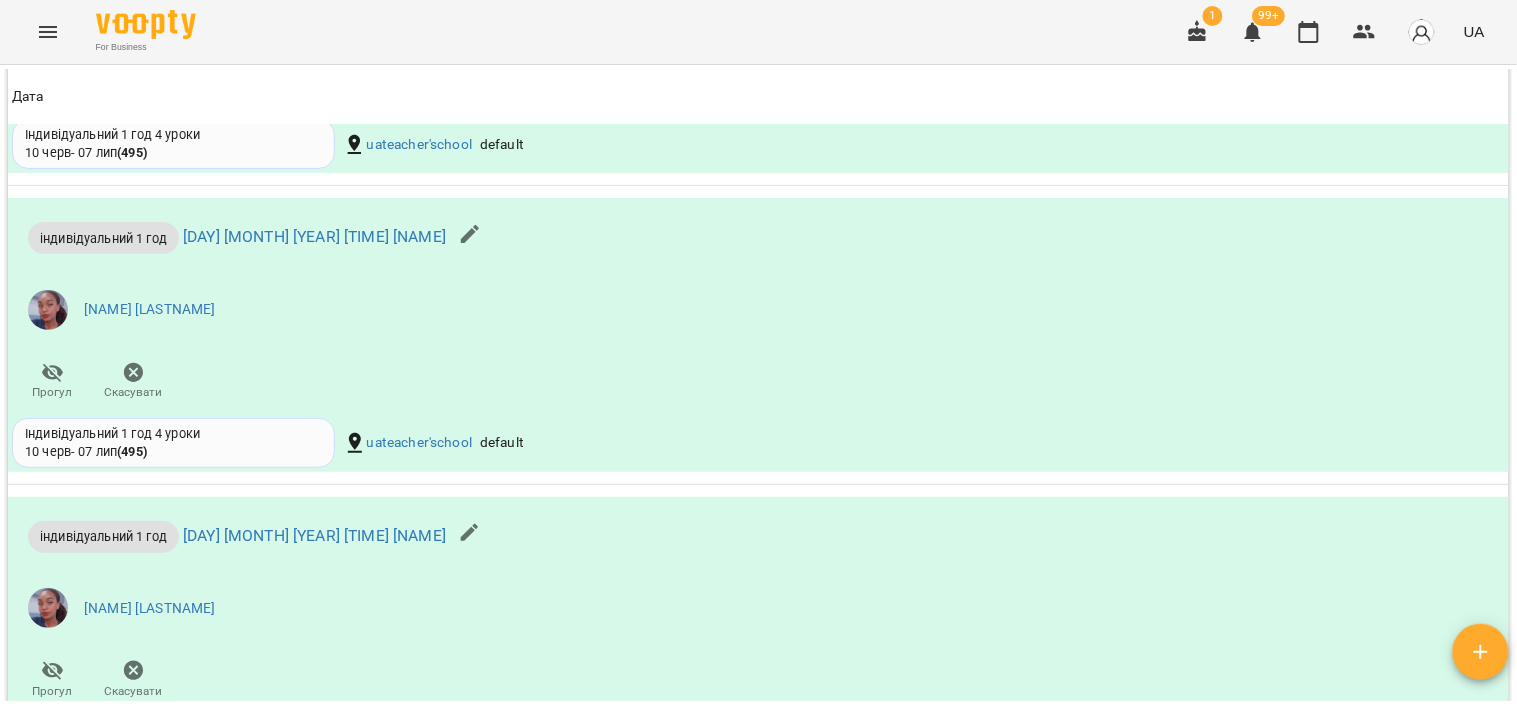 click 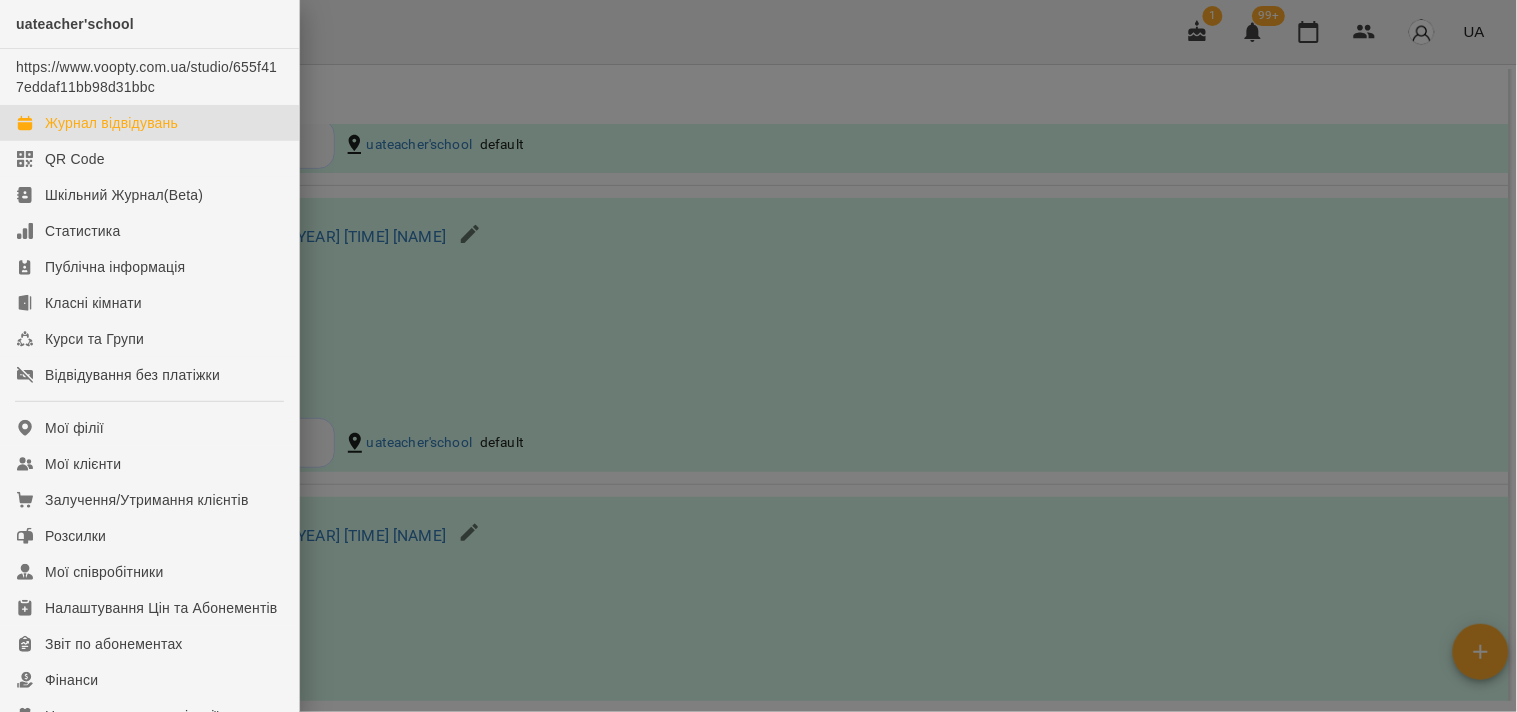 click on "Журнал відвідувань" at bounding box center (149, 123) 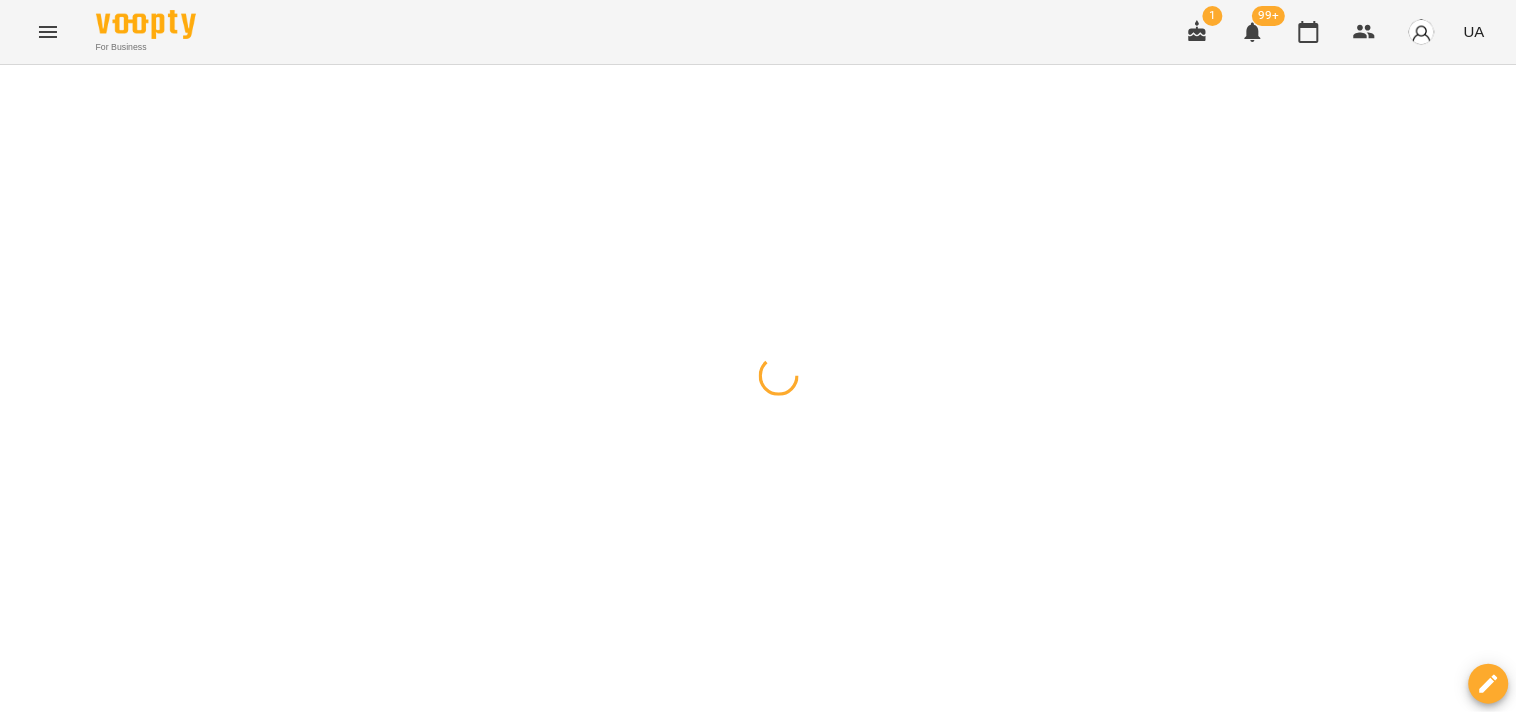 click at bounding box center [48, 32] 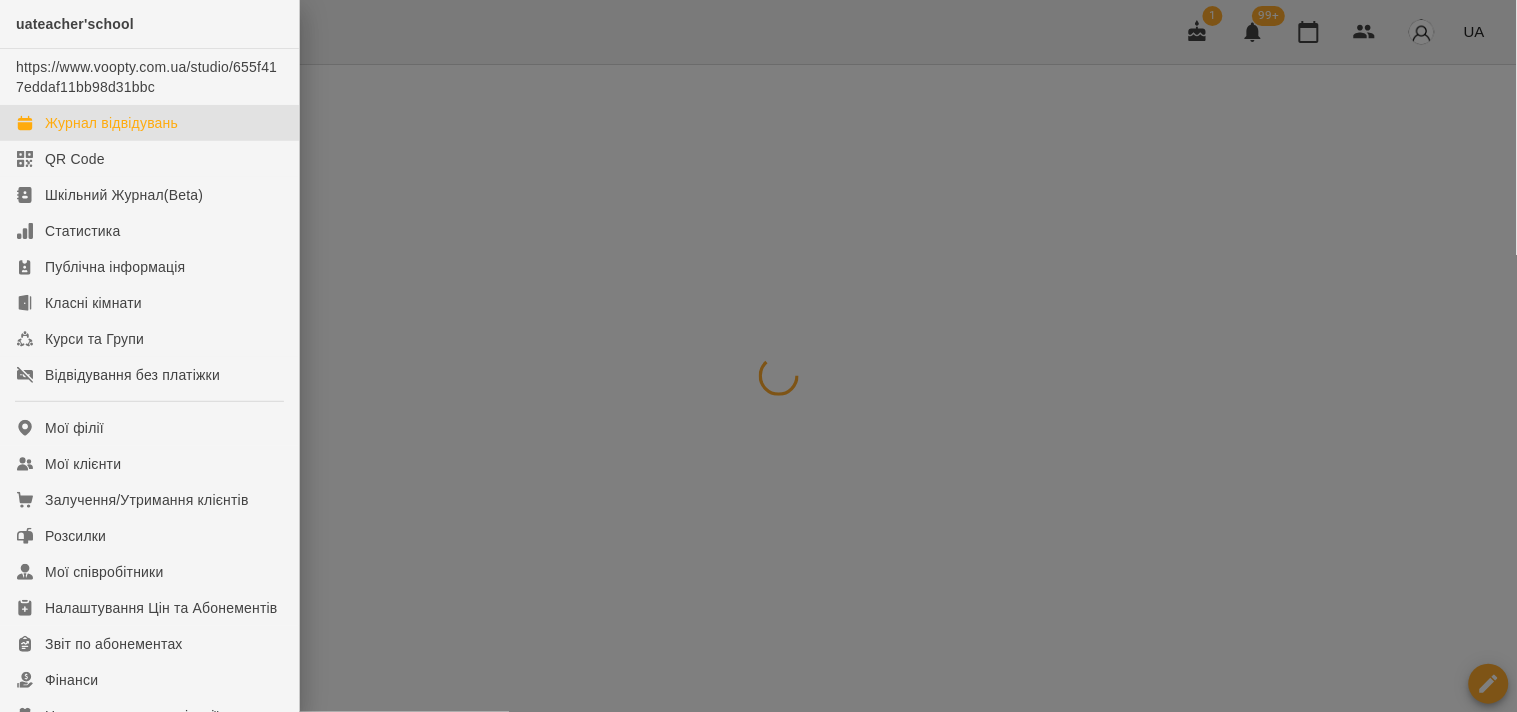 click on "Журнал відвідувань" at bounding box center [149, 123] 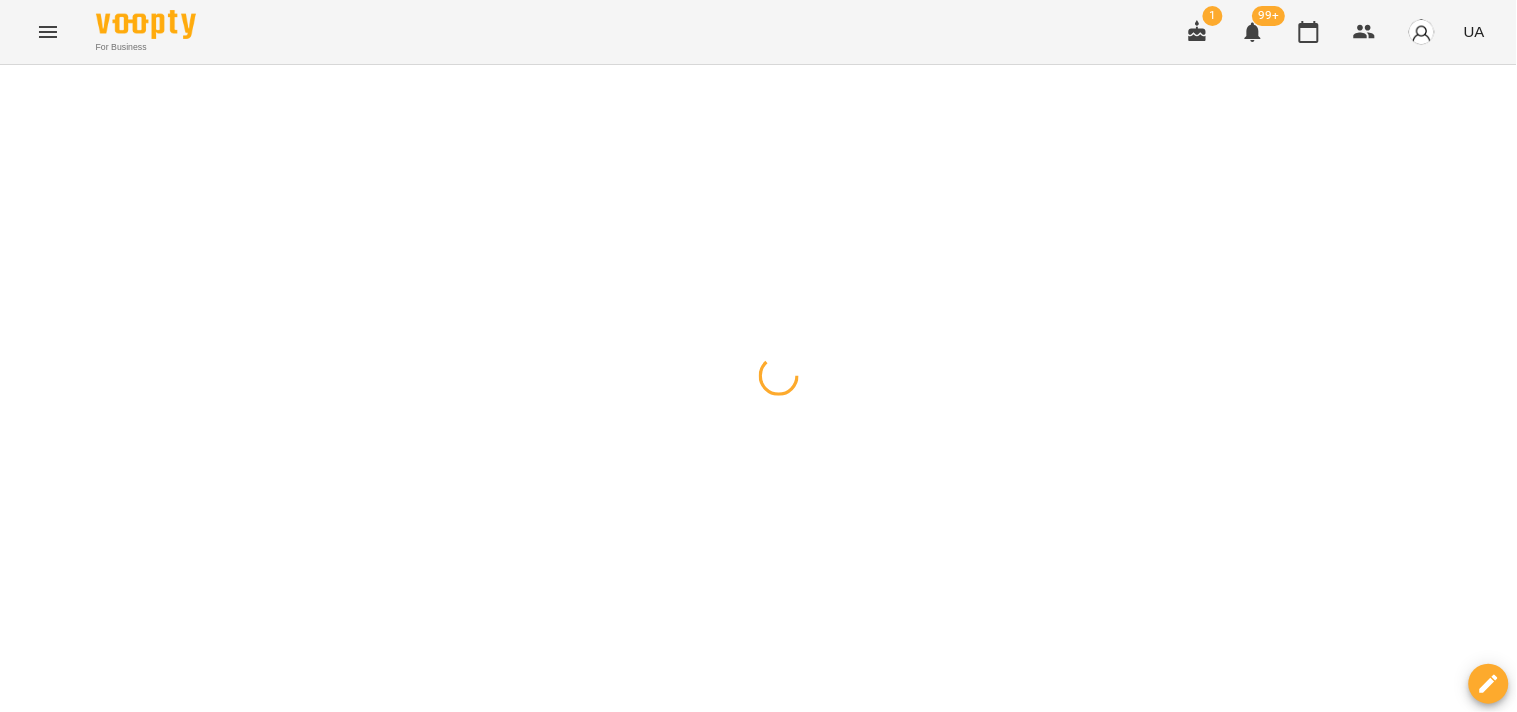 click at bounding box center (20, 89) 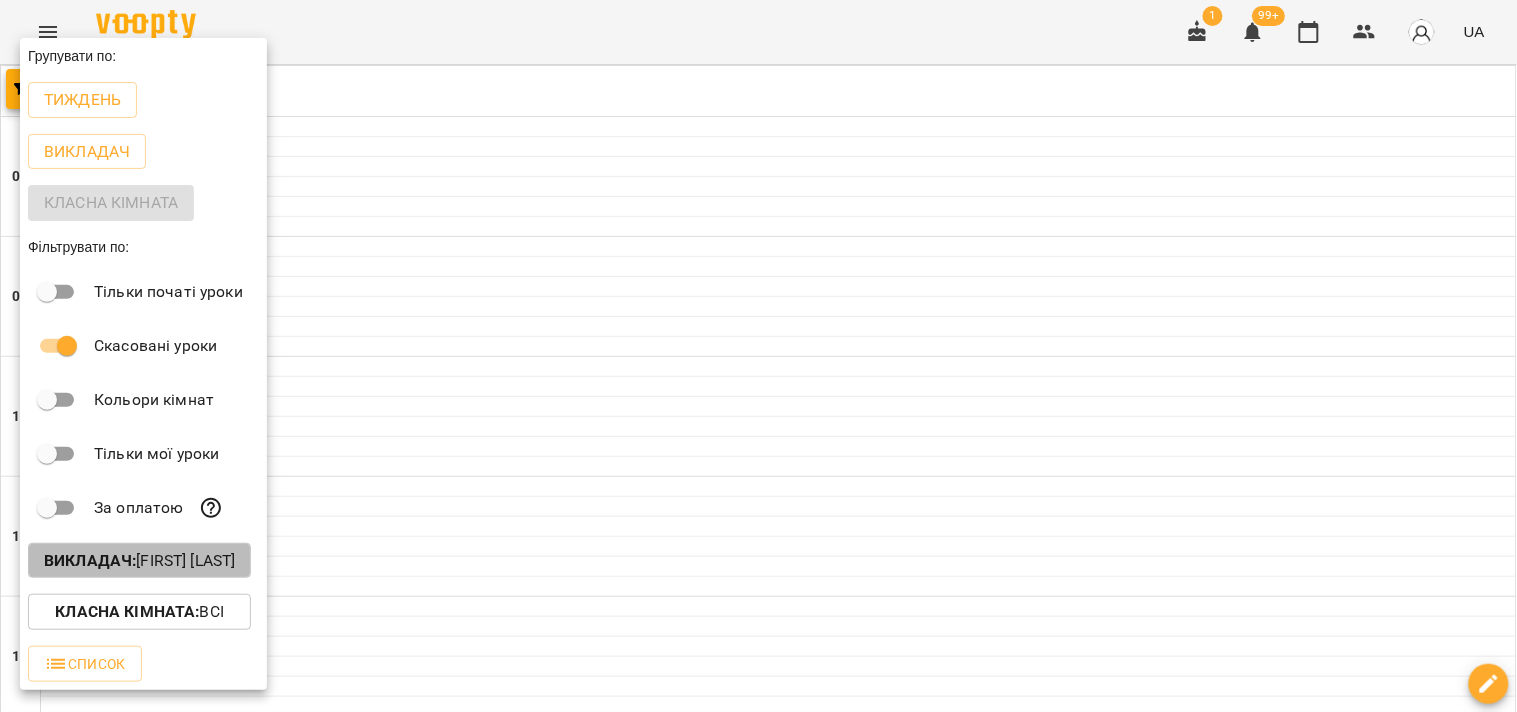click on "Викладач : [FIRST] [LAST]" at bounding box center [139, 561] 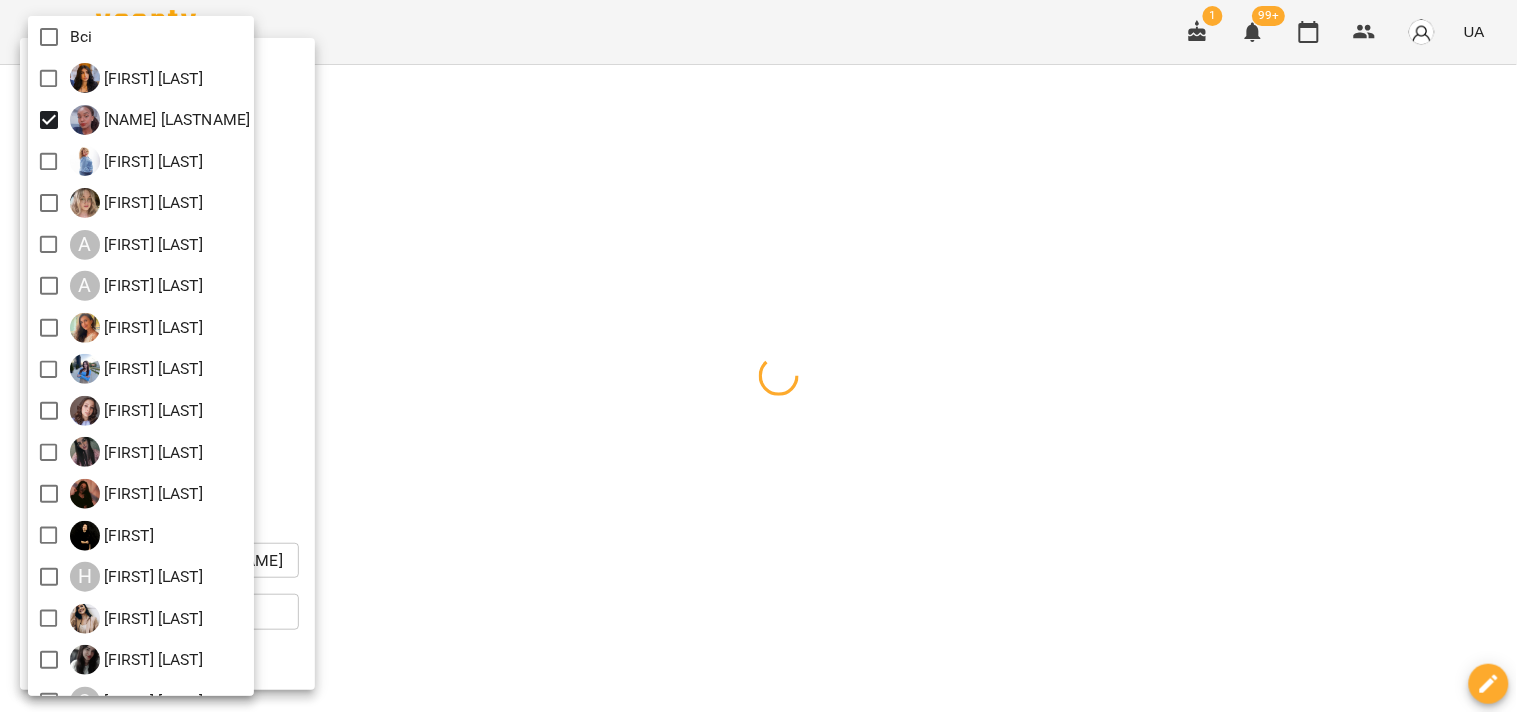 click at bounding box center (758, 356) 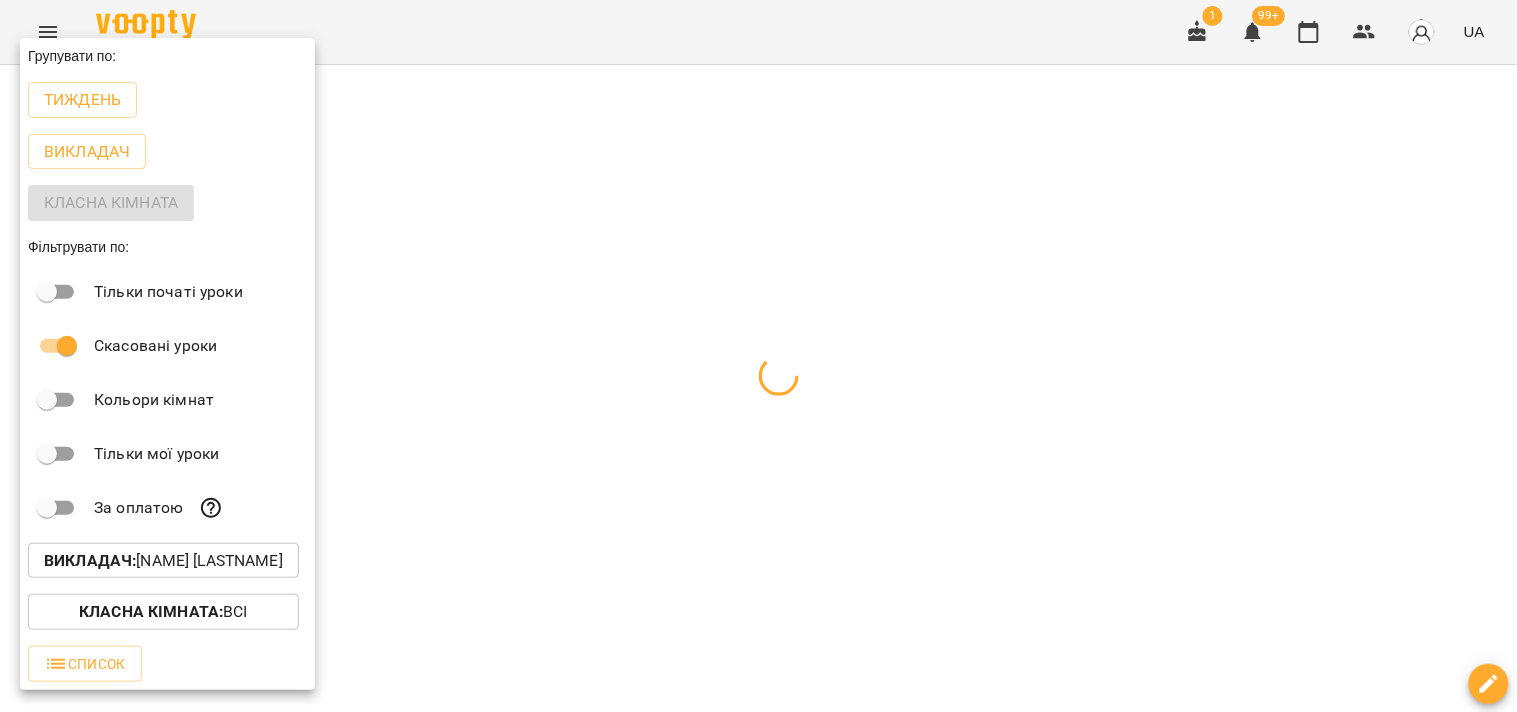 click at bounding box center [758, 356] 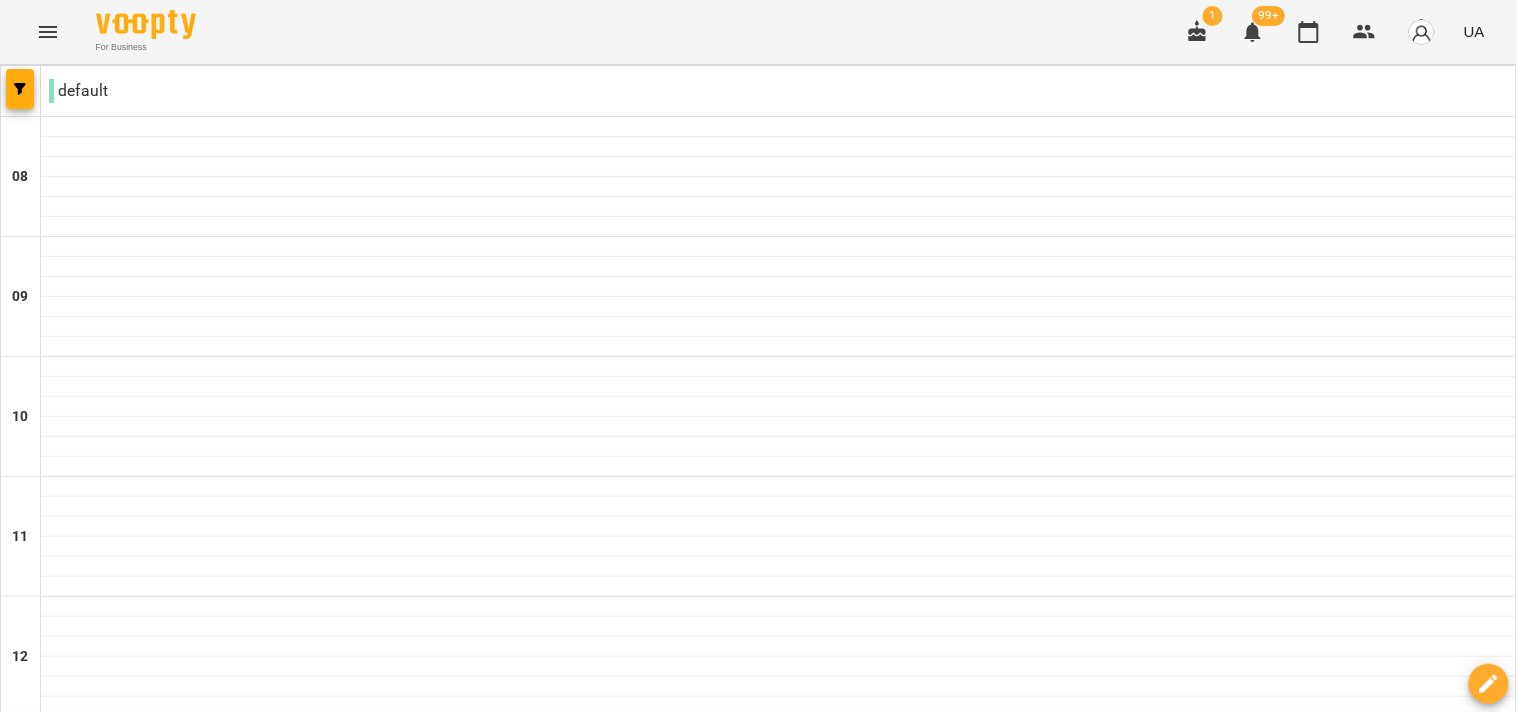 click at bounding box center (659, 1888) 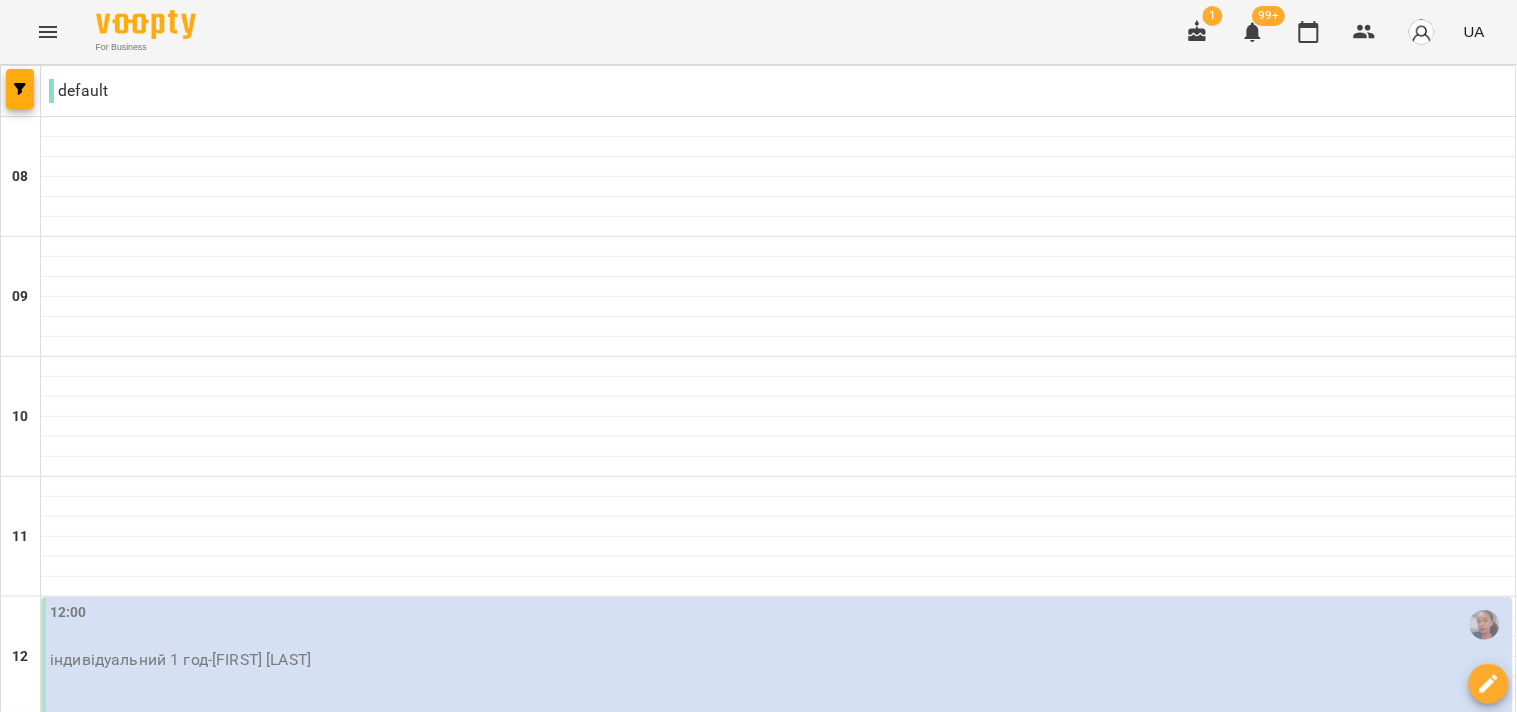 scroll, scrollTop: 333, scrollLeft: 0, axis: vertical 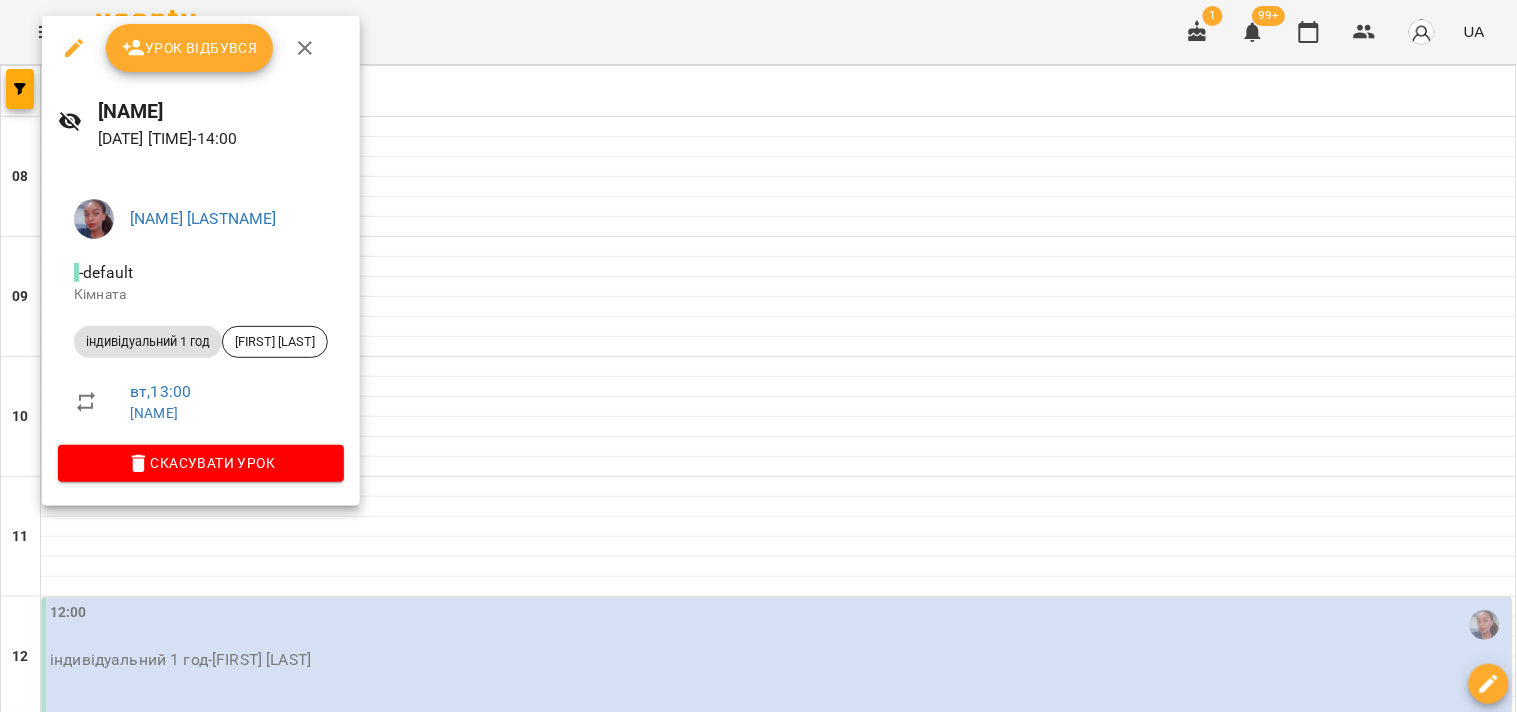 click at bounding box center [758, 356] 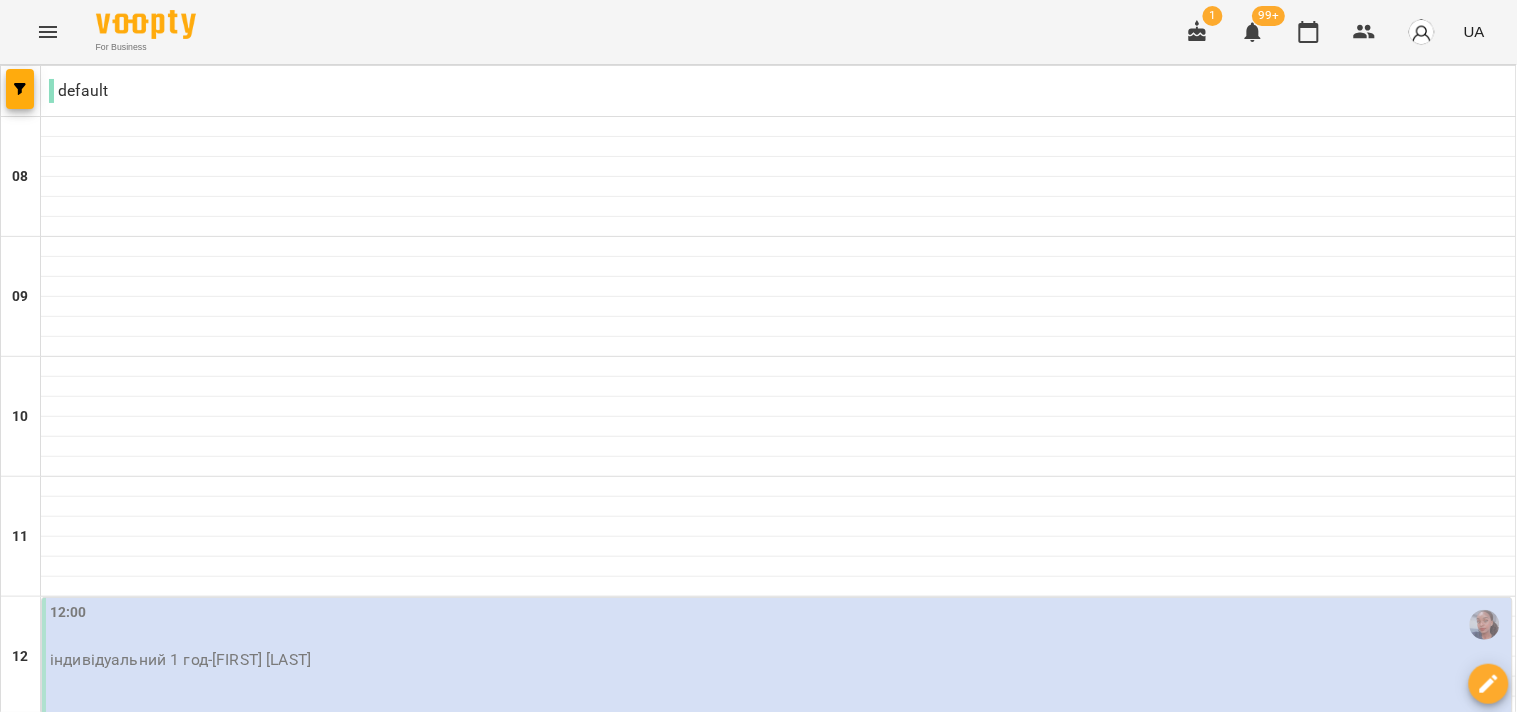 click on "25 черв" at bounding box center (638, 1842) 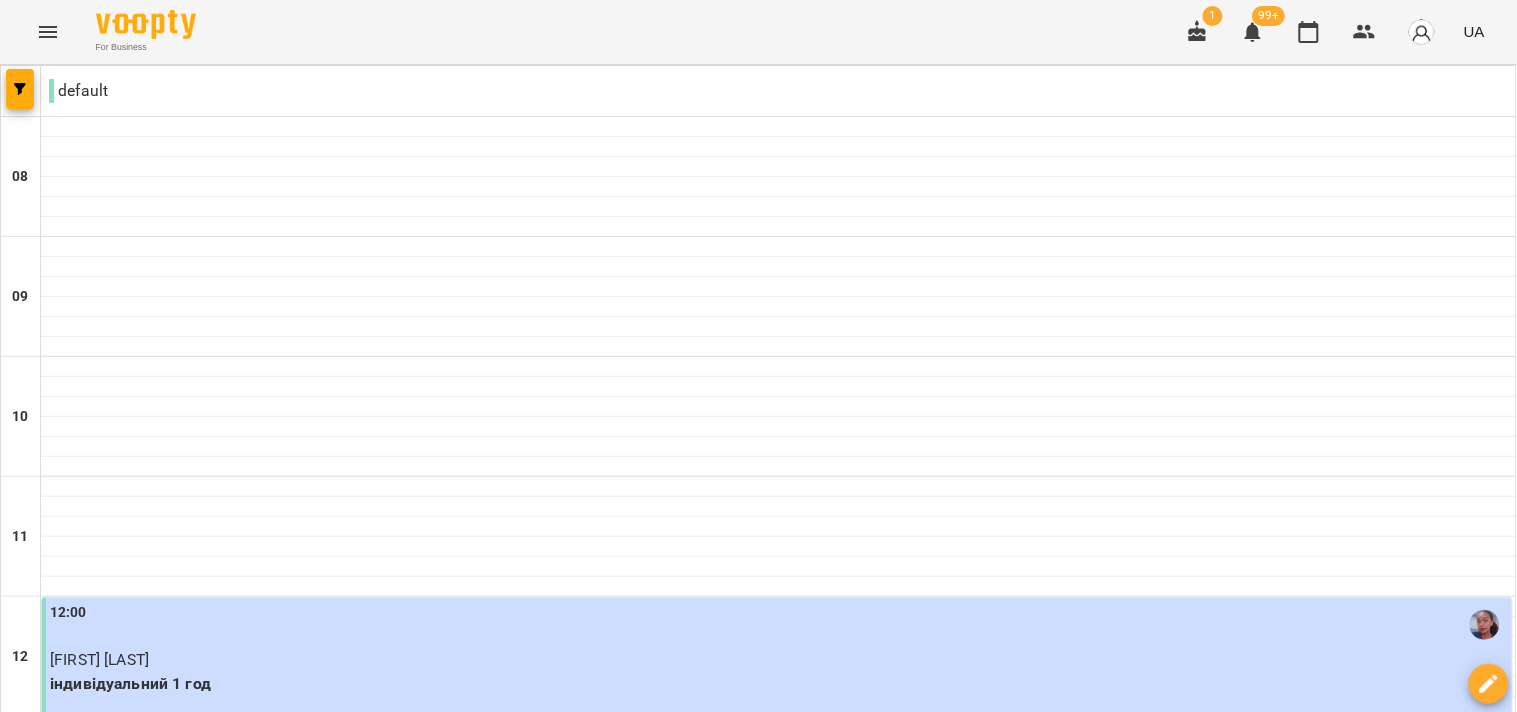 scroll, scrollTop: 1217, scrollLeft: 0, axis: vertical 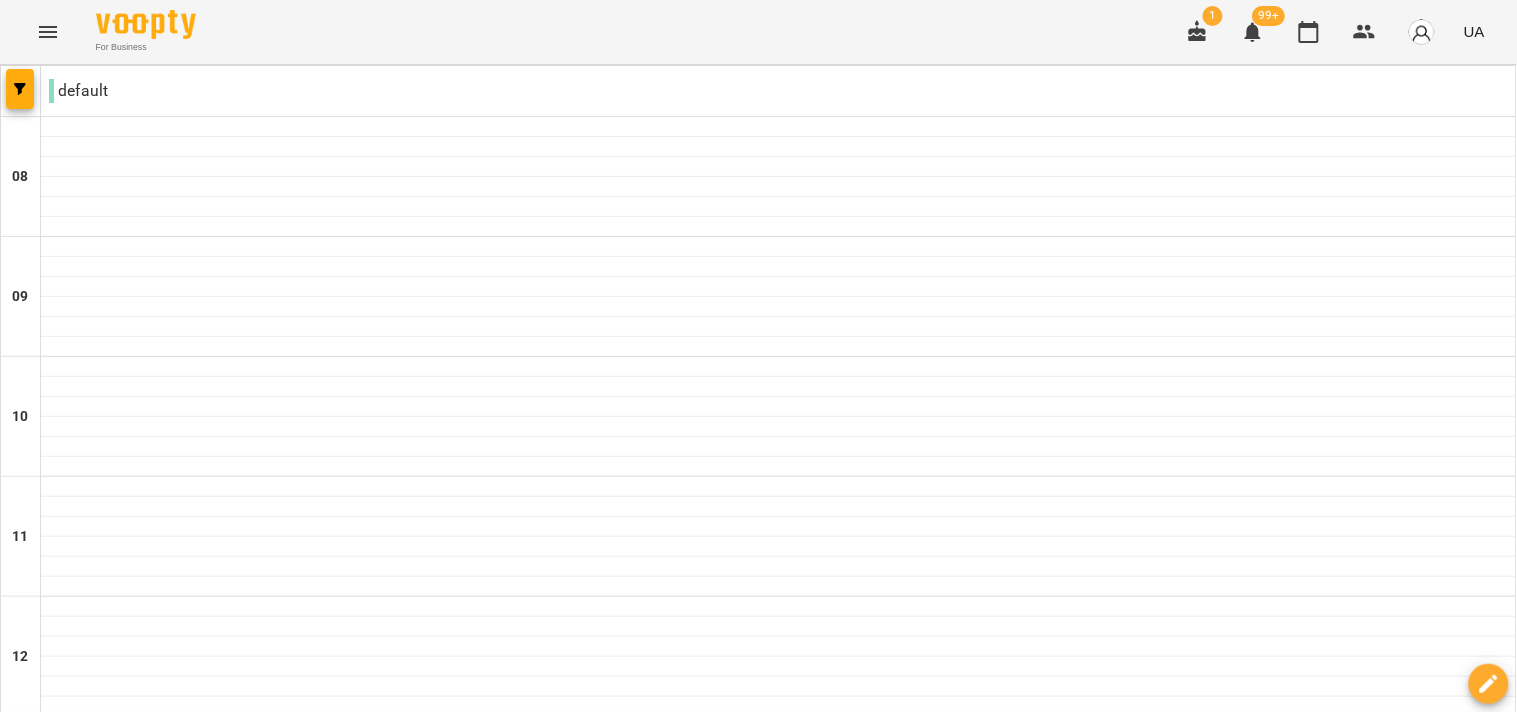 click on "ср" at bounding box center [459, 1823] 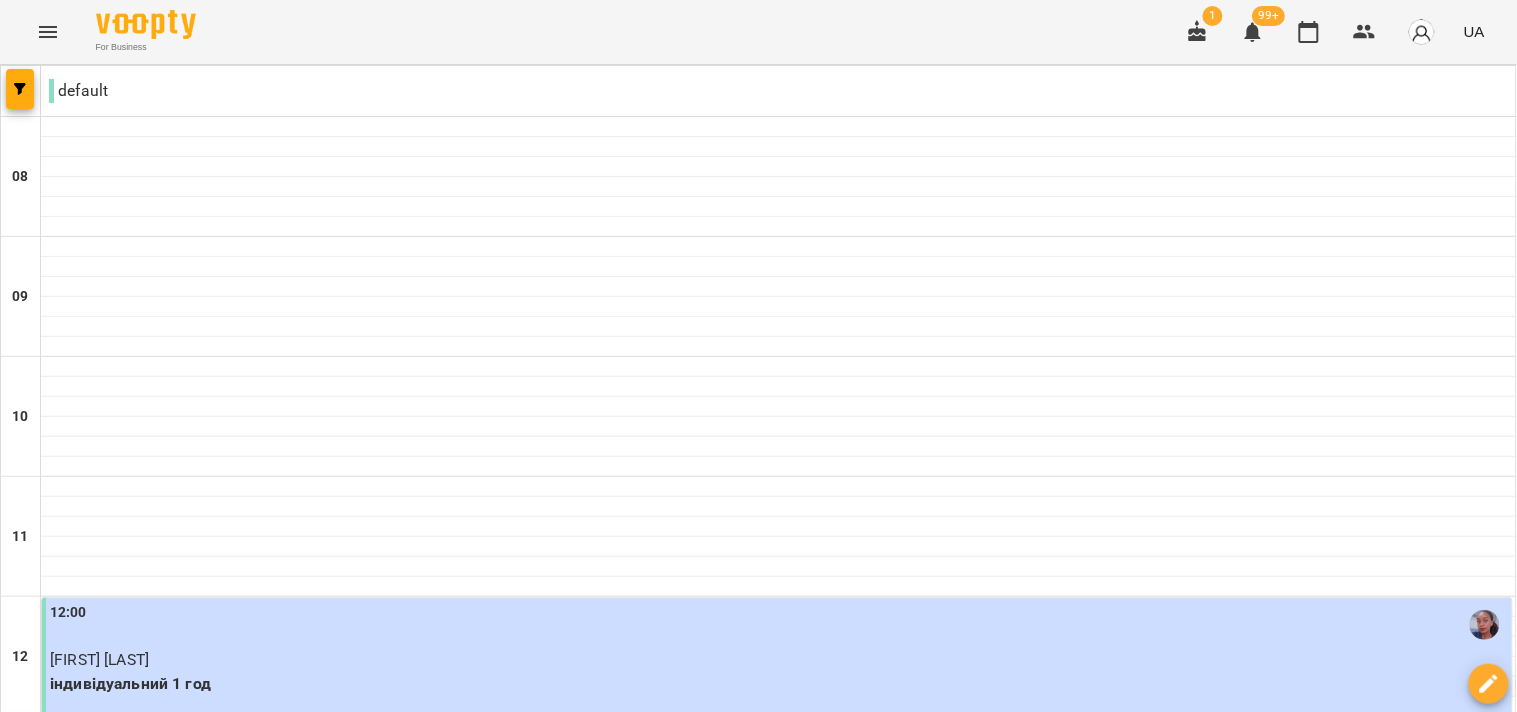 scroll, scrollTop: 1217, scrollLeft: 0, axis: vertical 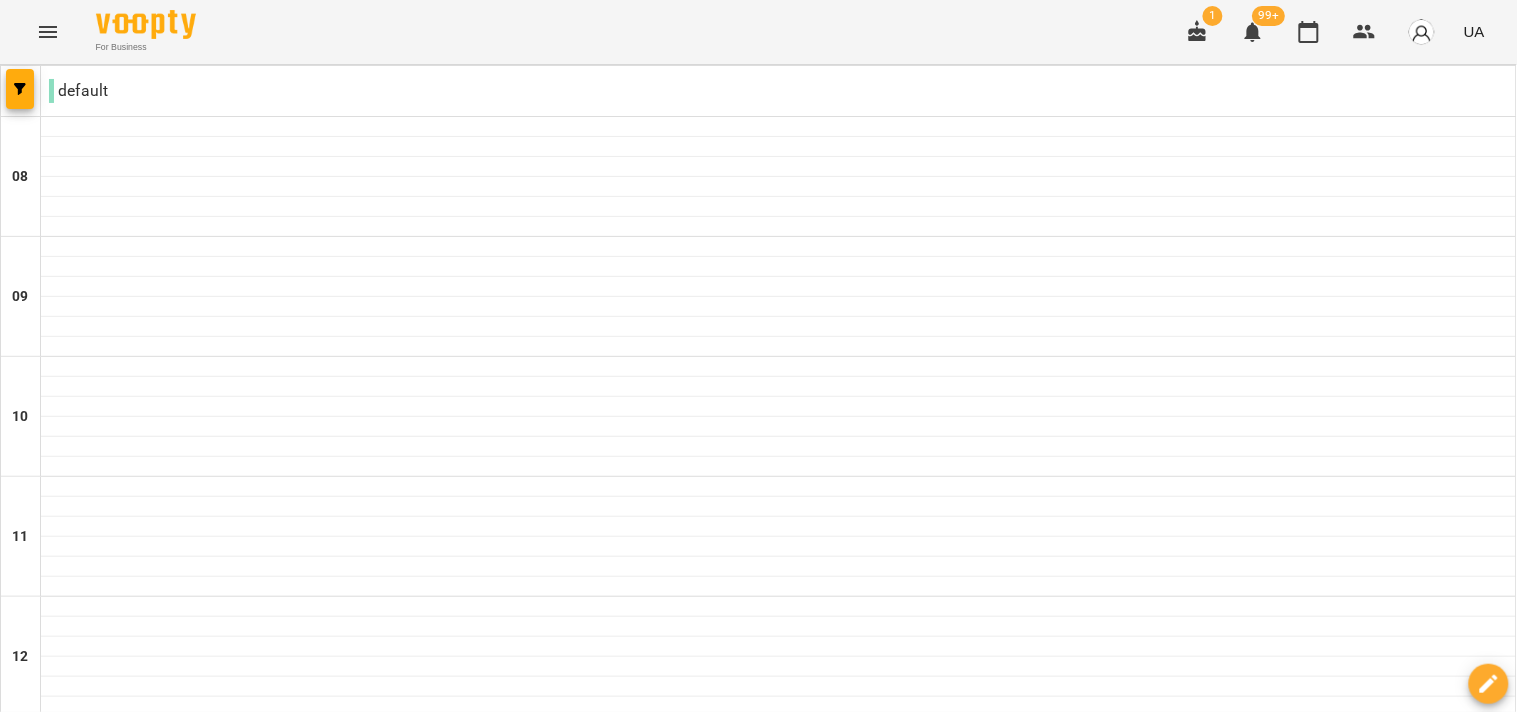 click at bounding box center [858, 1888] 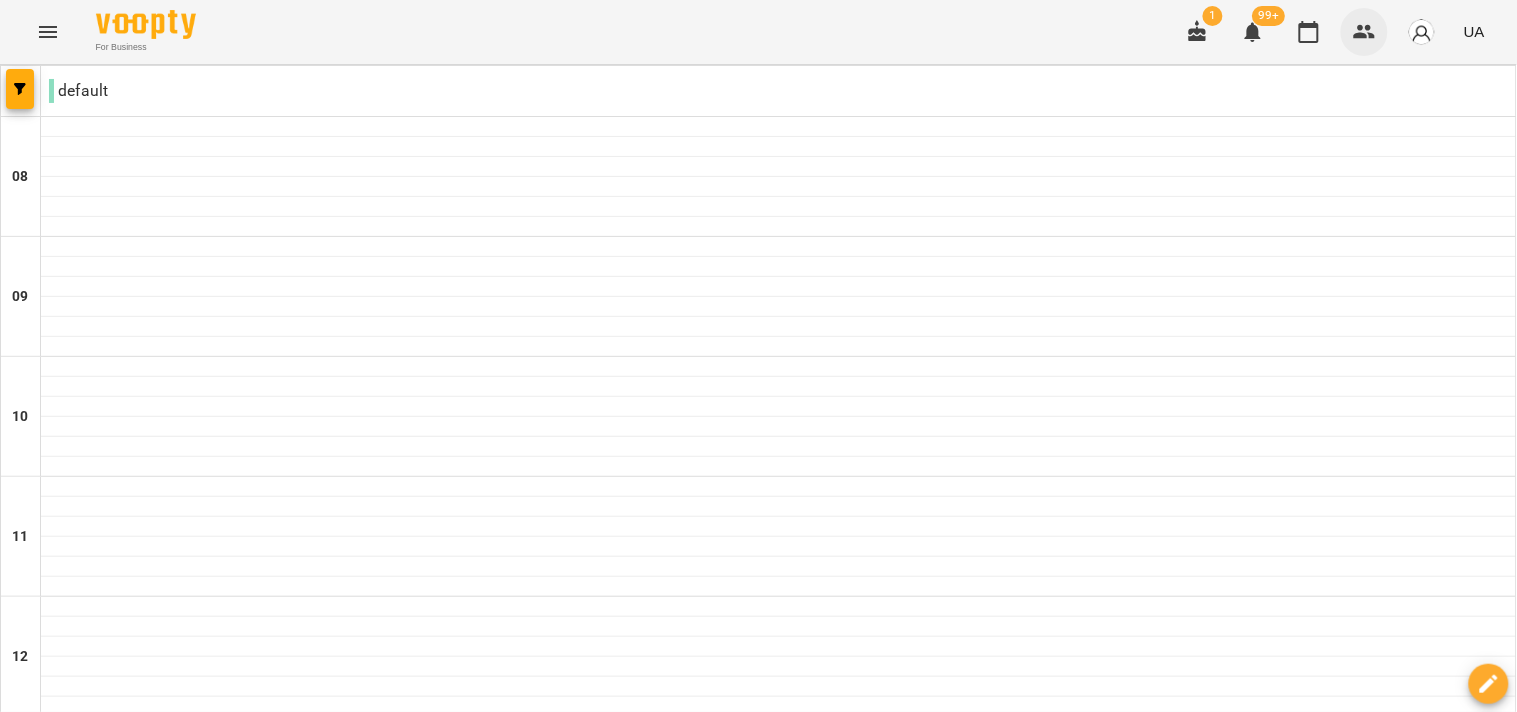 click 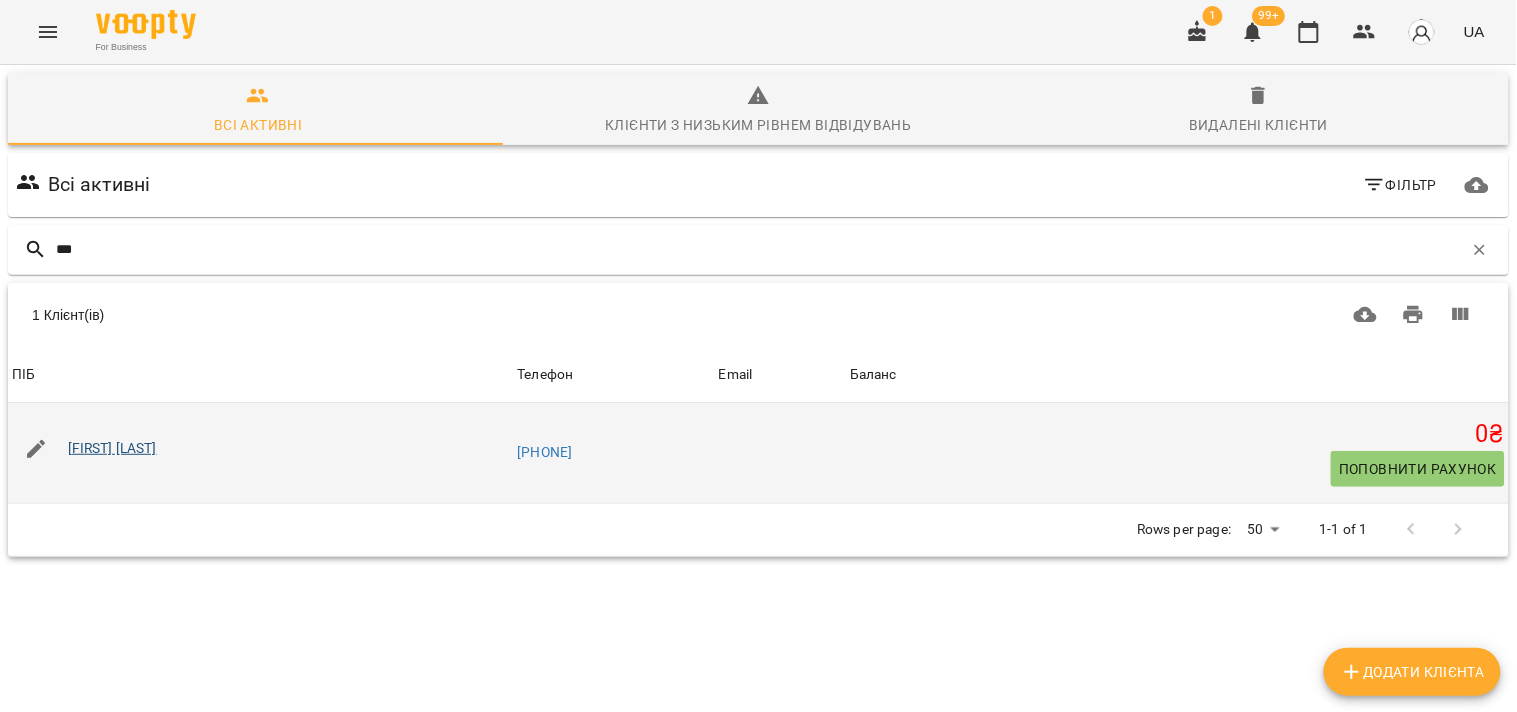 type on "***" 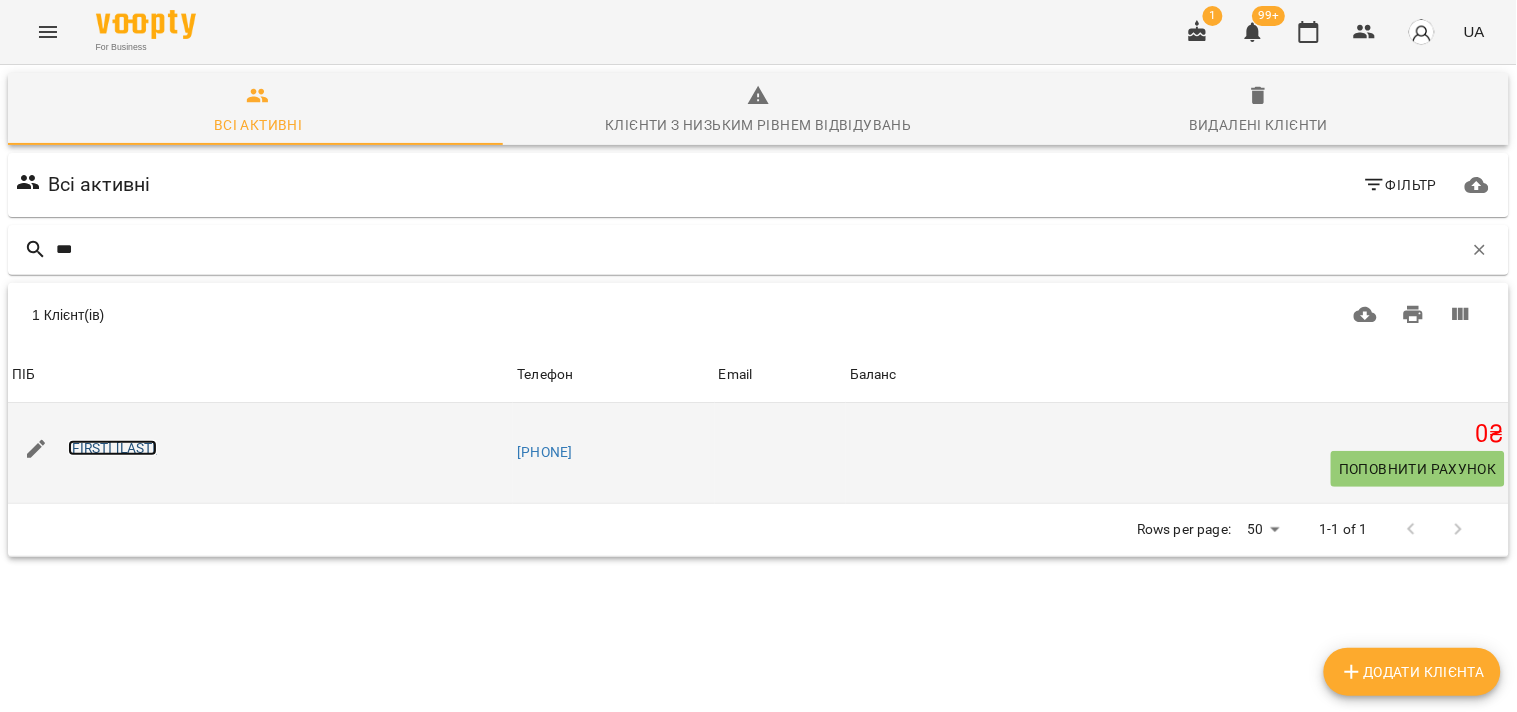 click on "[FIRST] [LAST]" at bounding box center [112, 448] 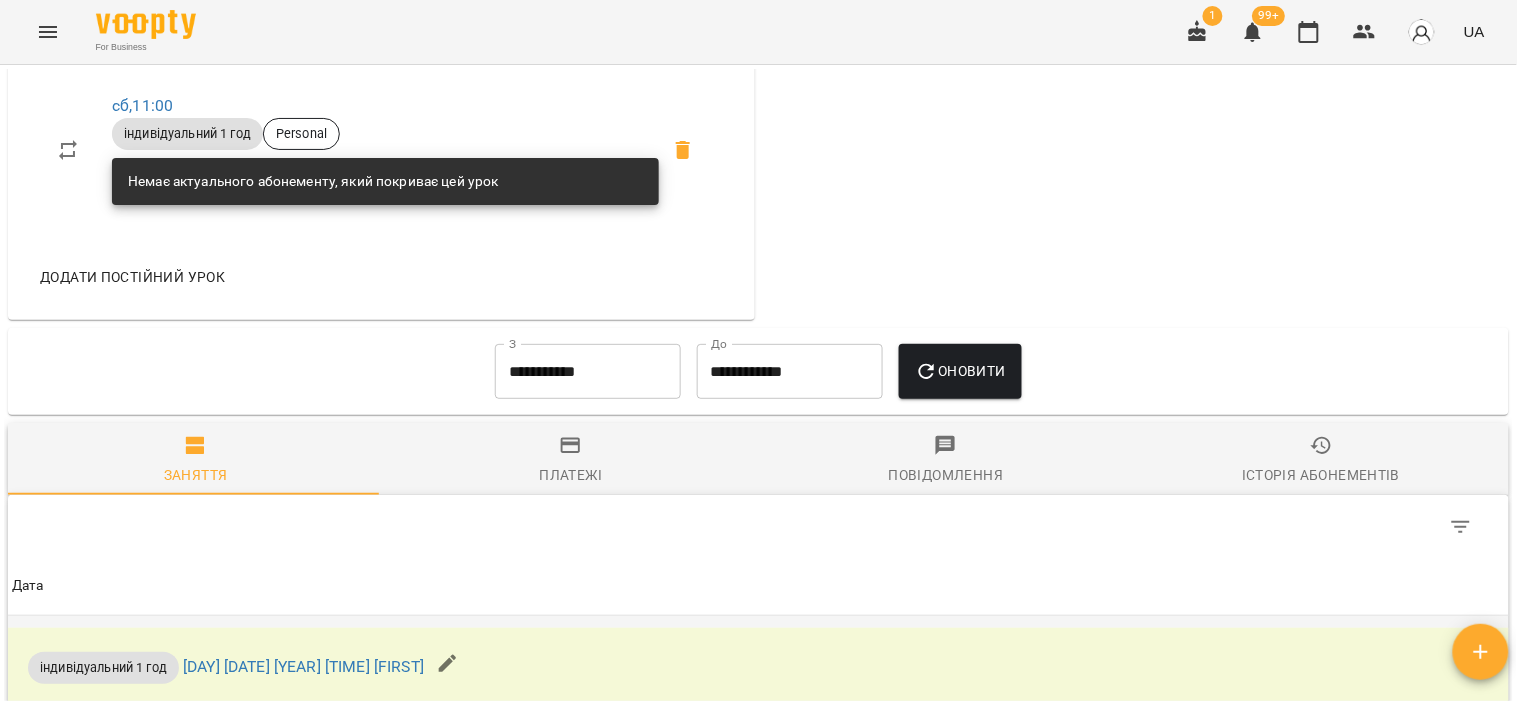 scroll, scrollTop: 1111, scrollLeft: 0, axis: vertical 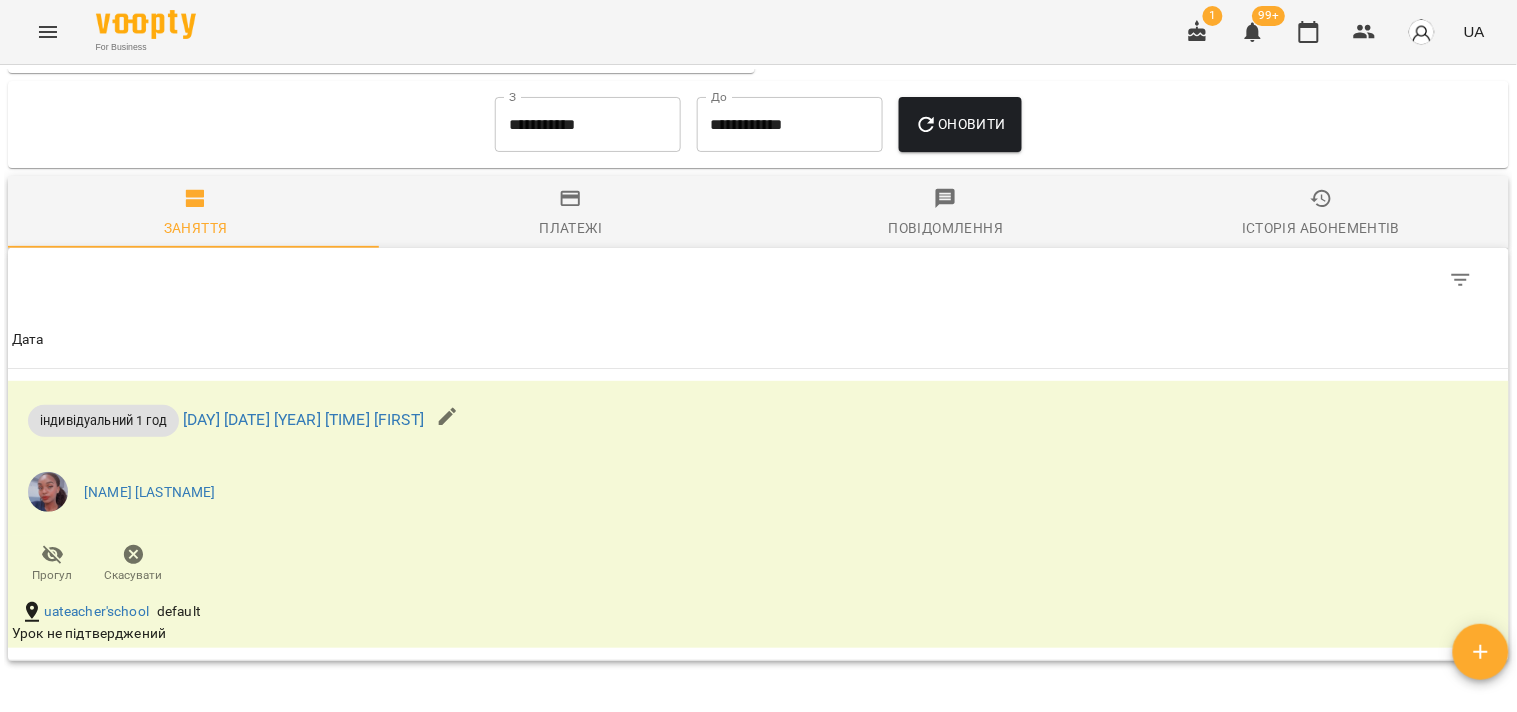 click on "**********" at bounding box center [588, 125] 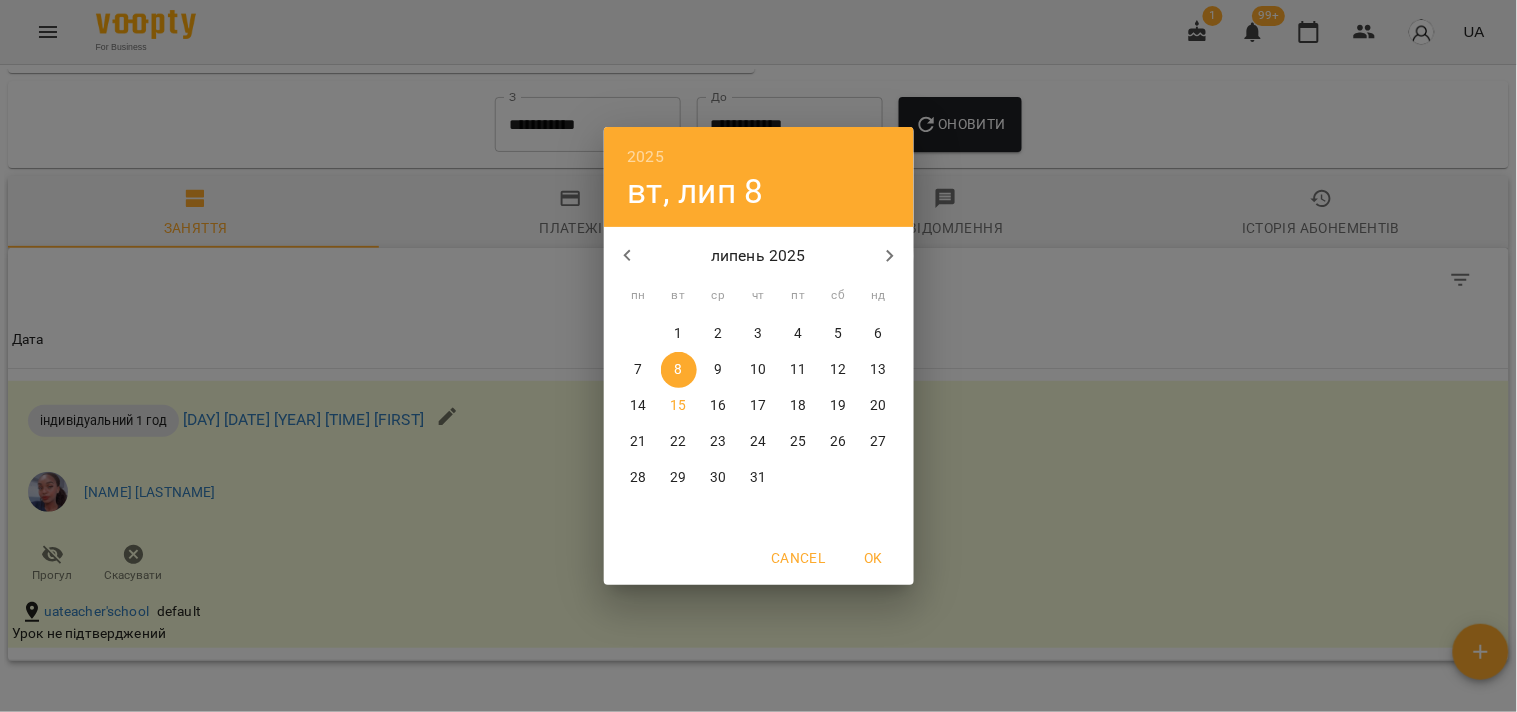 click 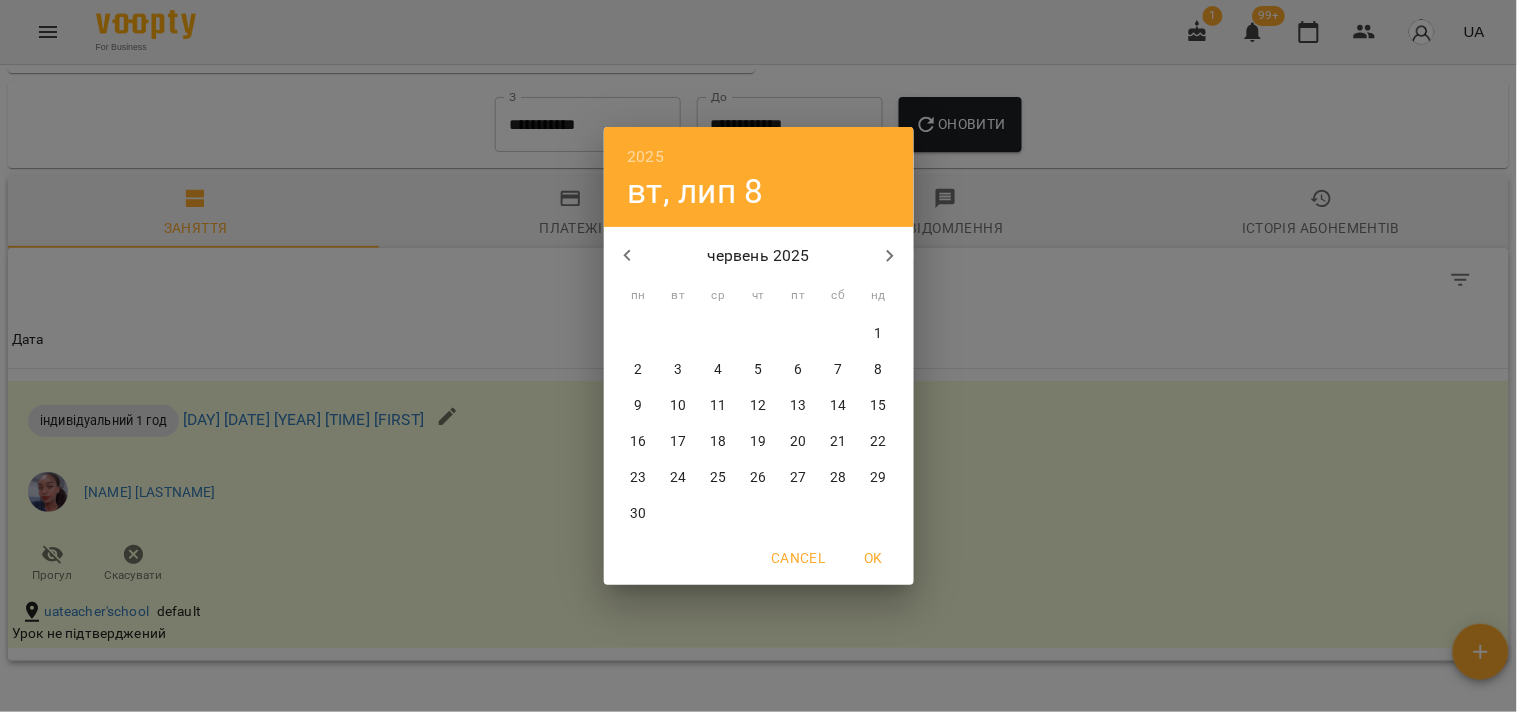 click on "2" at bounding box center [639, 370] 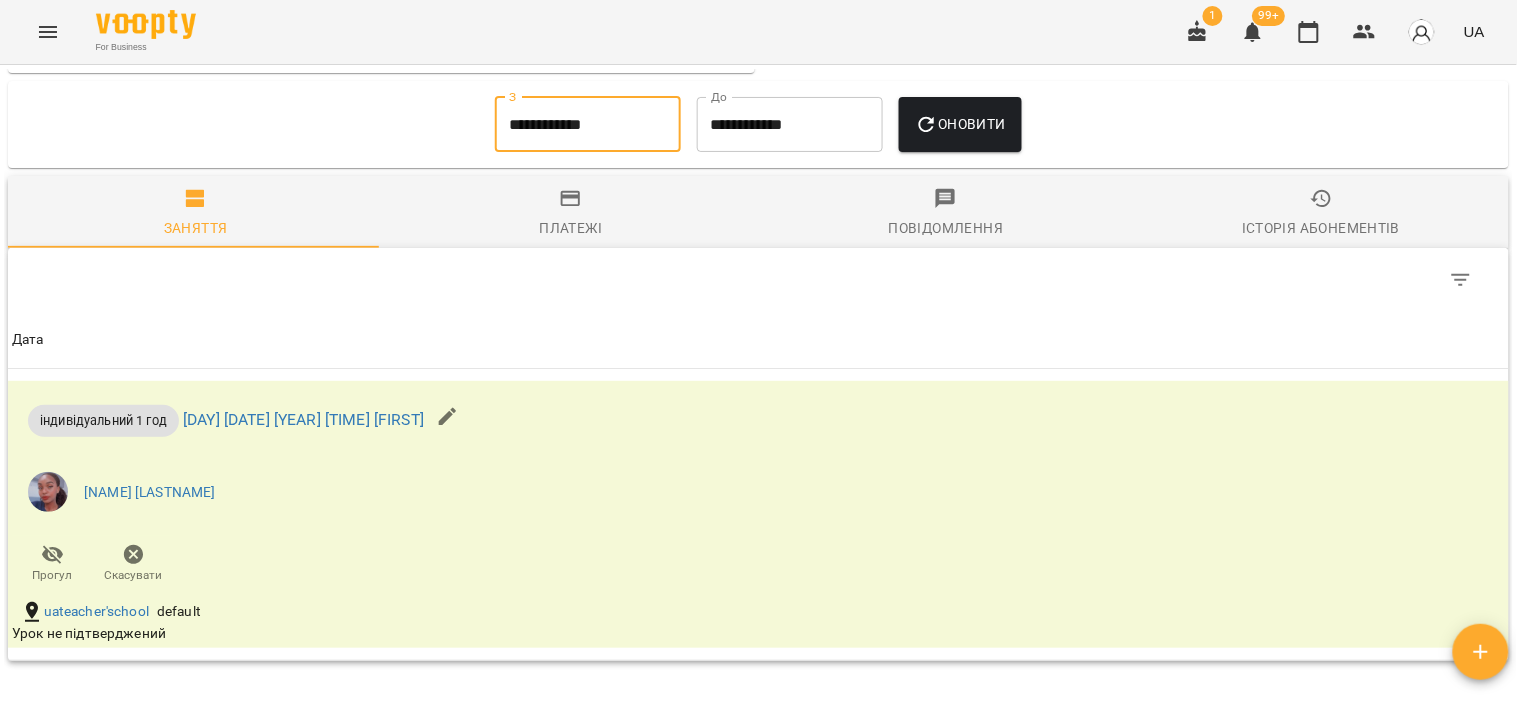 click on "**********" at bounding box center (790, 125) 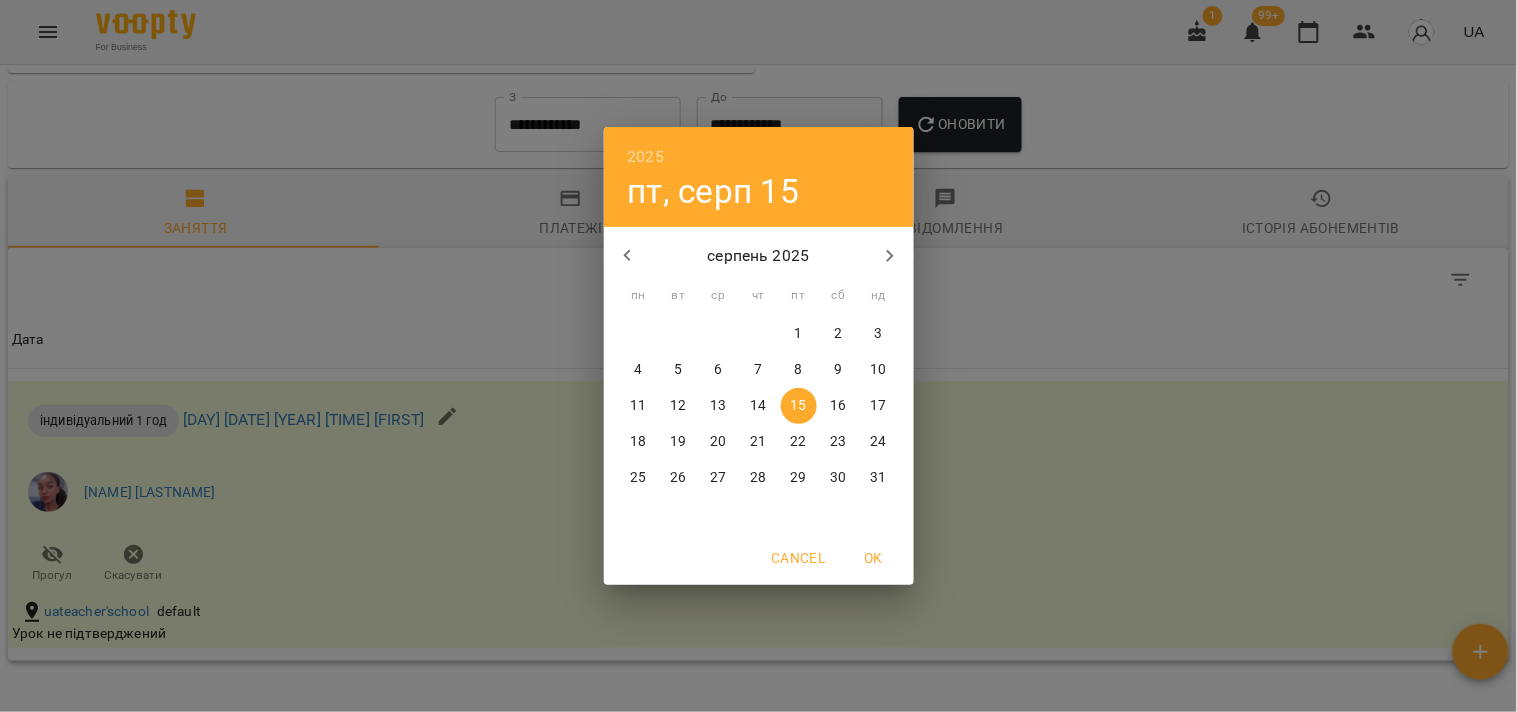 drag, startPoint x: 691, startPoint y: 262, endPoint x: 680, endPoint y: 260, distance: 11.18034 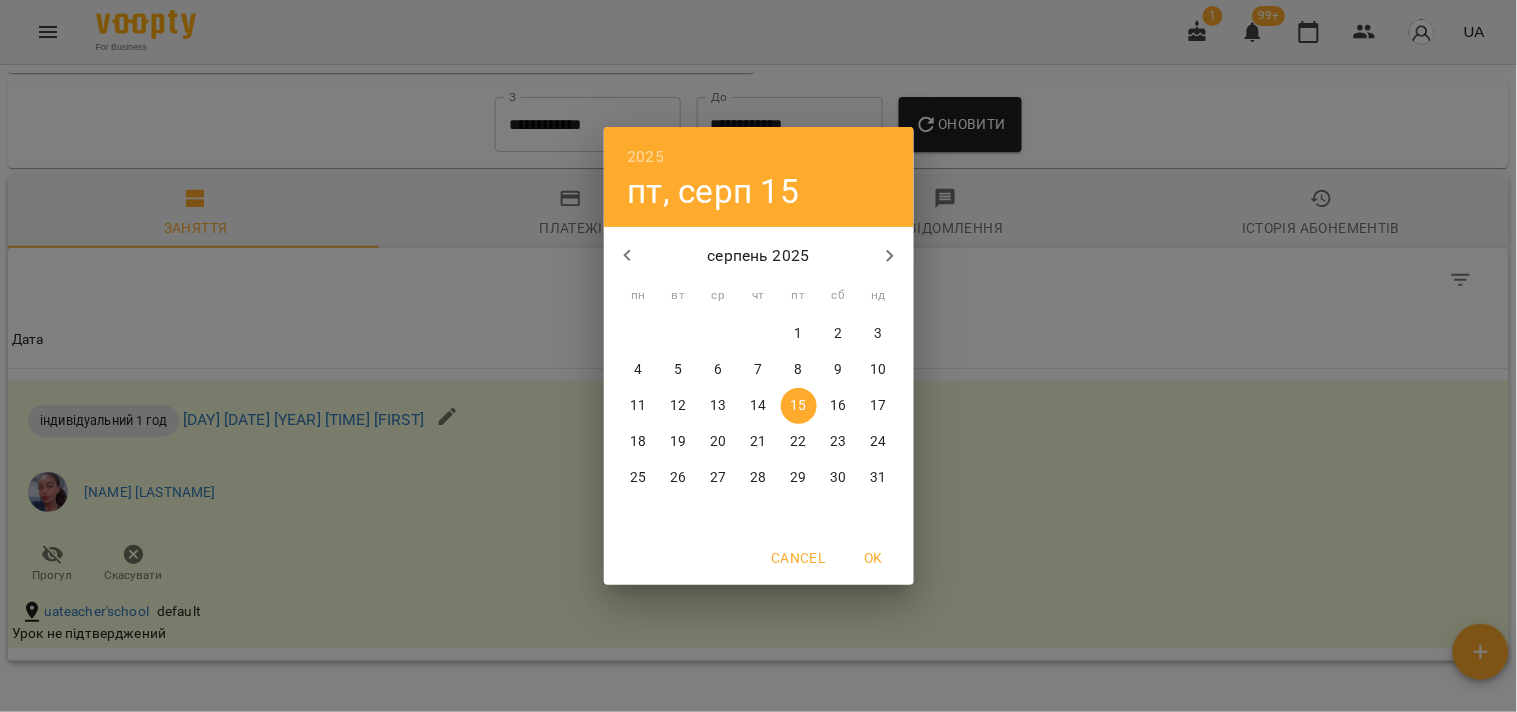 click 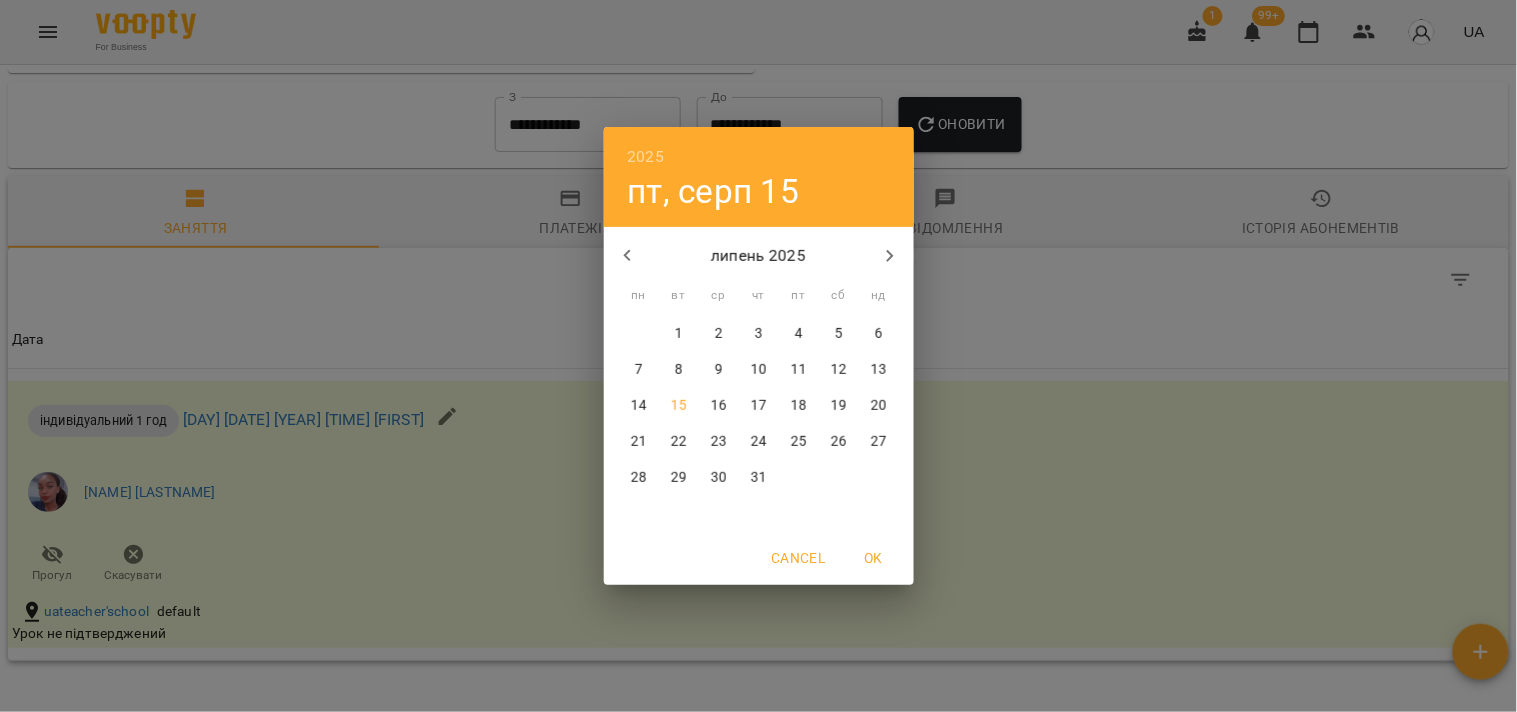 click 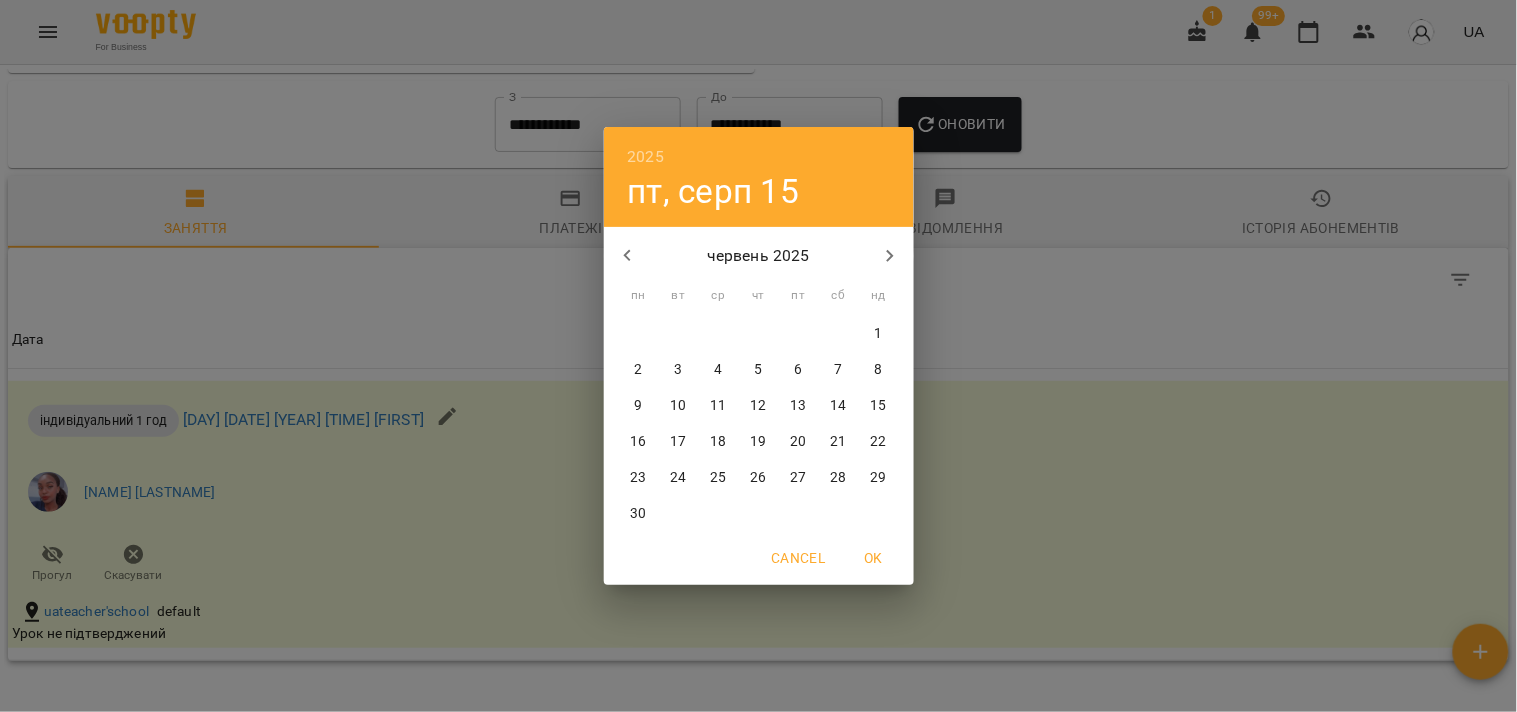 click on "30" at bounding box center [639, 514] 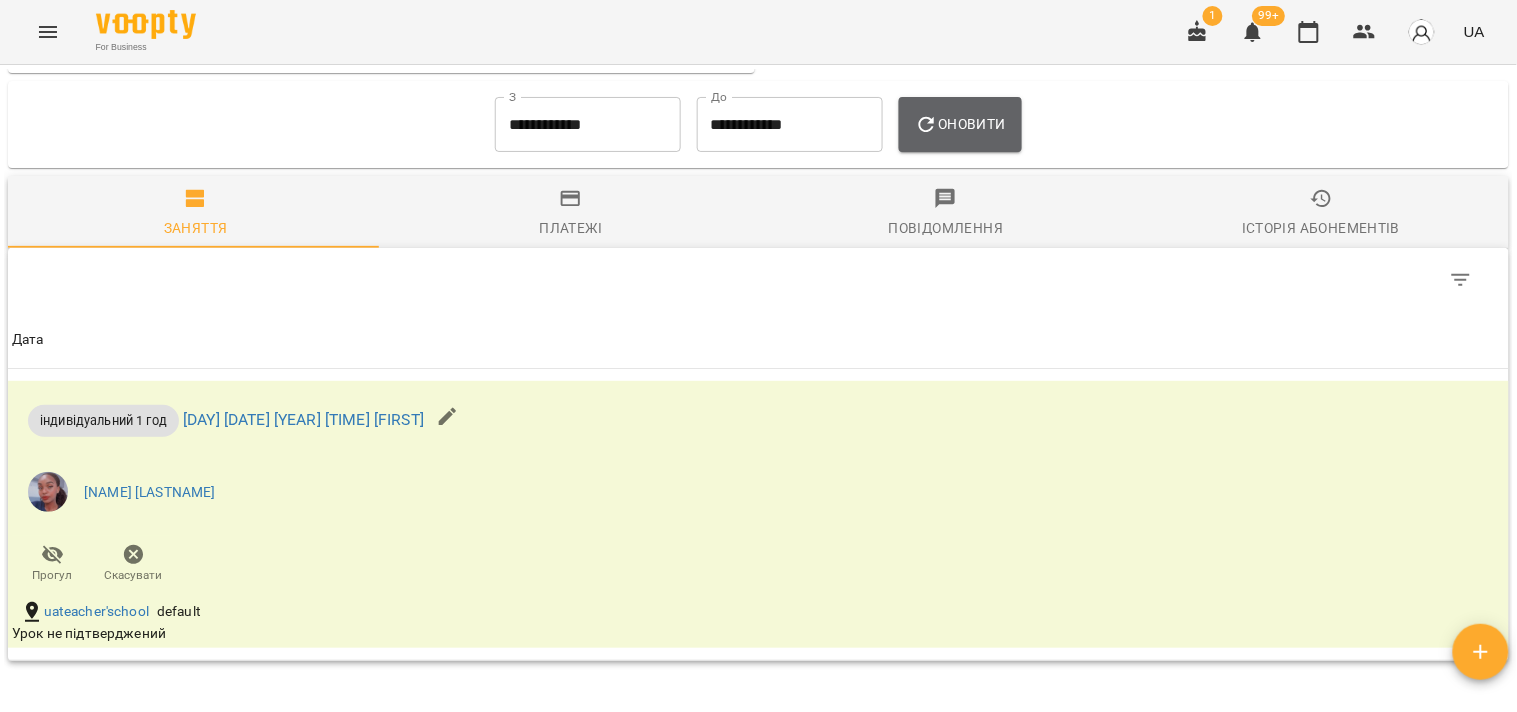 click on "Оновити" at bounding box center [960, 125] 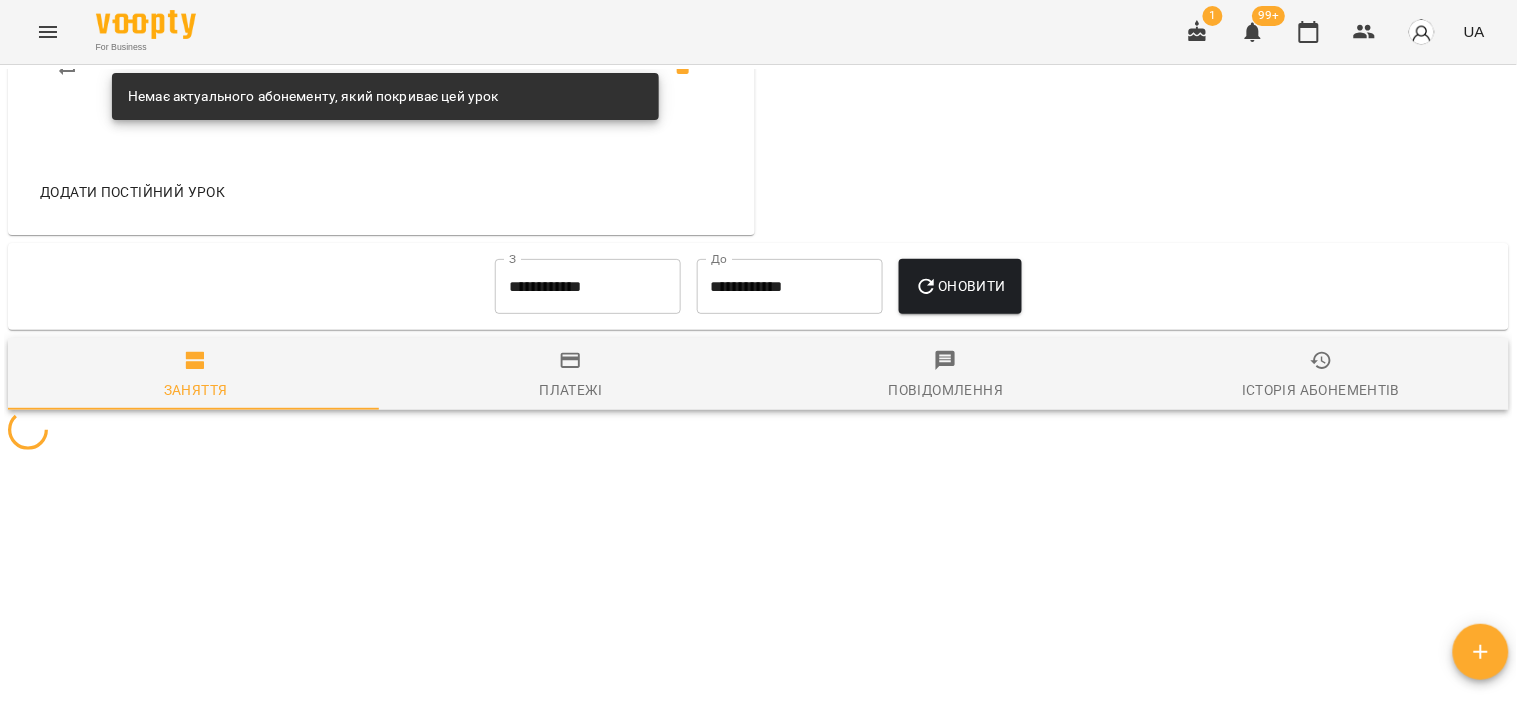 scroll, scrollTop: 1111, scrollLeft: 0, axis: vertical 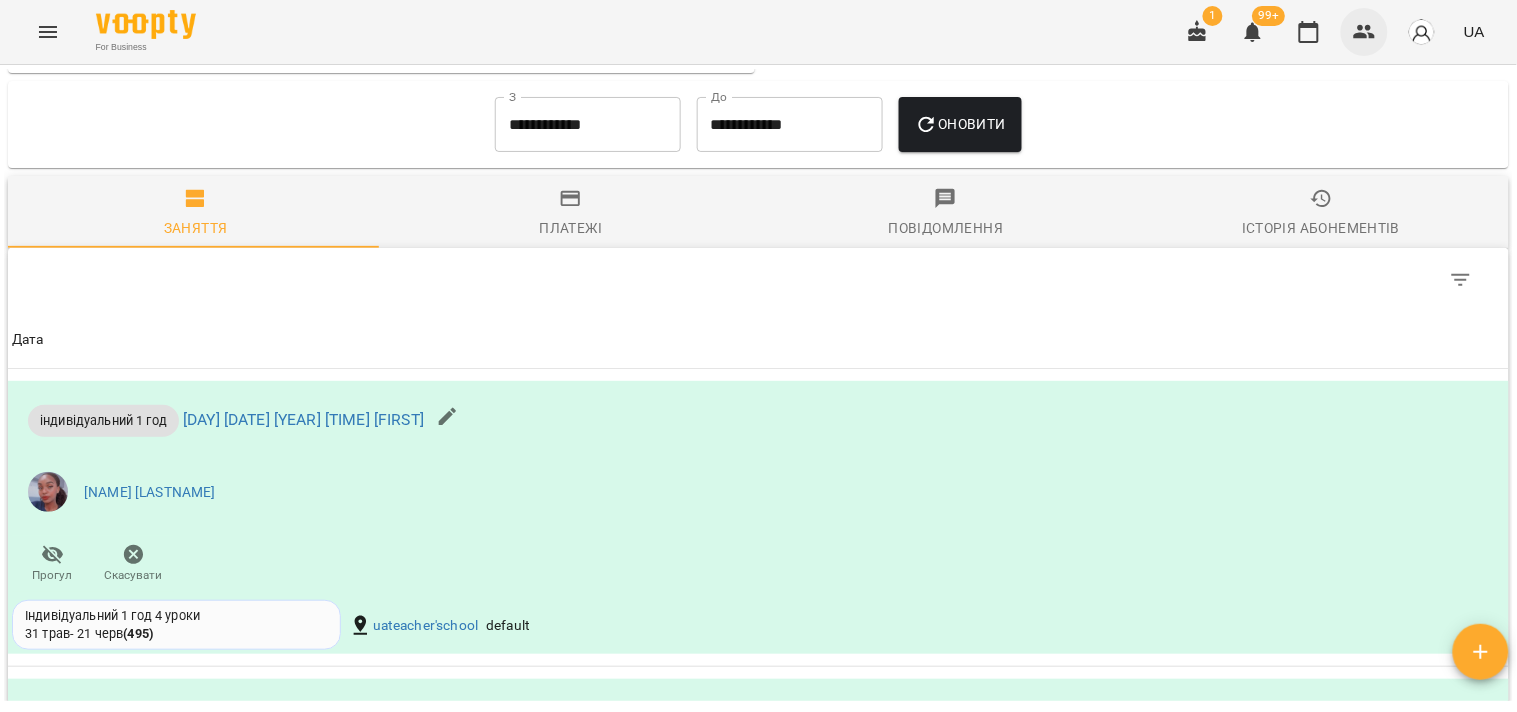 click at bounding box center (1365, 32) 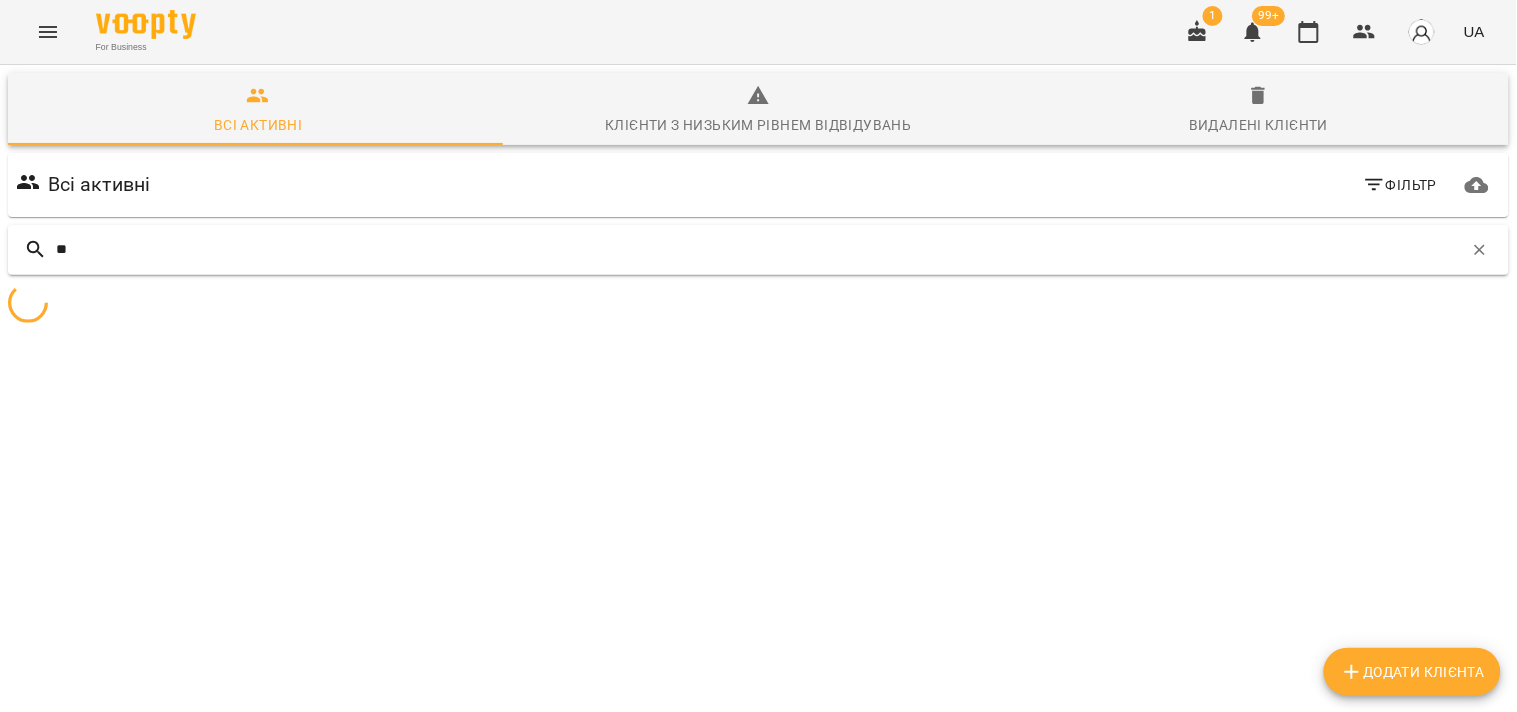 type on "***" 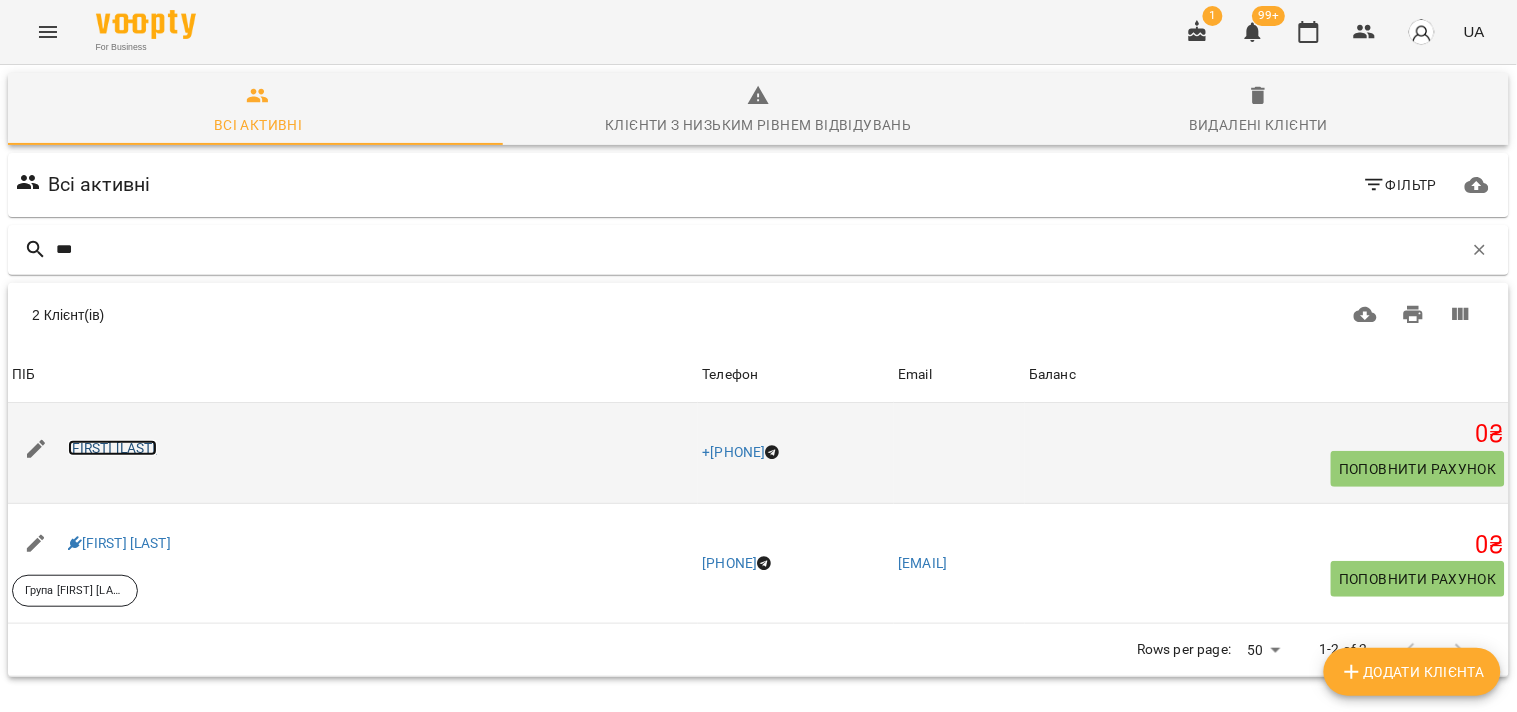 click on "[FIRST] [LAST]" at bounding box center (112, 448) 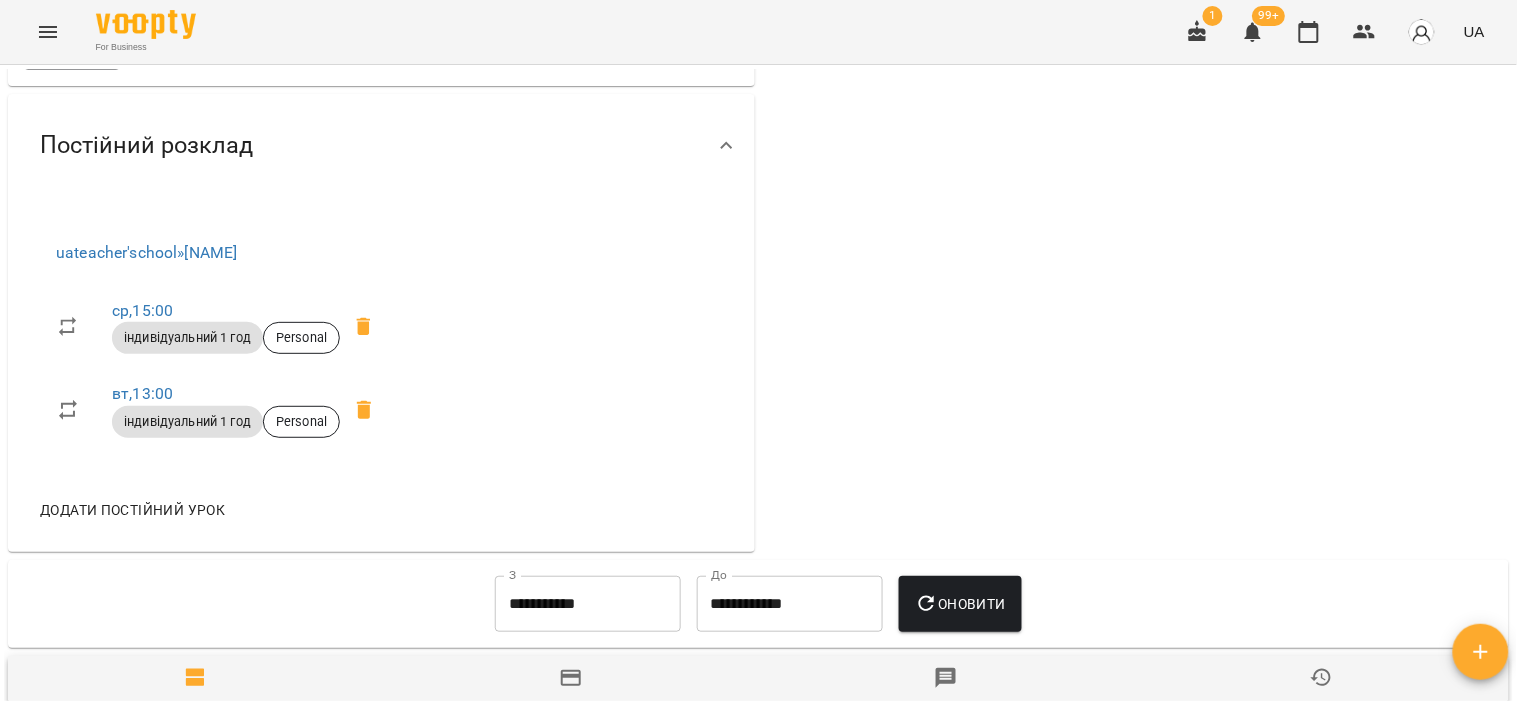 scroll, scrollTop: 953, scrollLeft: 0, axis: vertical 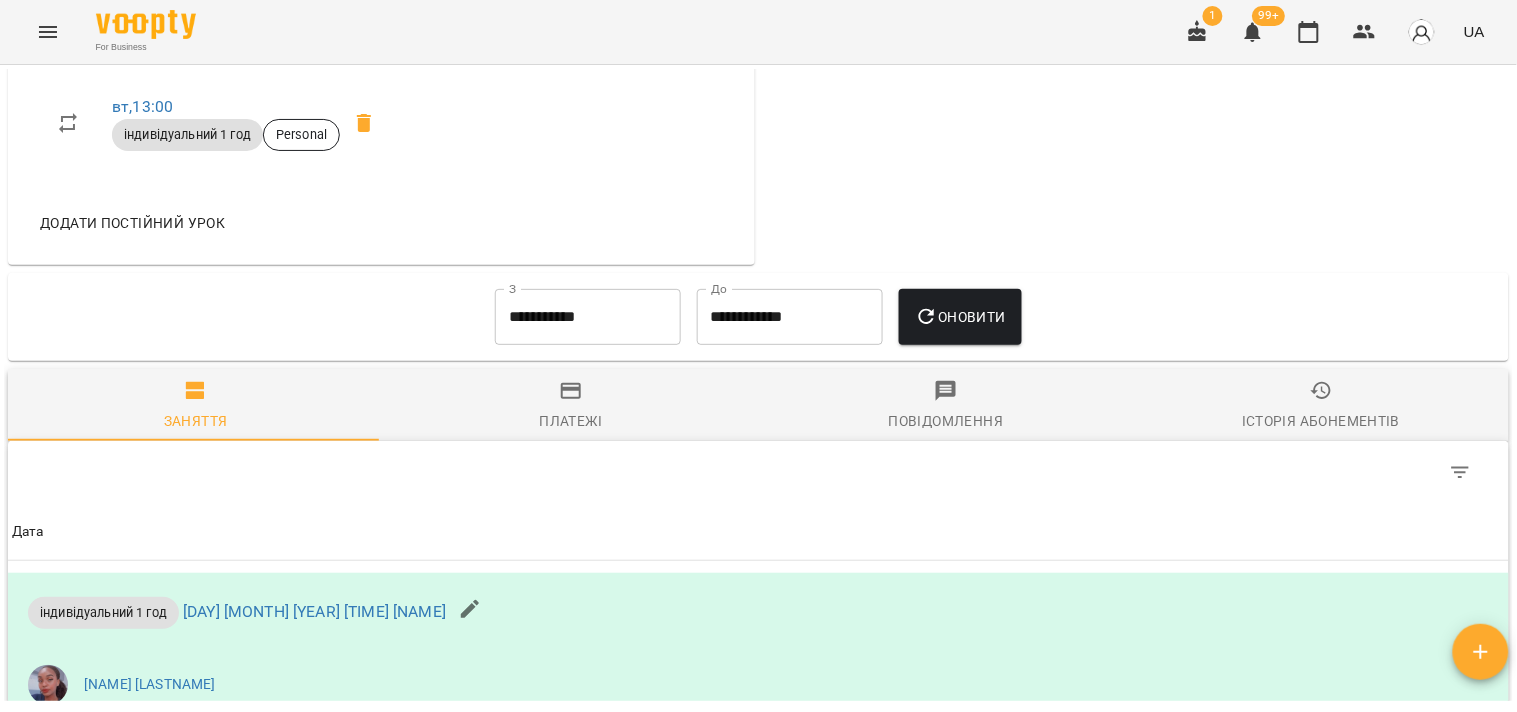 click on "**********" at bounding box center (588, 317) 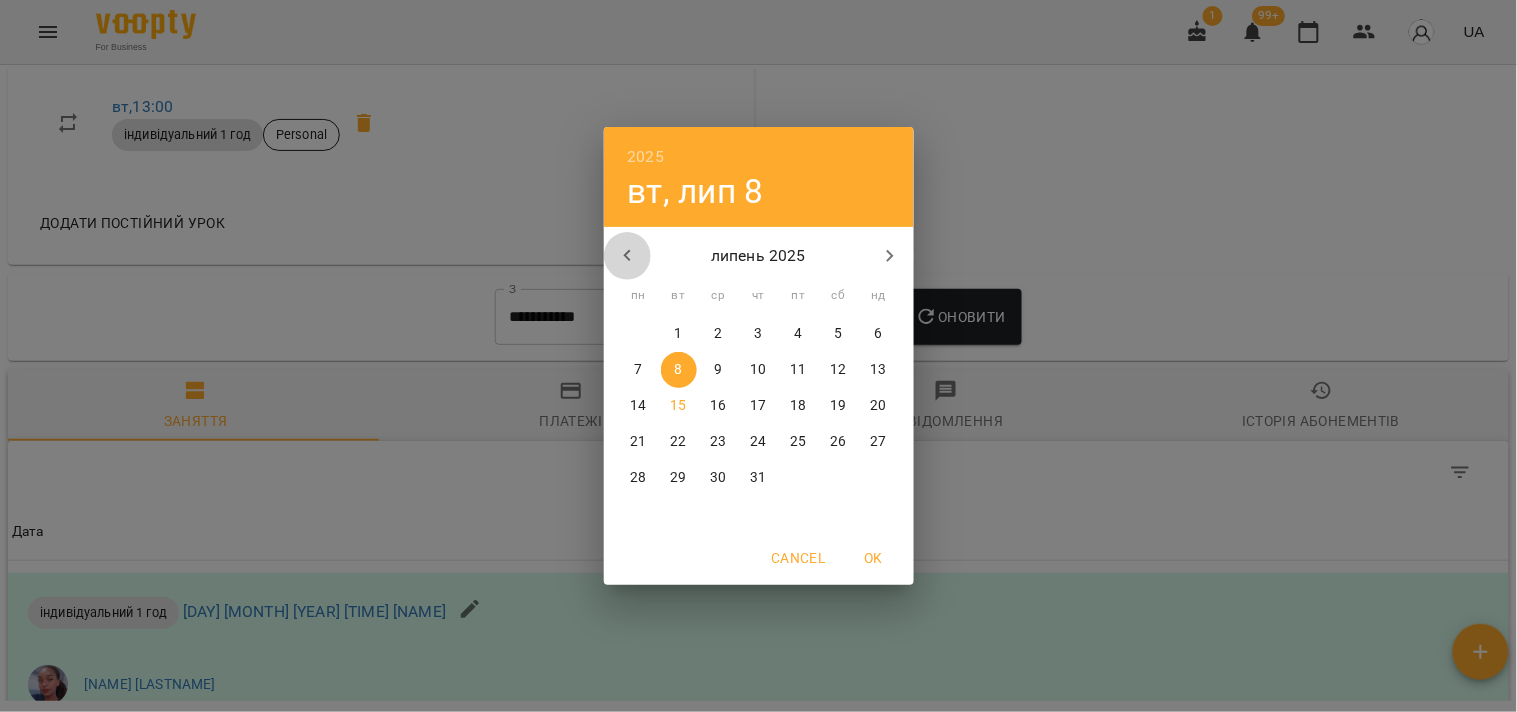 click 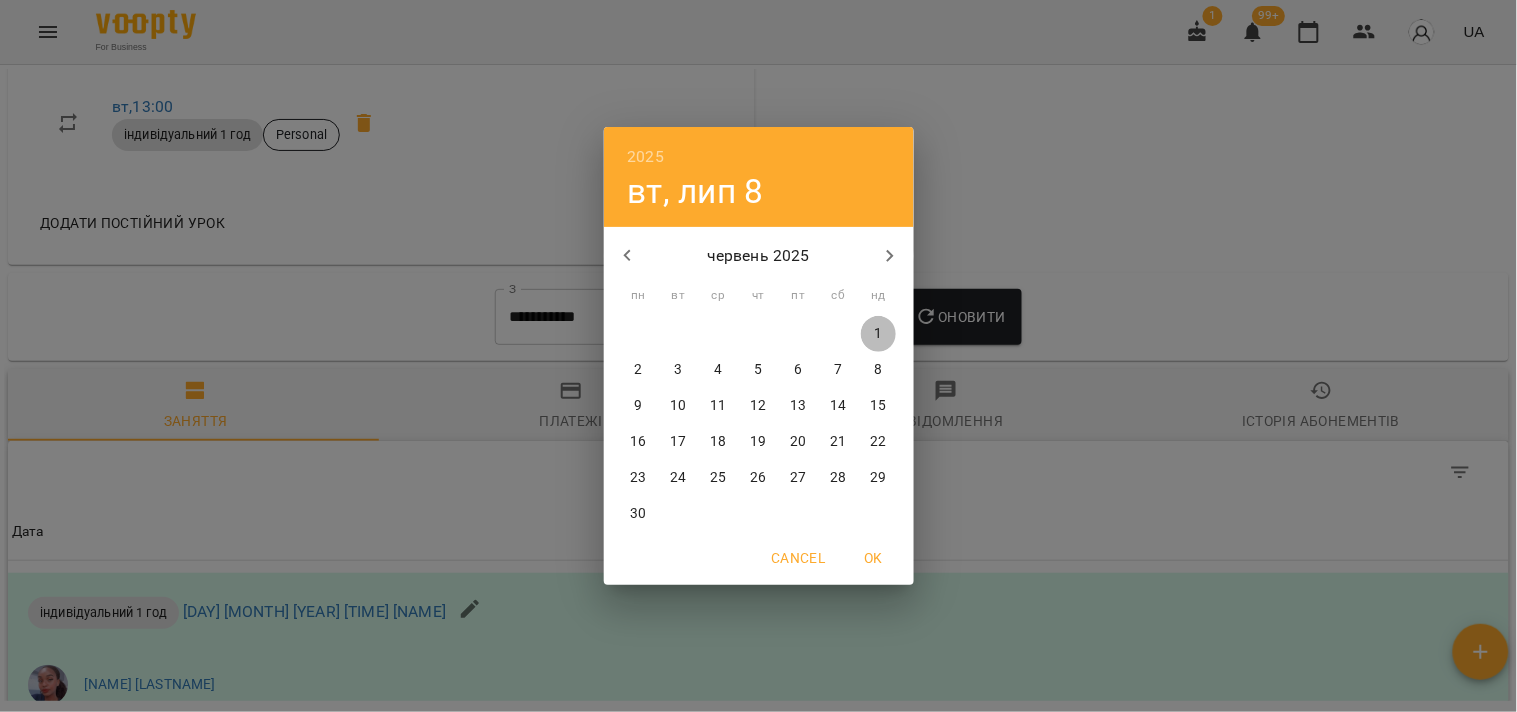 click on "1" at bounding box center (878, 334) 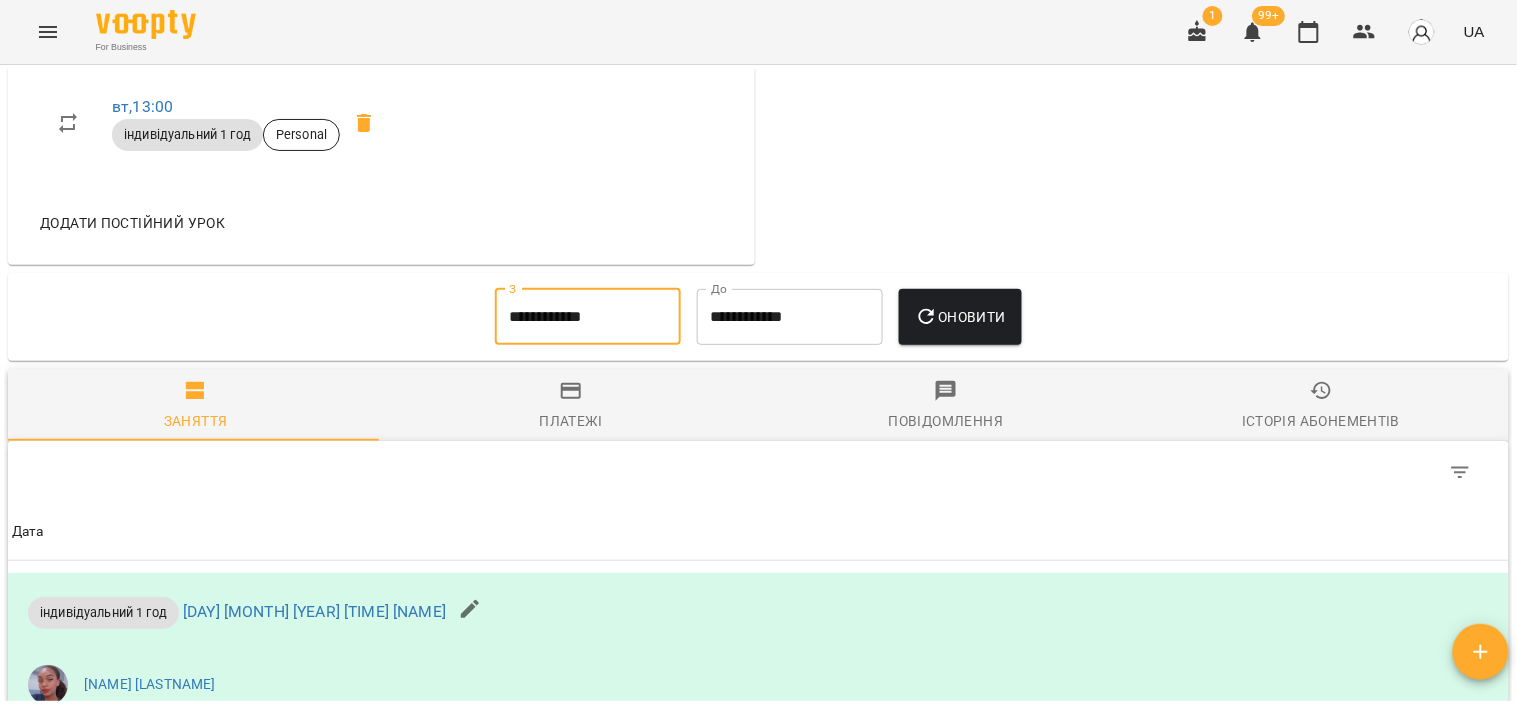 click on "**********" at bounding box center [790, 317] 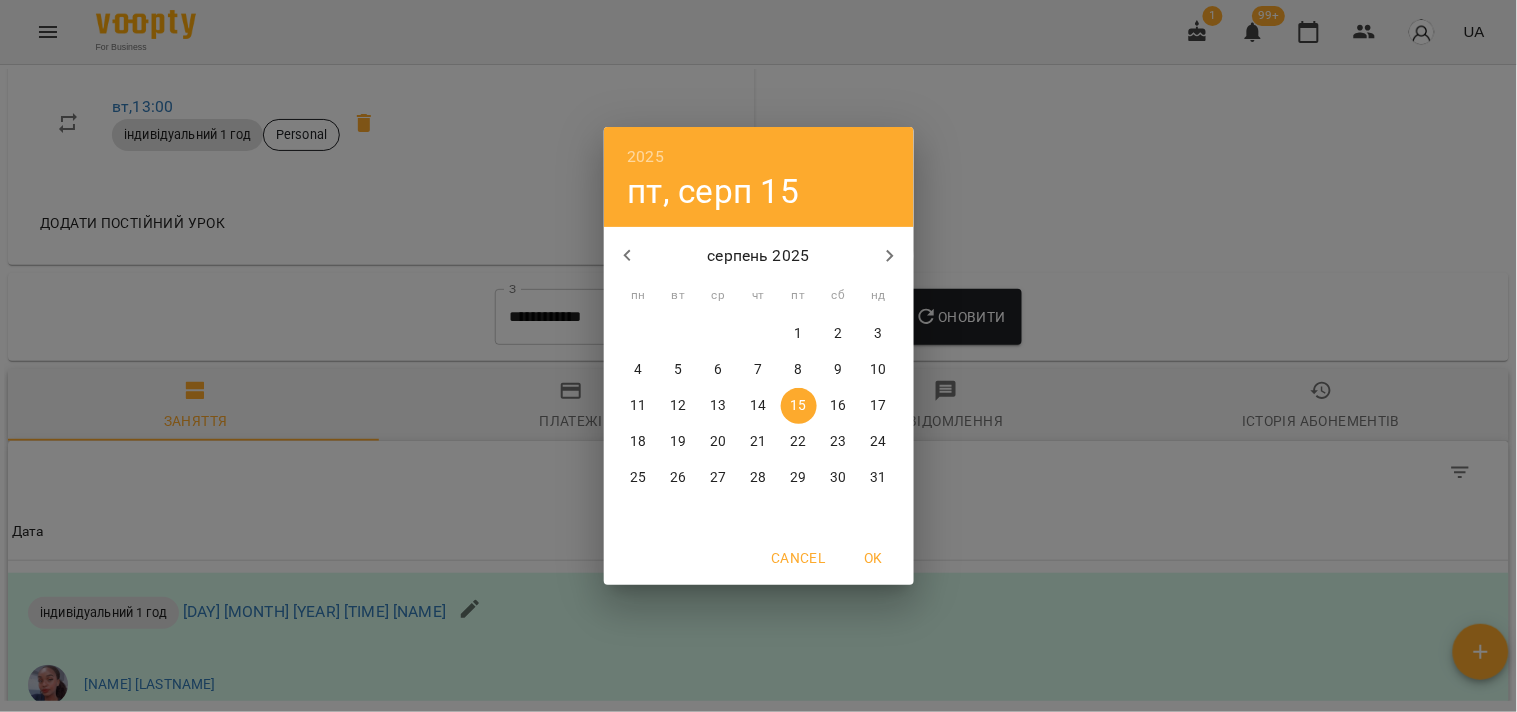 click 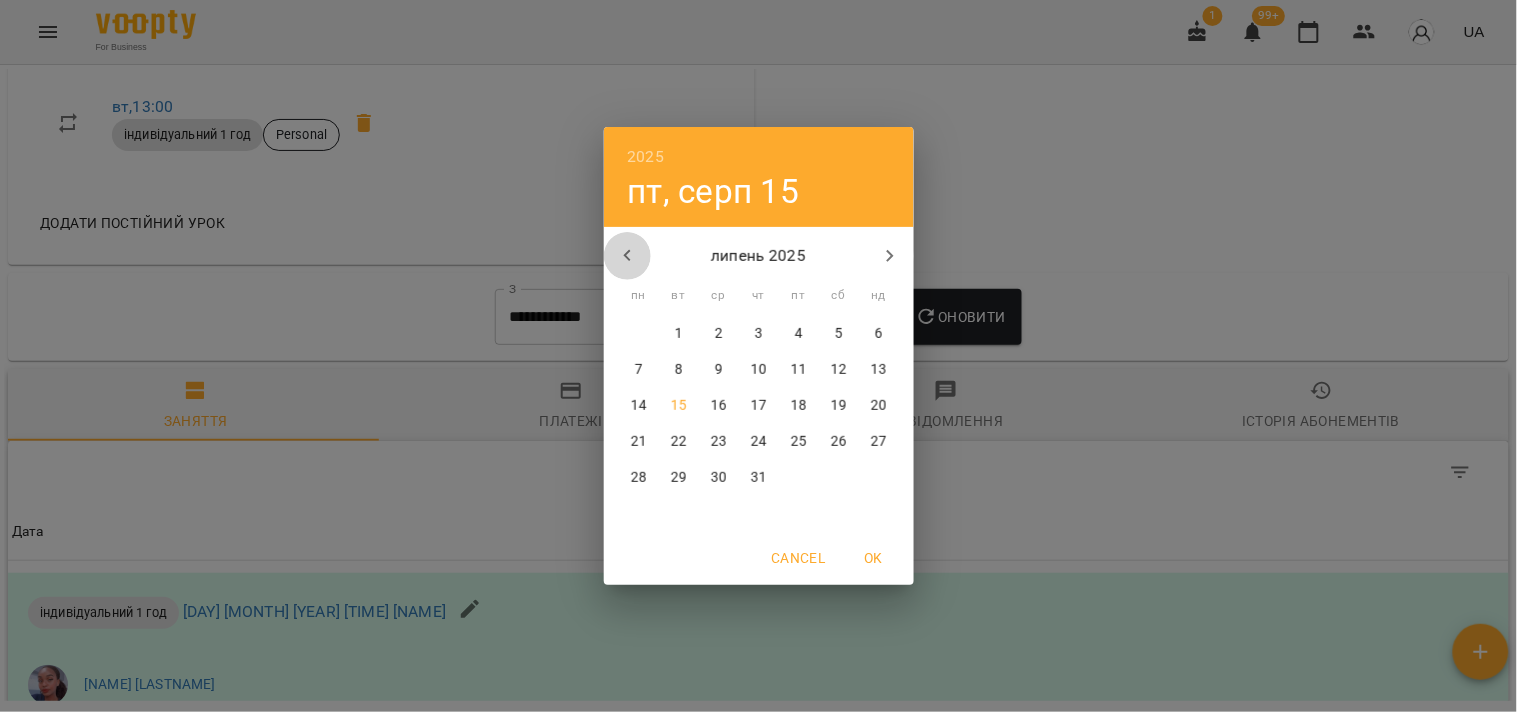 click 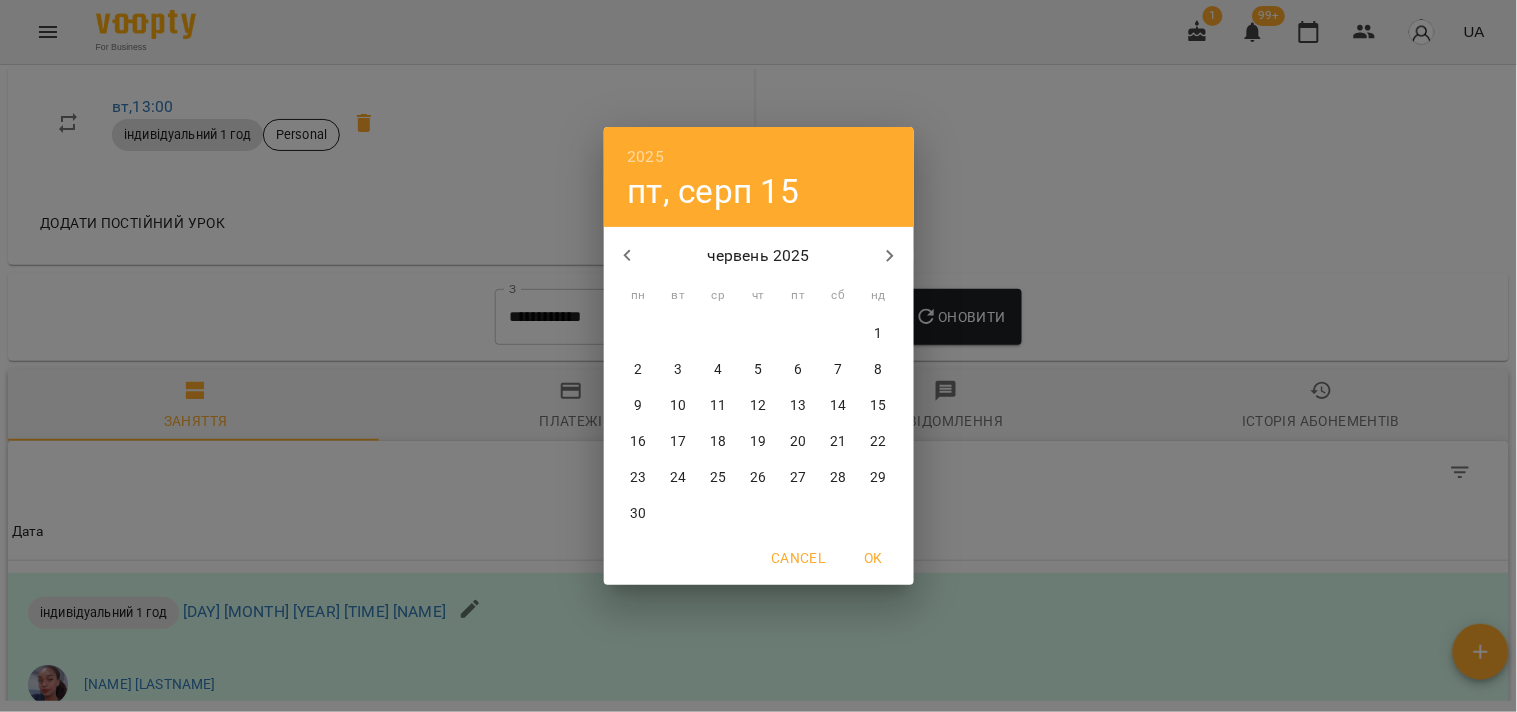 click on "30" at bounding box center [638, 514] 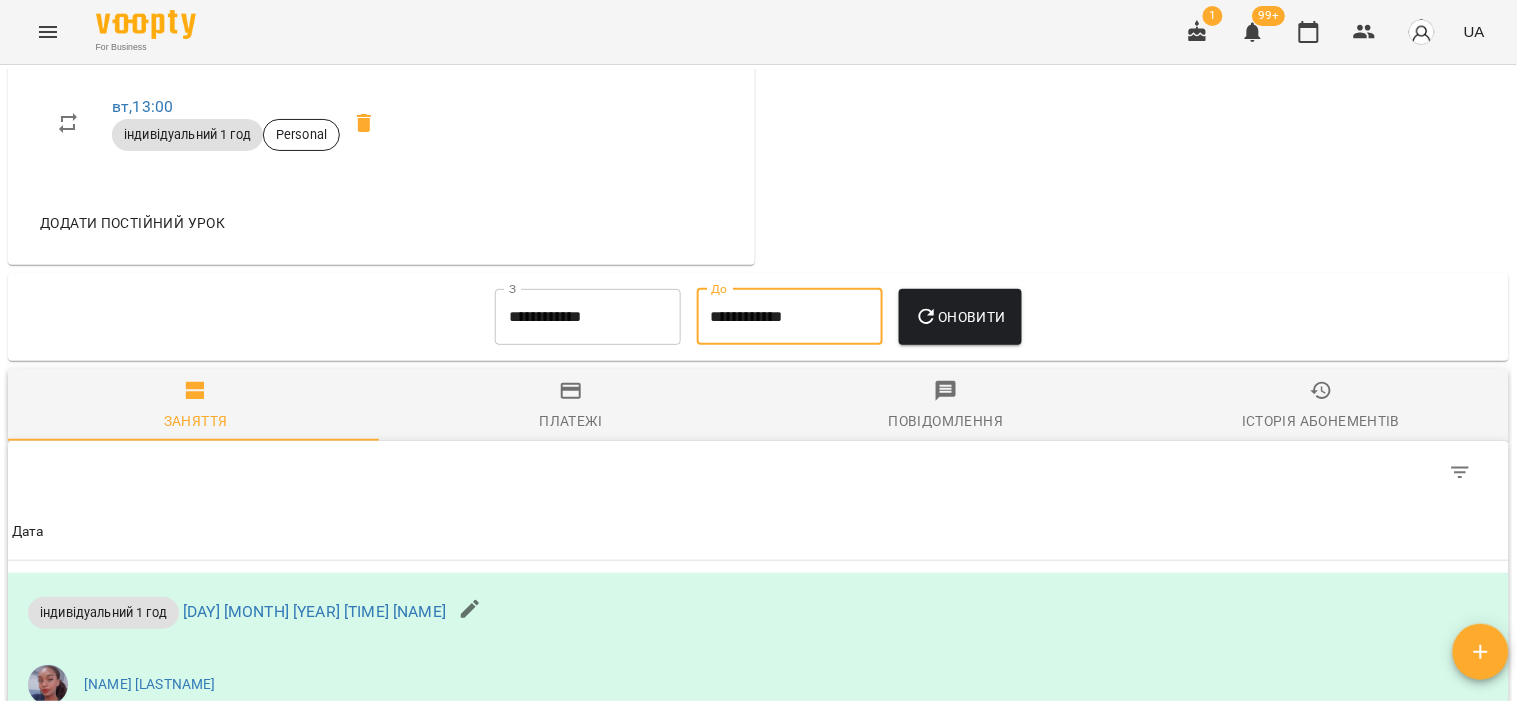click on "Оновити" at bounding box center (960, 317) 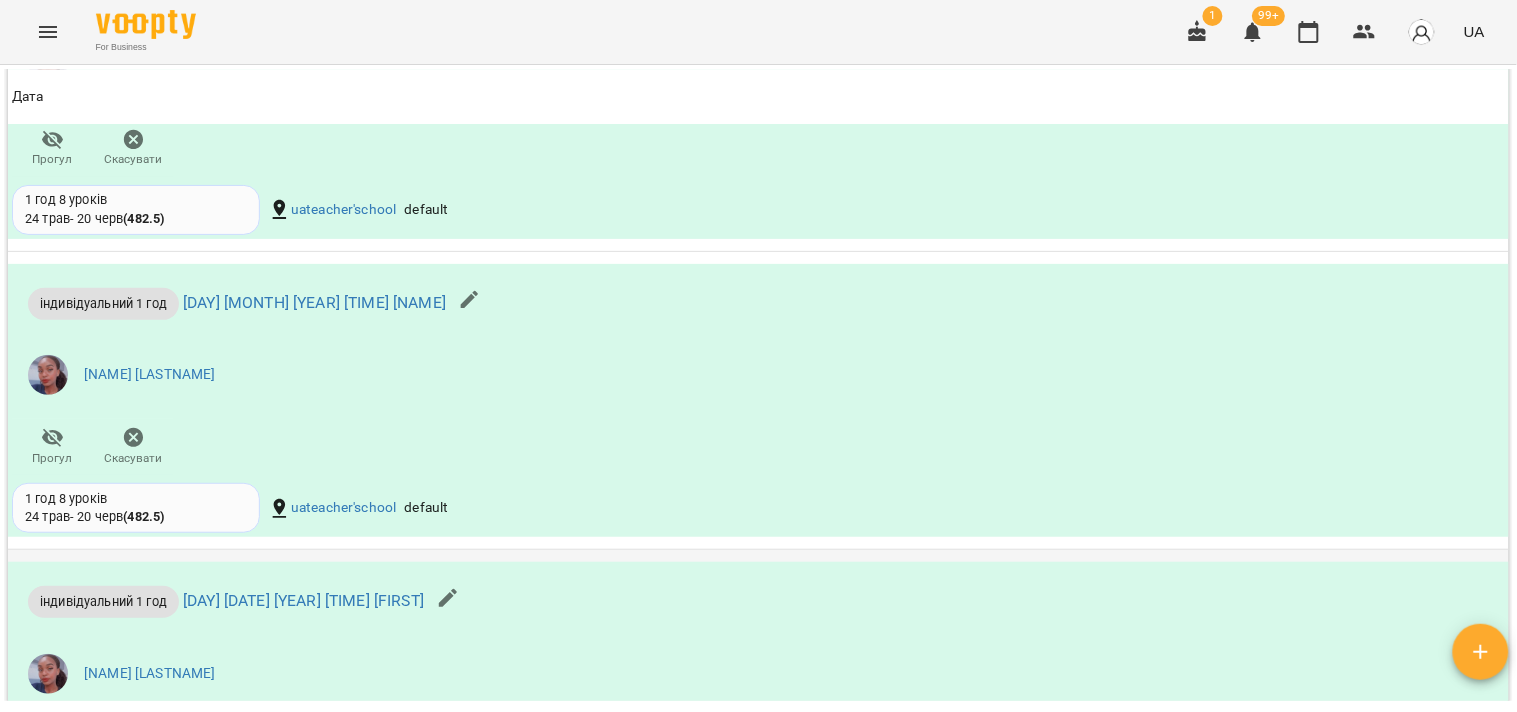 scroll, scrollTop: 1657, scrollLeft: 0, axis: vertical 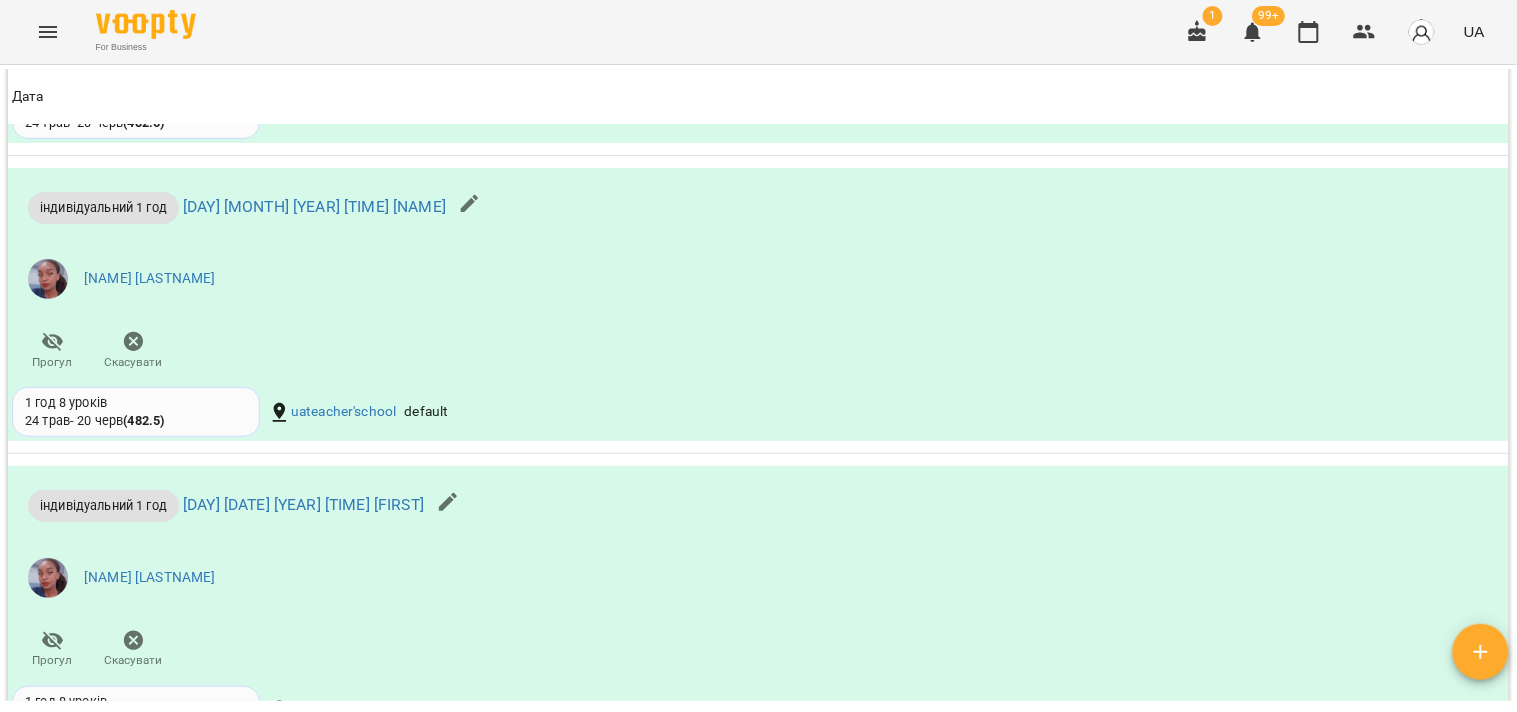 click 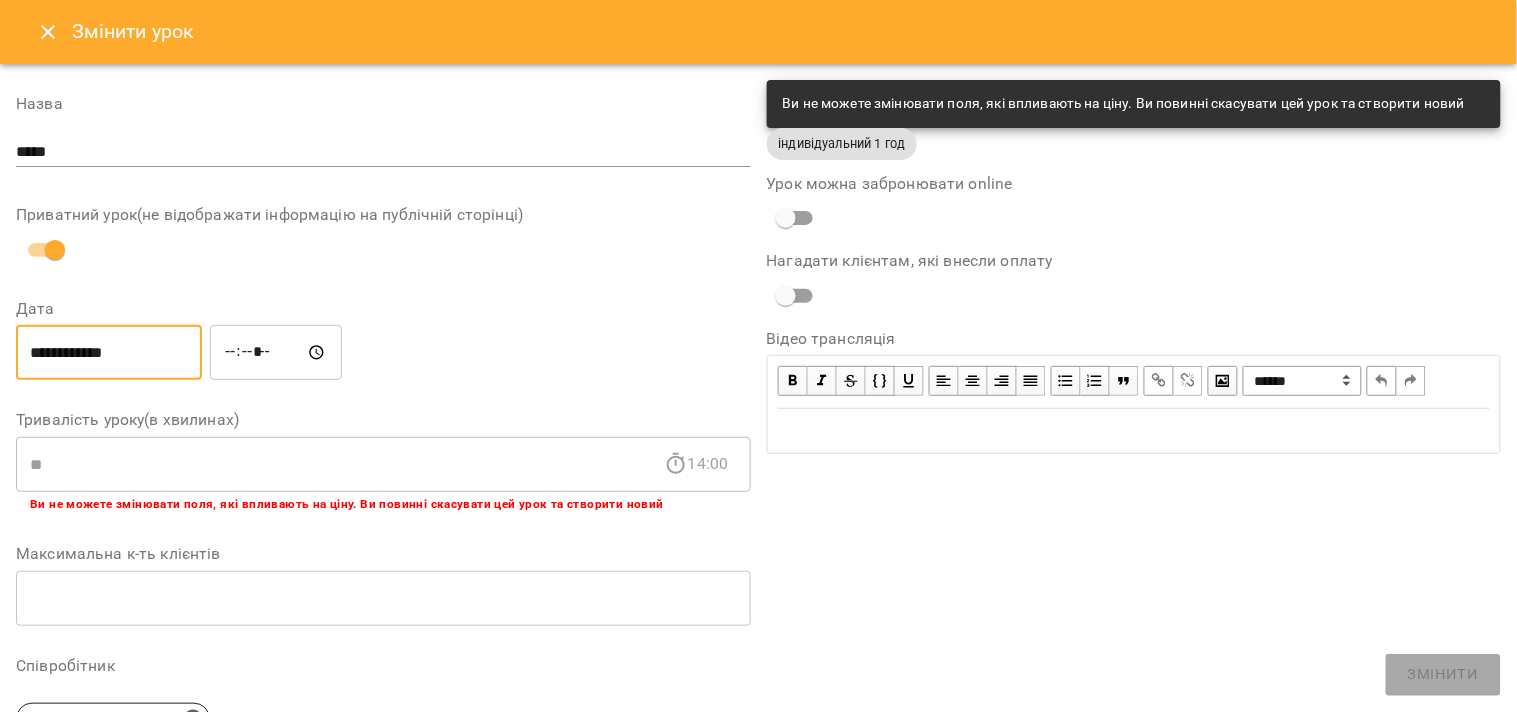 click on "**********" at bounding box center (109, 353) 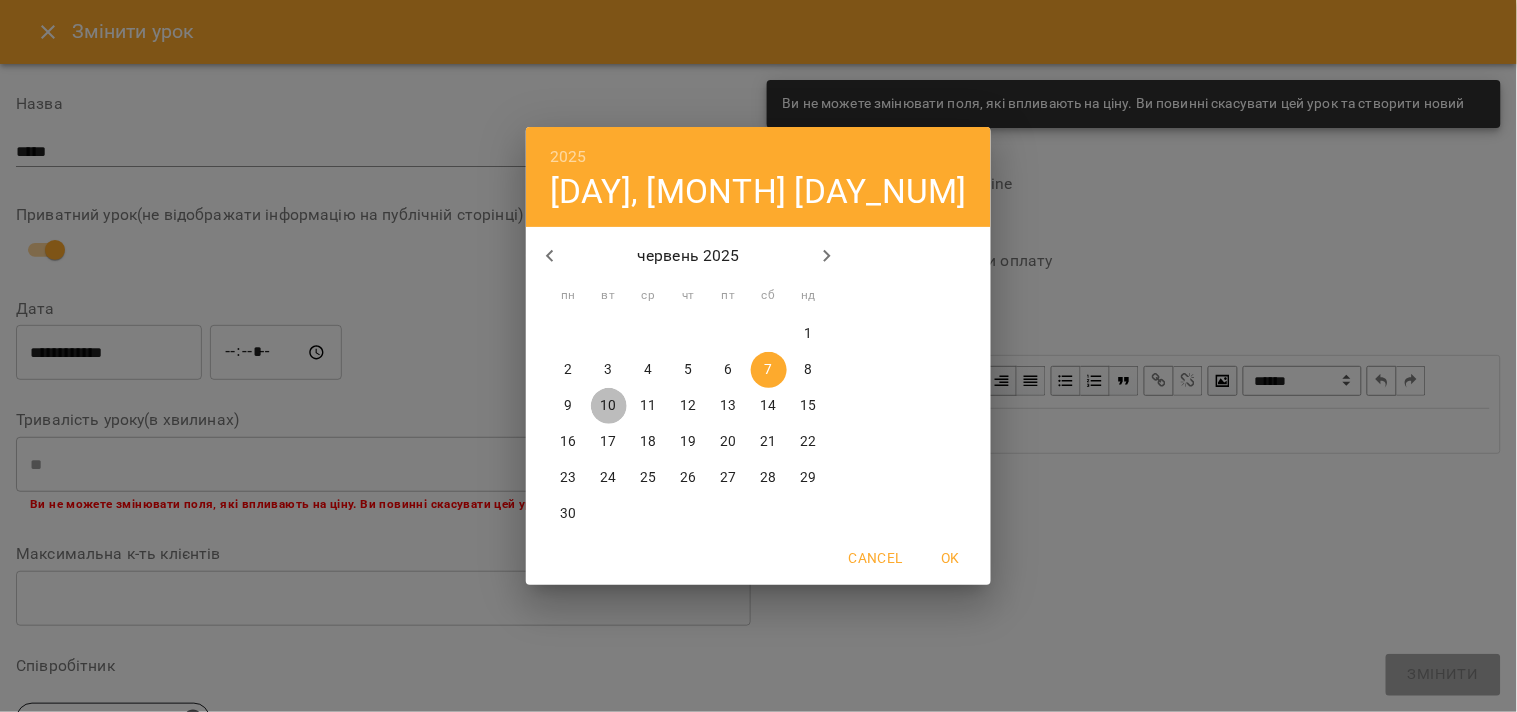 click on "10" at bounding box center [608, 406] 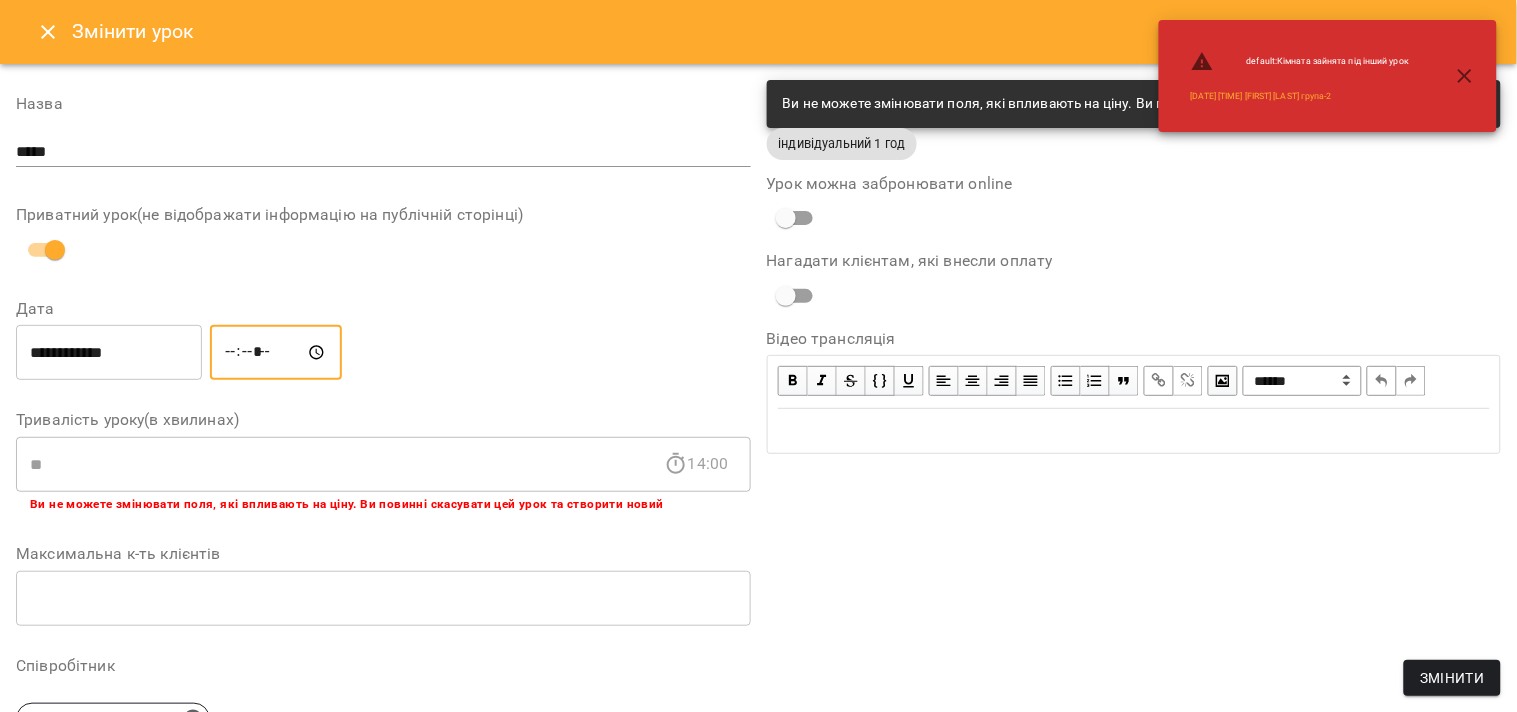 click on "*****" at bounding box center [276, 353] 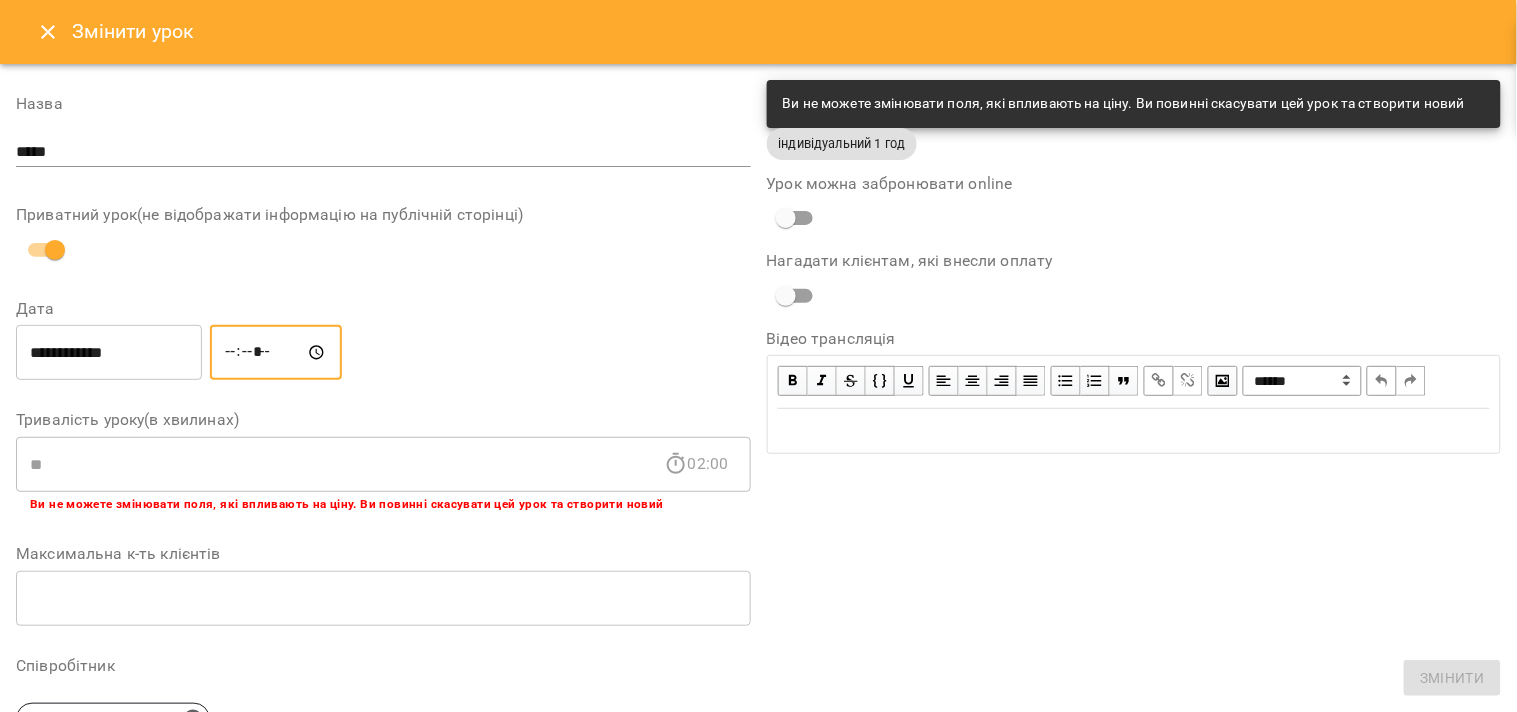 type on "*****" 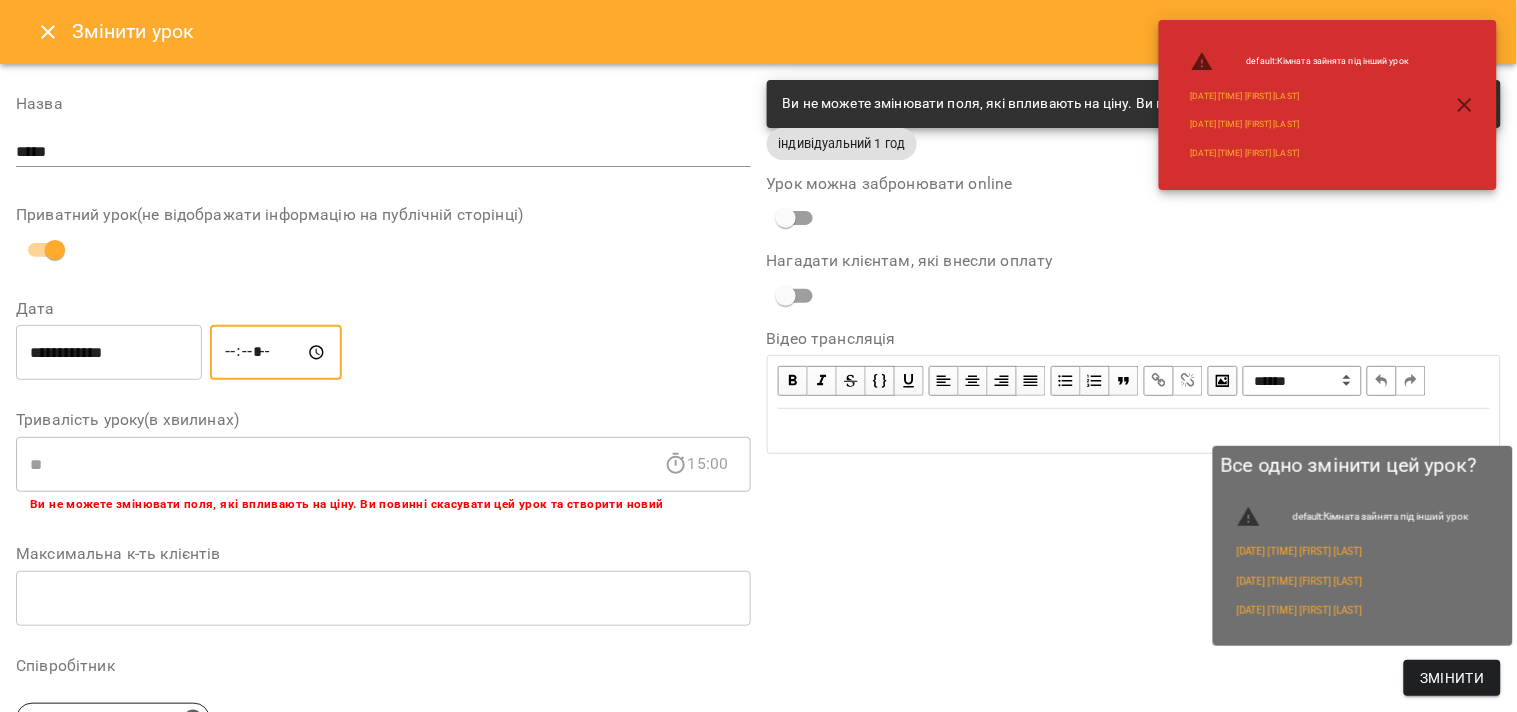 click on "Змінити" at bounding box center [1452, 678] 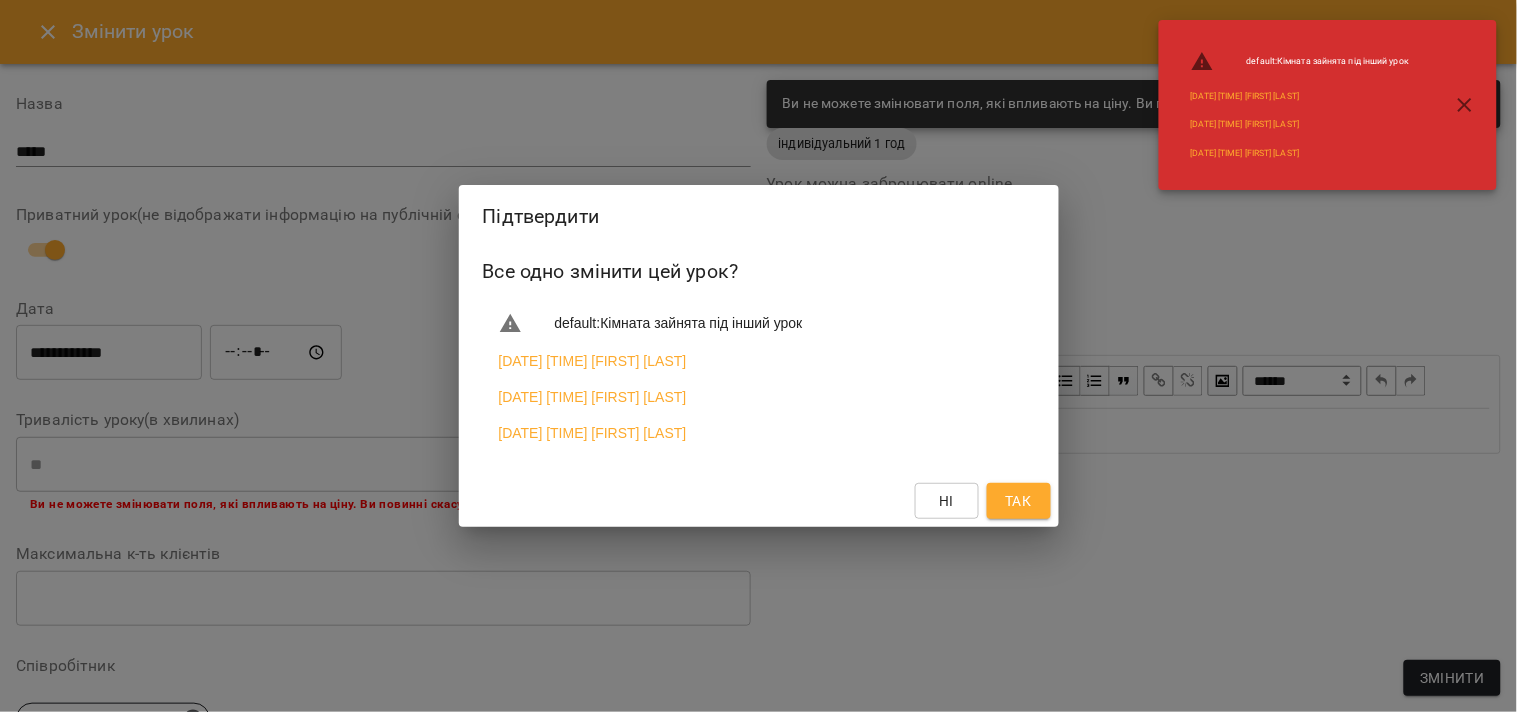 drag, startPoint x: 1071, startPoint y: 518, endPoint x: 1051, endPoint y: 512, distance: 20.880613 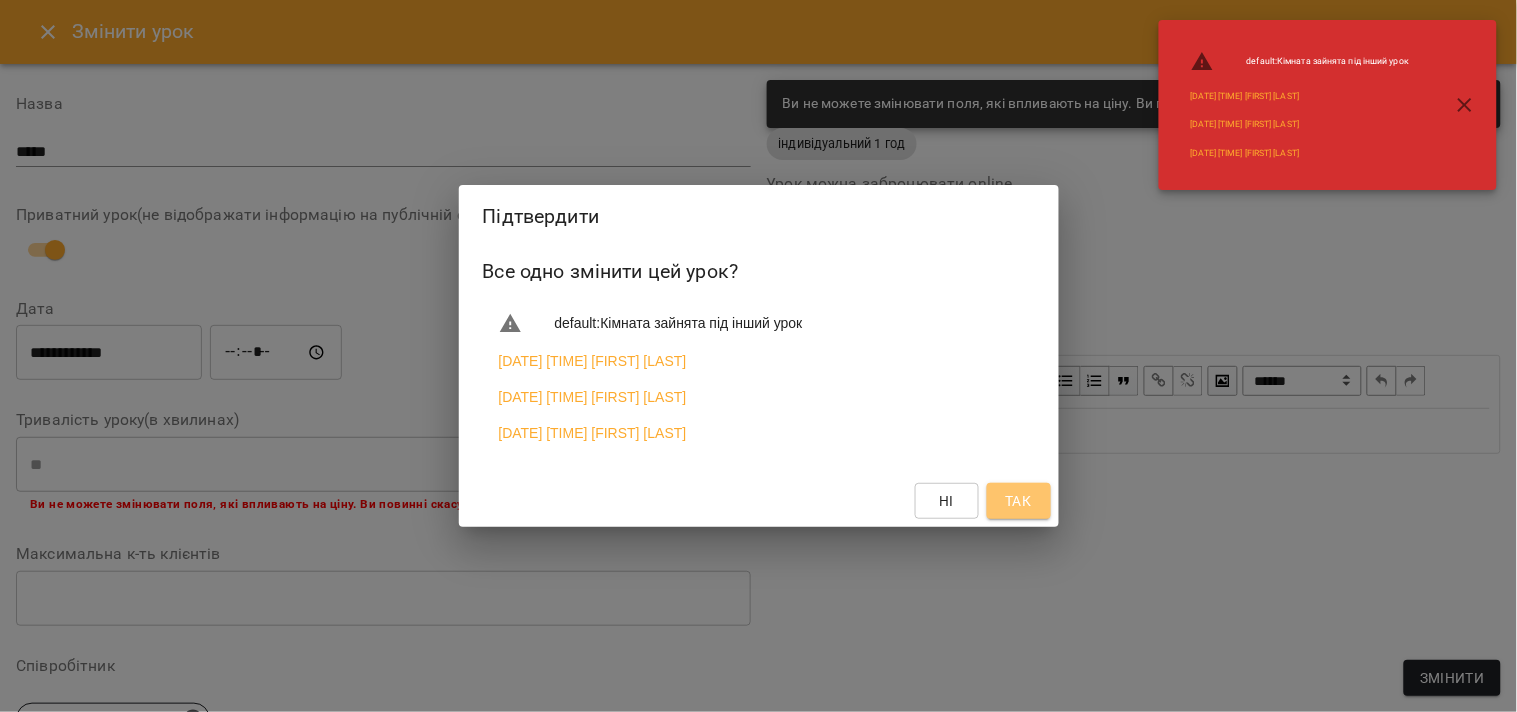 click on "Так" at bounding box center (1019, 501) 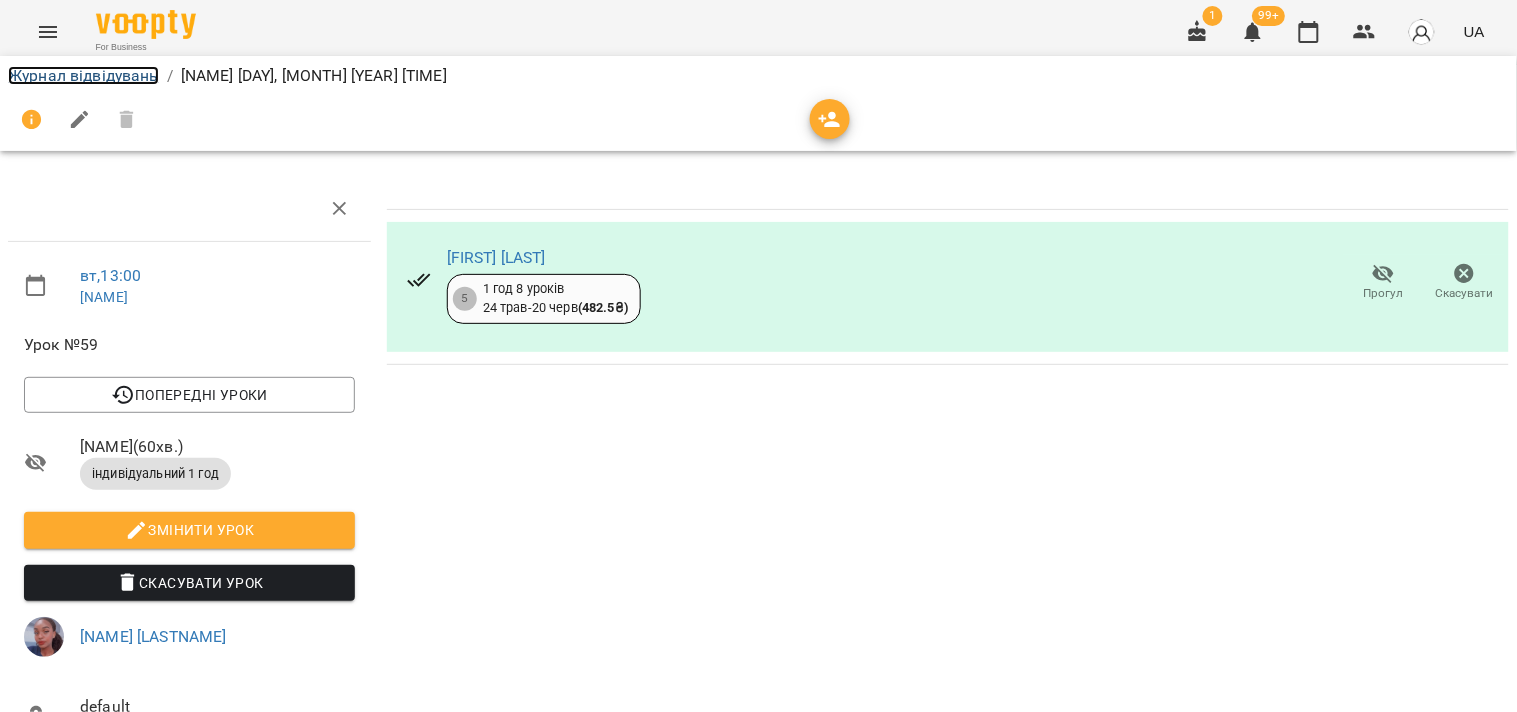 click on "Журнал відвідувань" at bounding box center (83, 75) 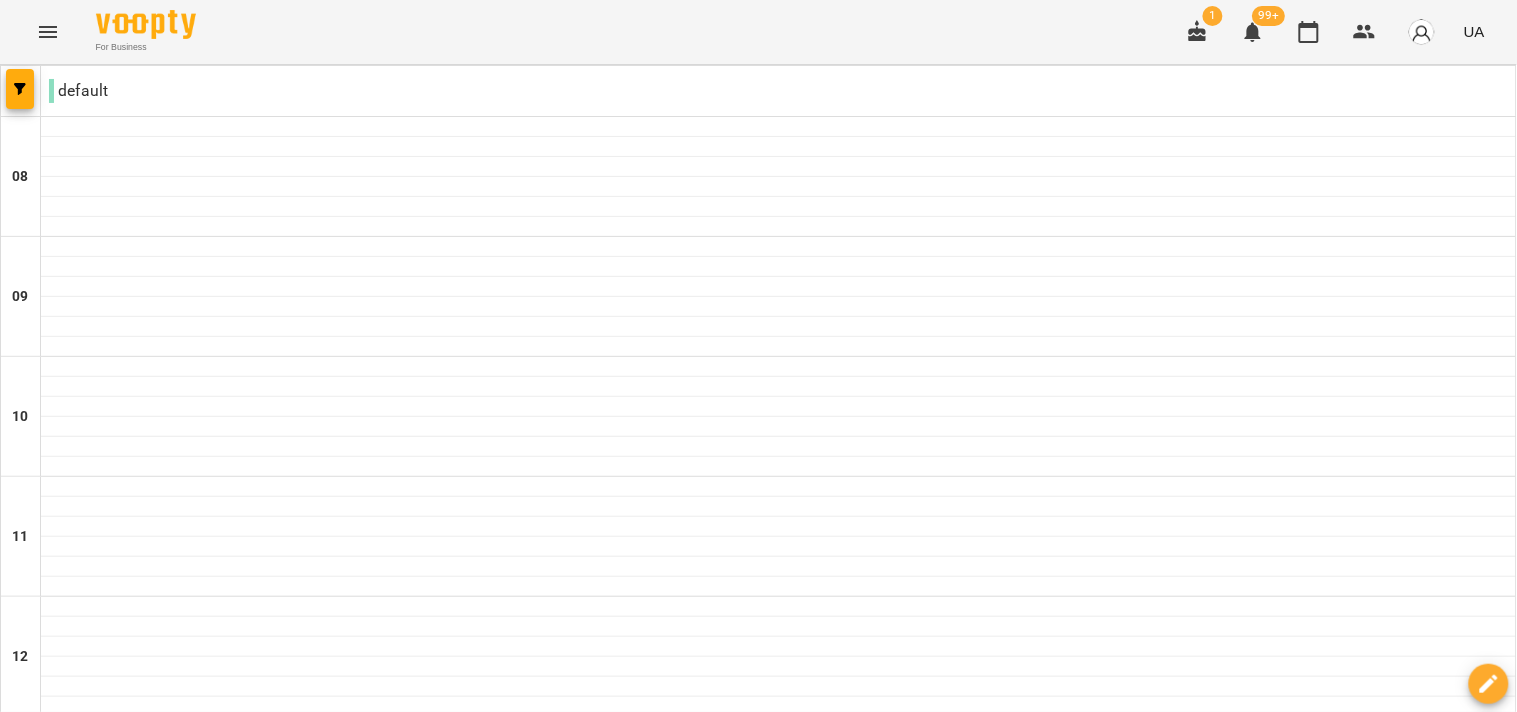 scroll, scrollTop: 1217, scrollLeft: 0, axis: vertical 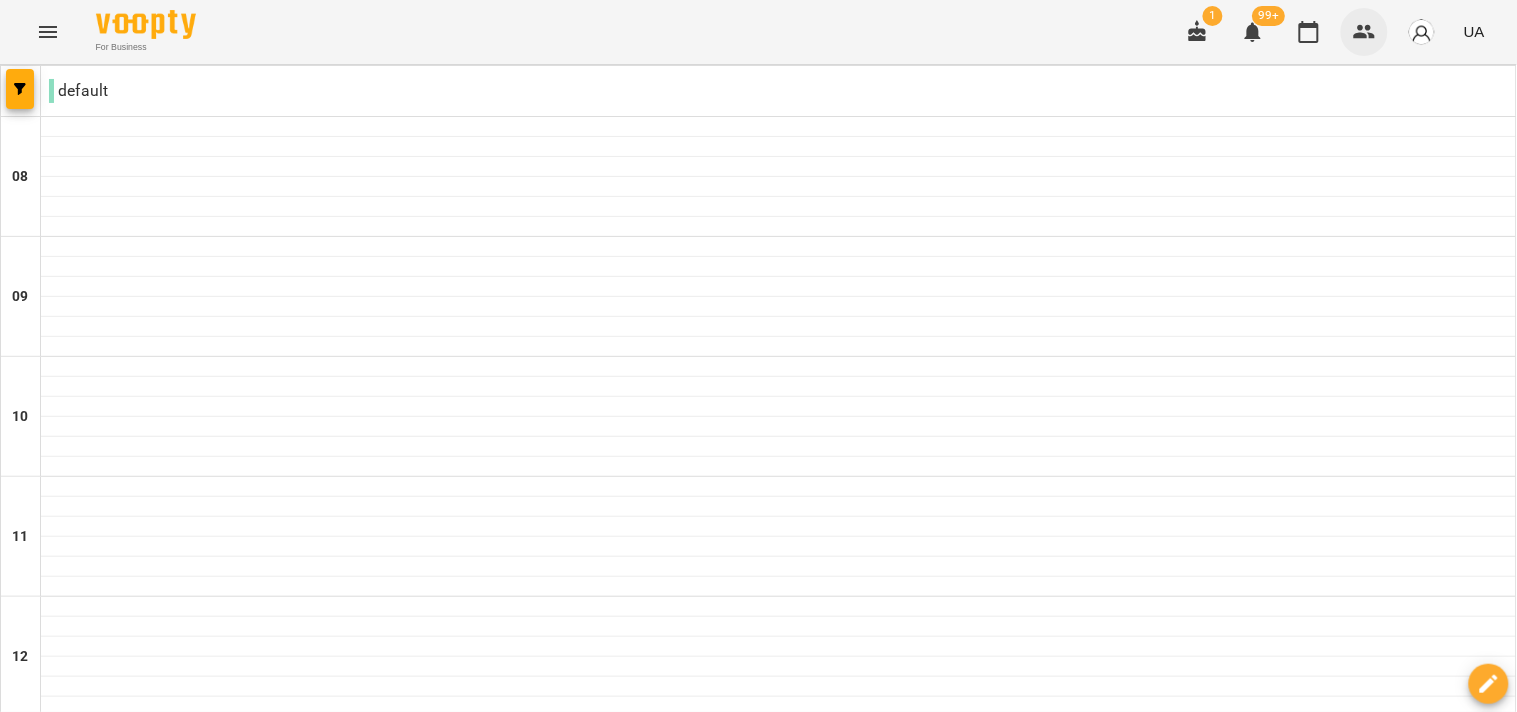 click 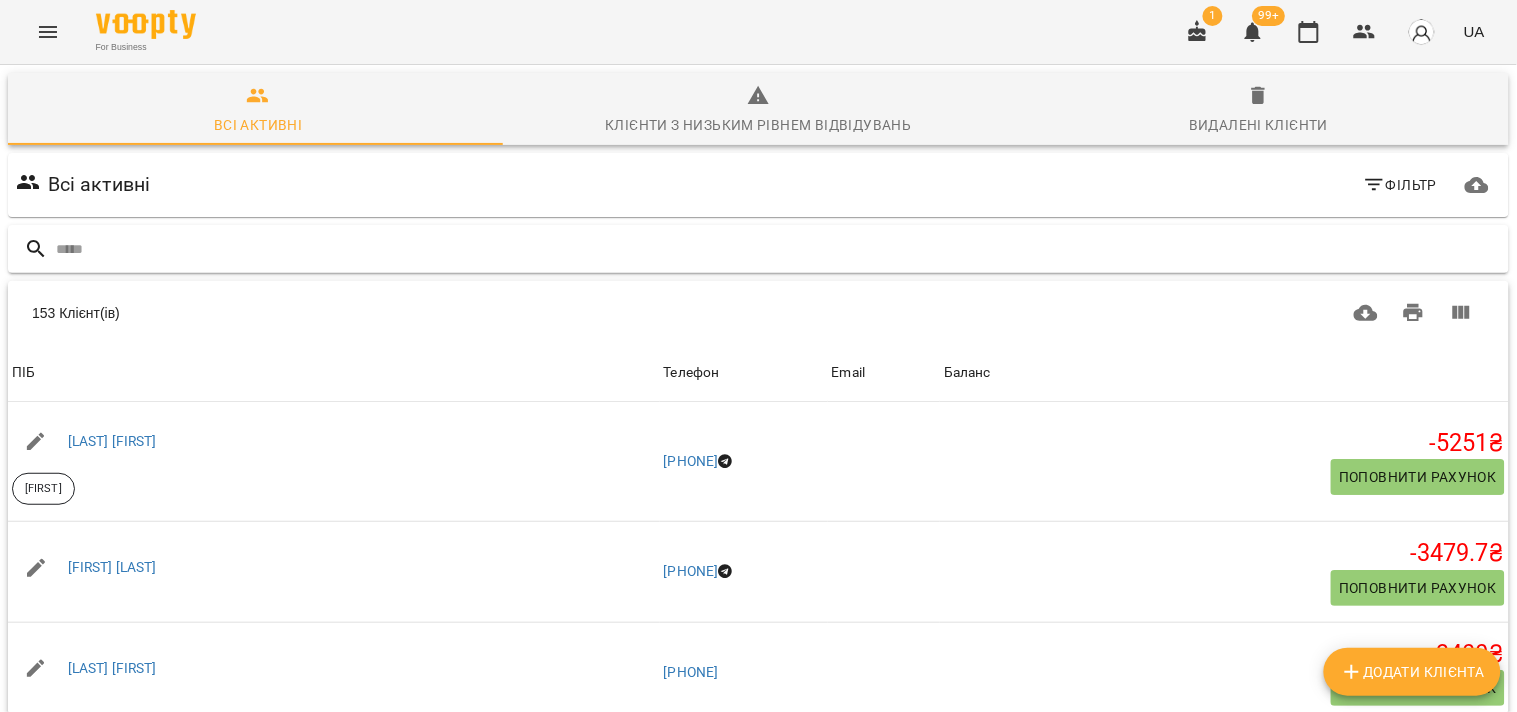 click at bounding box center (778, 249) 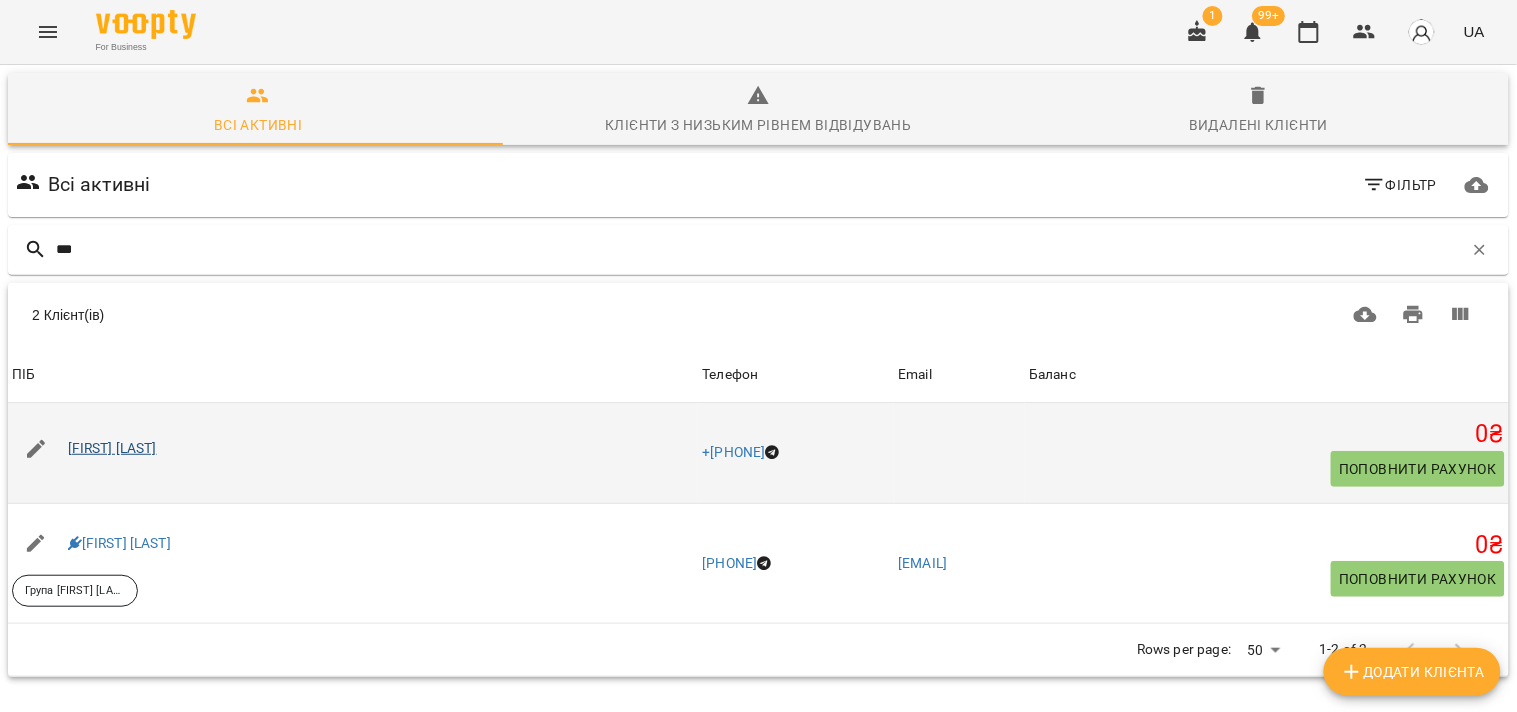 type on "***" 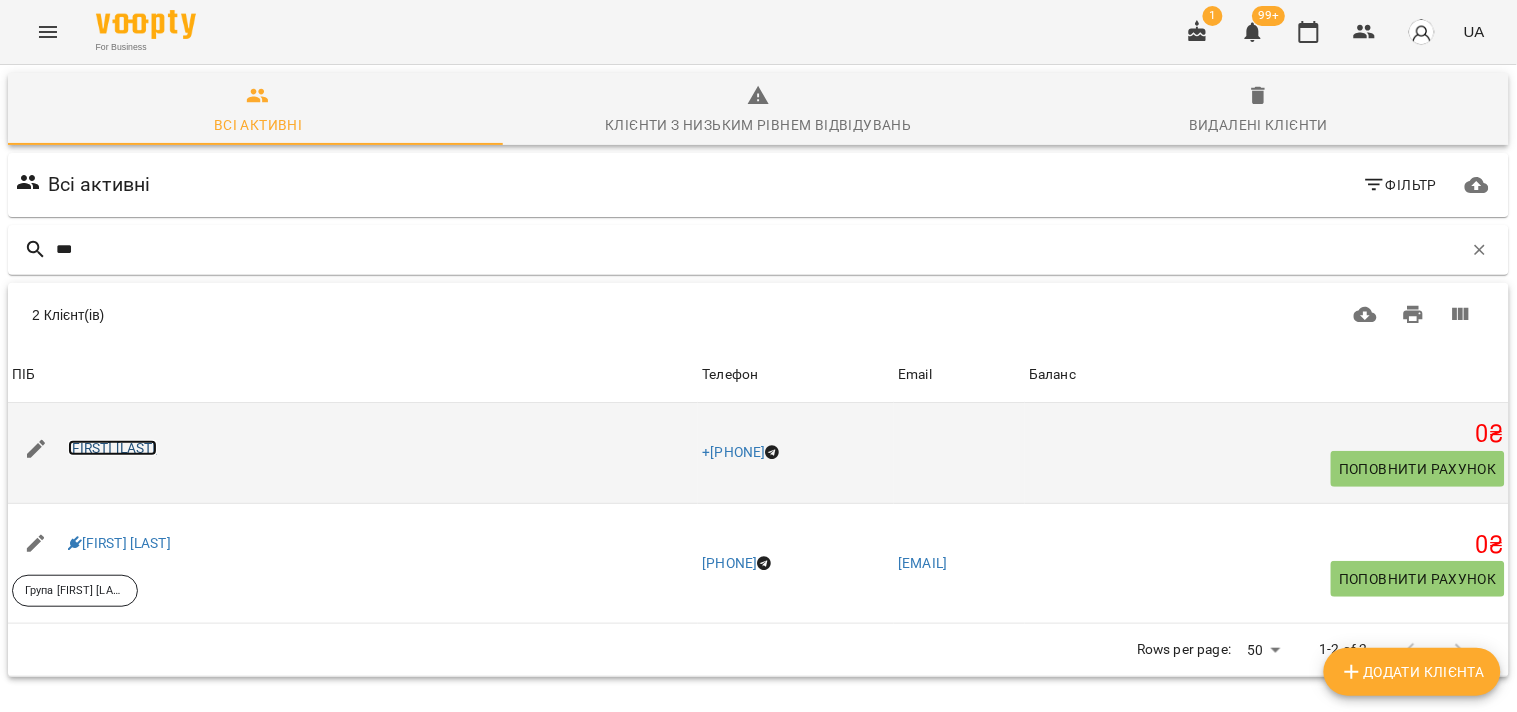 click on "[FIRST] [LAST]" at bounding box center (112, 448) 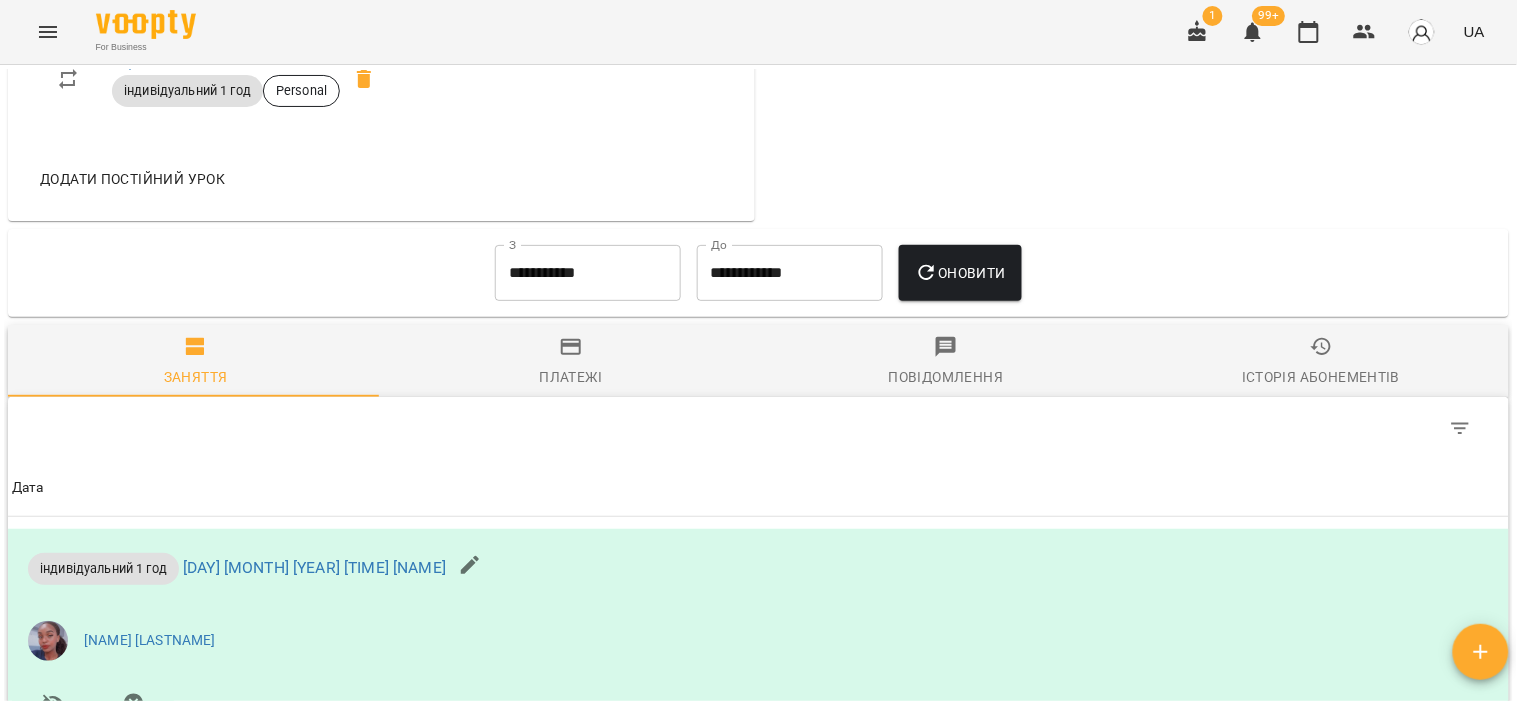 scroll, scrollTop: 1000, scrollLeft: 0, axis: vertical 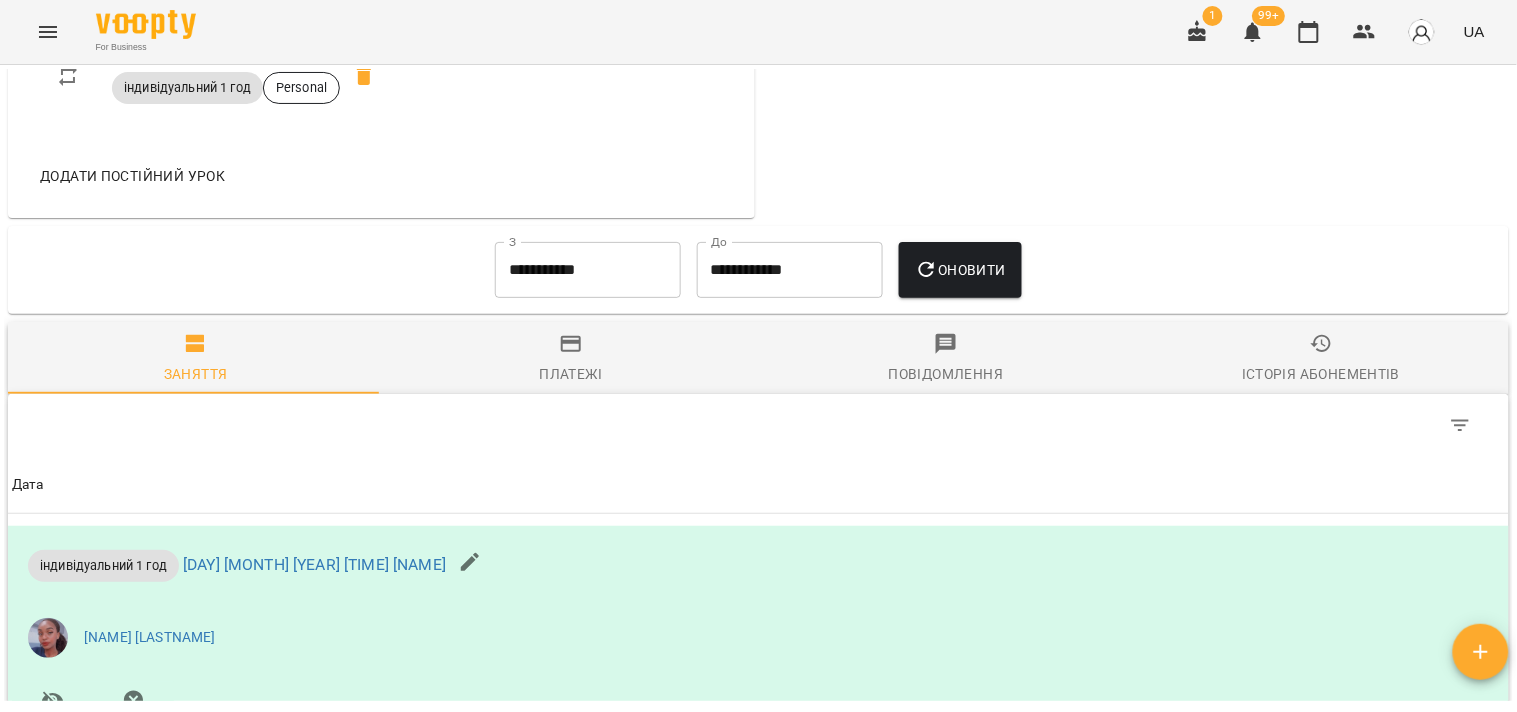 click on "**********" at bounding box center [588, 270] 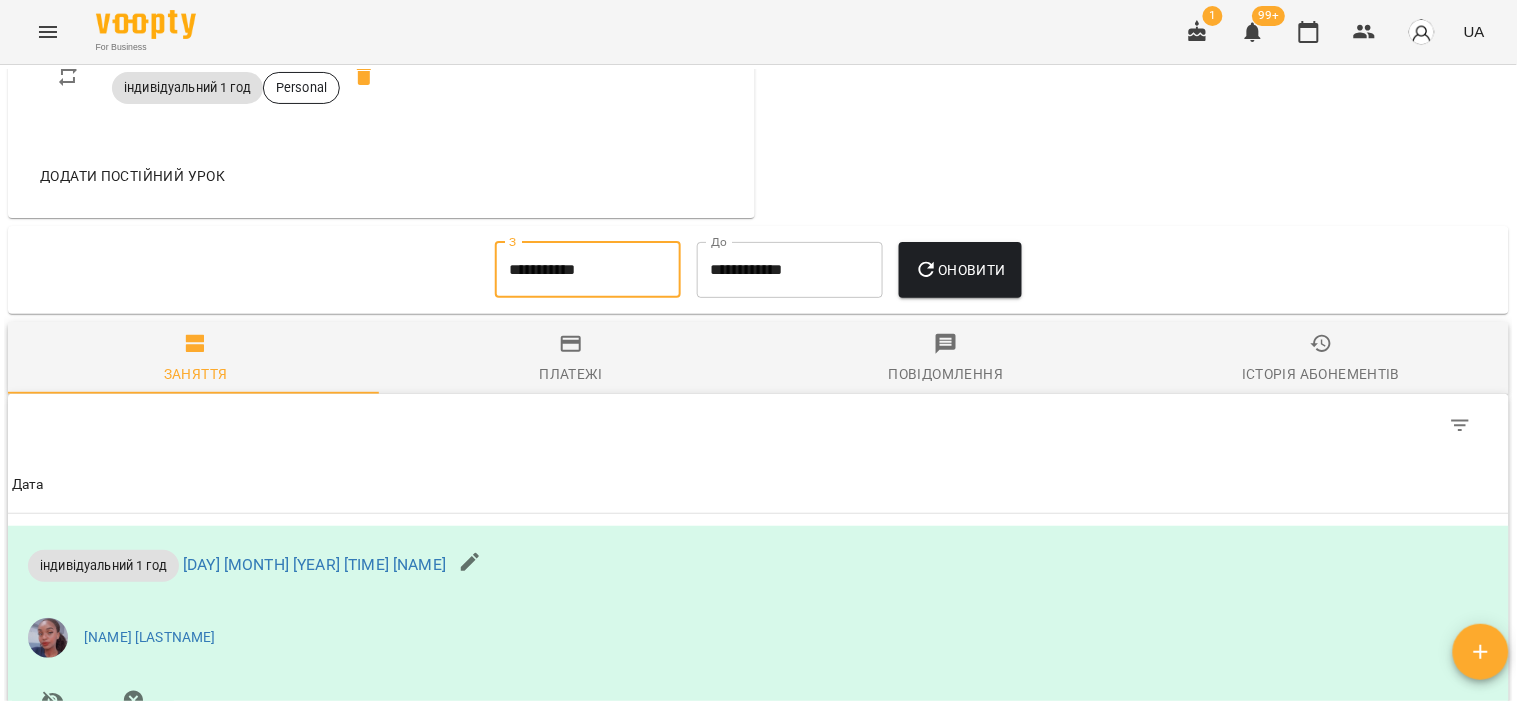 click on "**********" at bounding box center (588, 270) 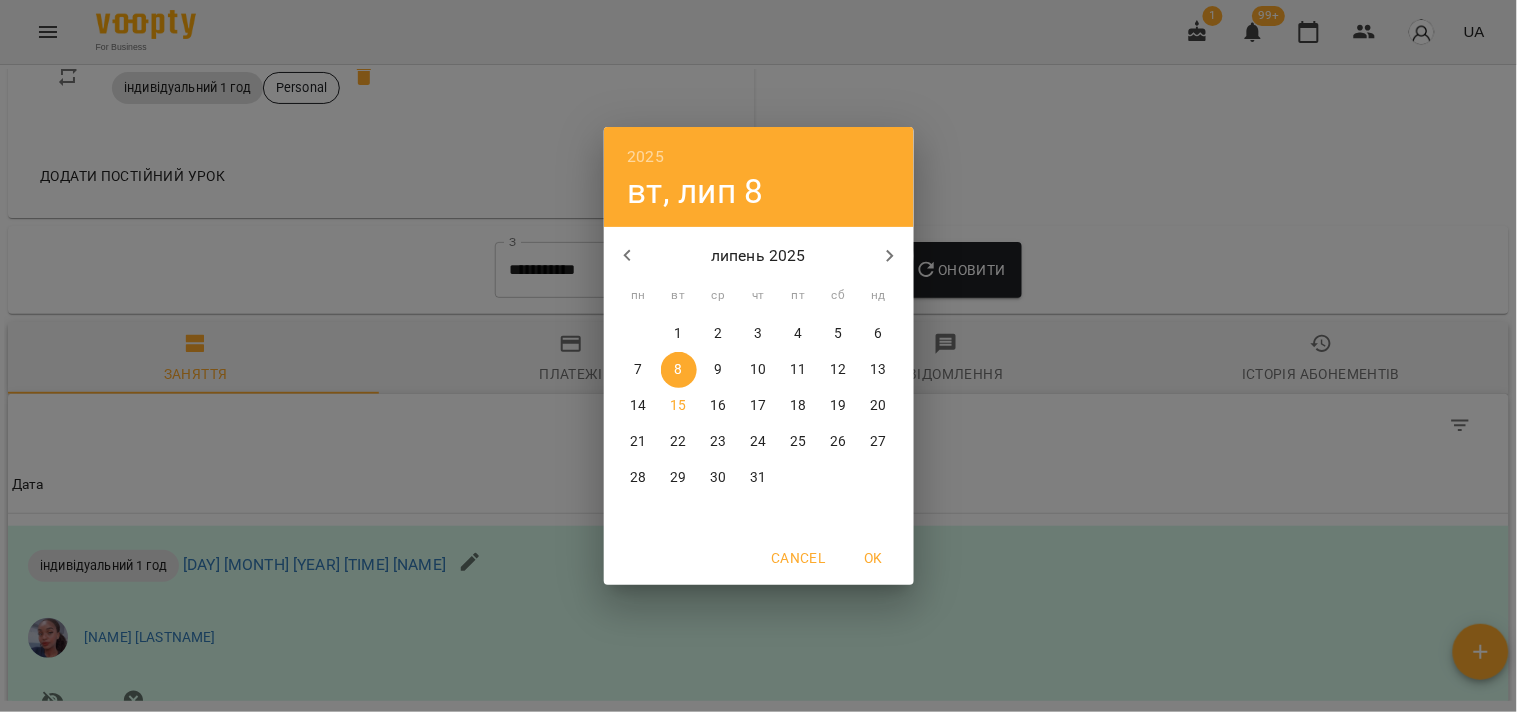 click 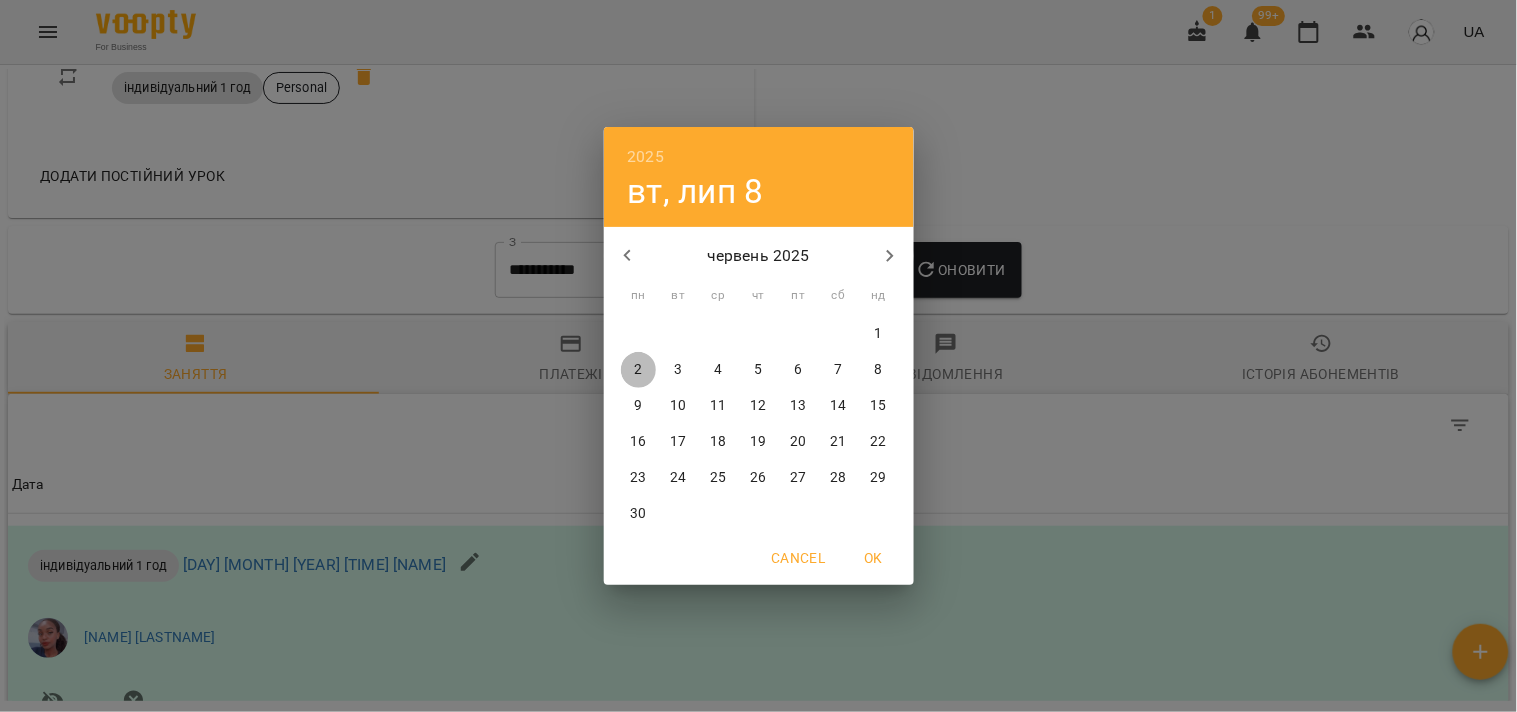 click on "2" at bounding box center (638, 370) 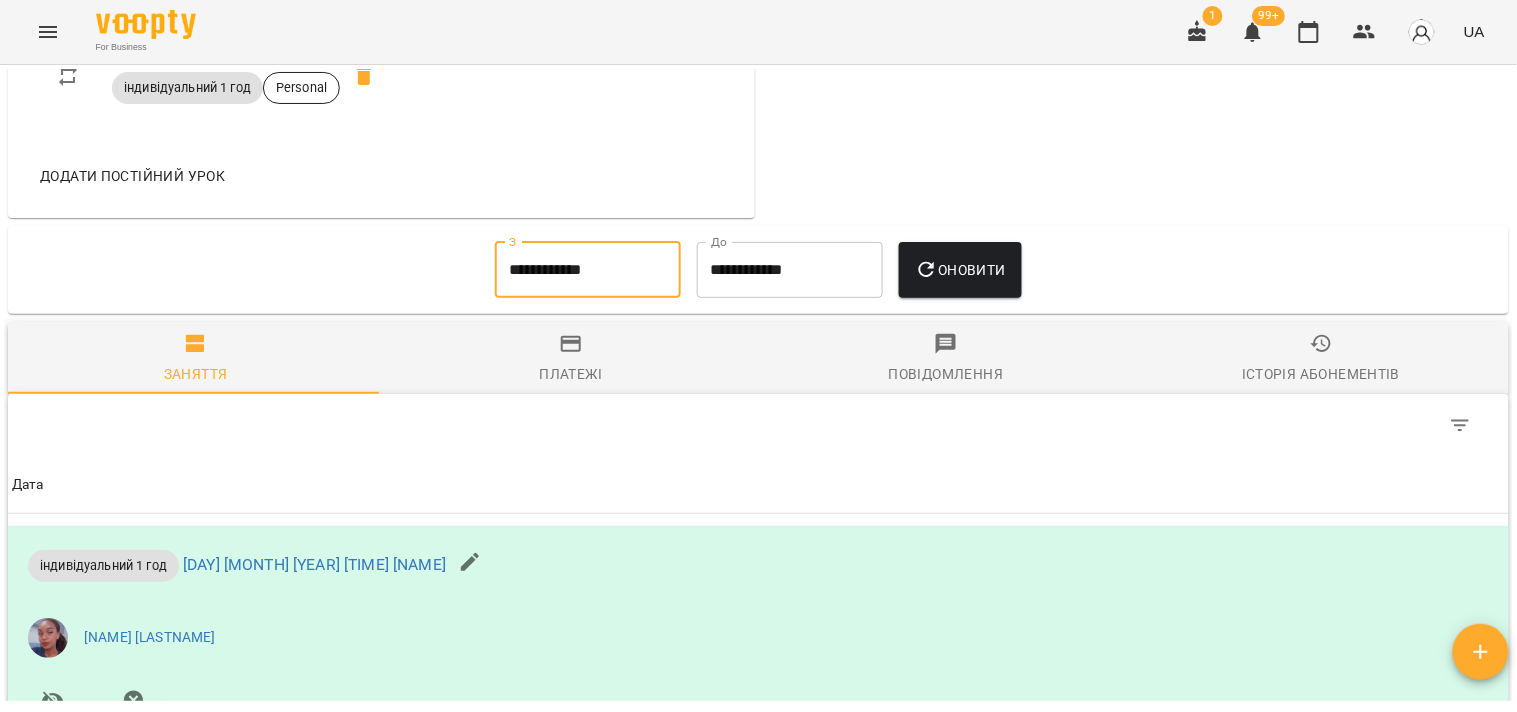 click on "**********" at bounding box center [790, 270] 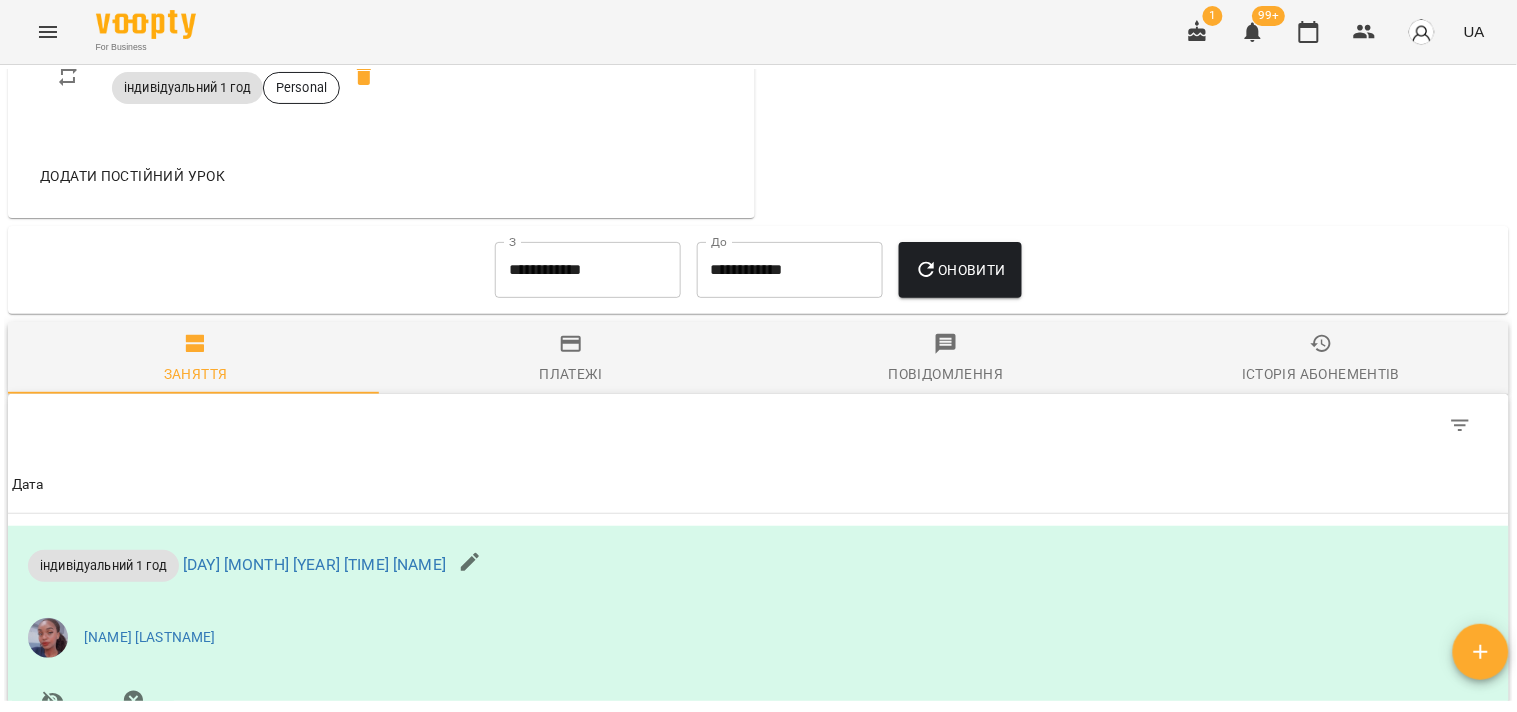 click on "**********" at bounding box center (790, 270) 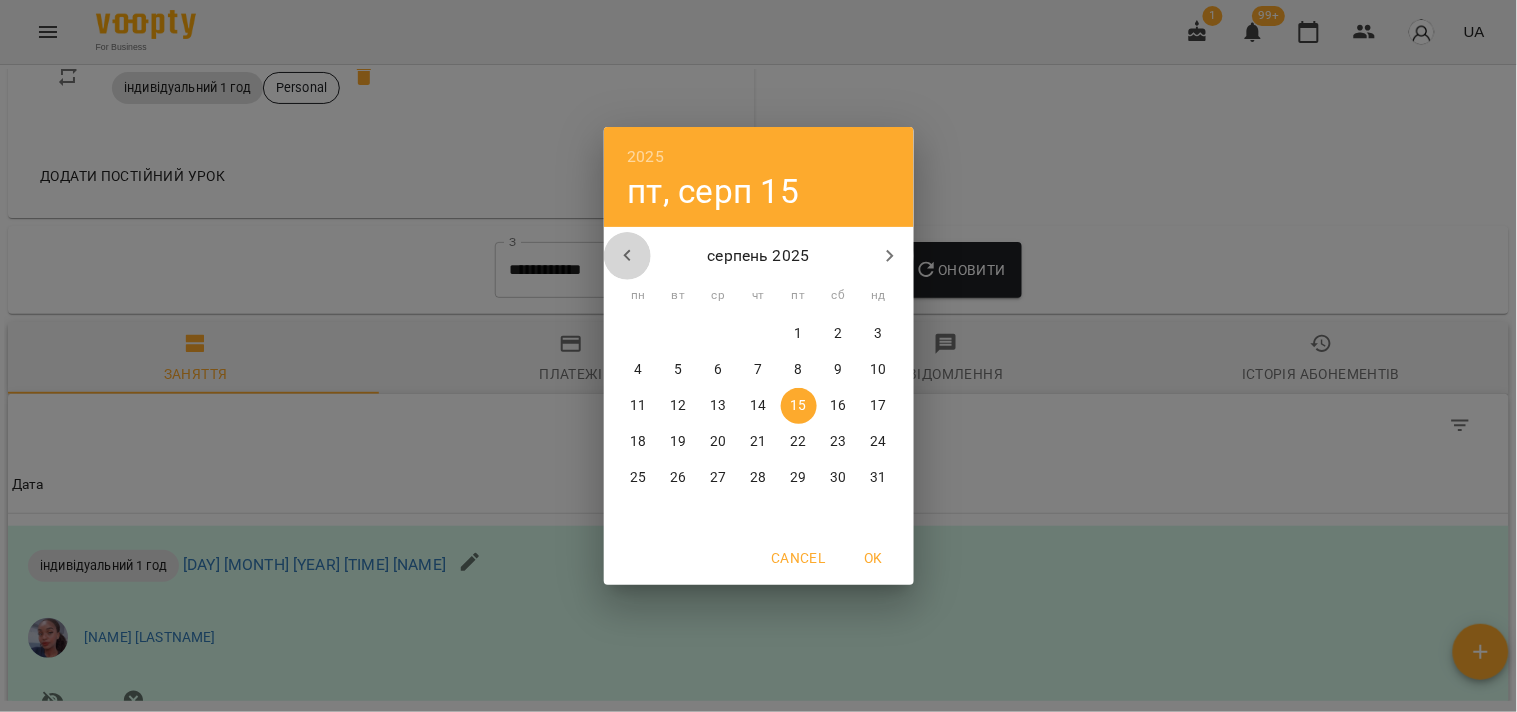 click at bounding box center [628, 256] 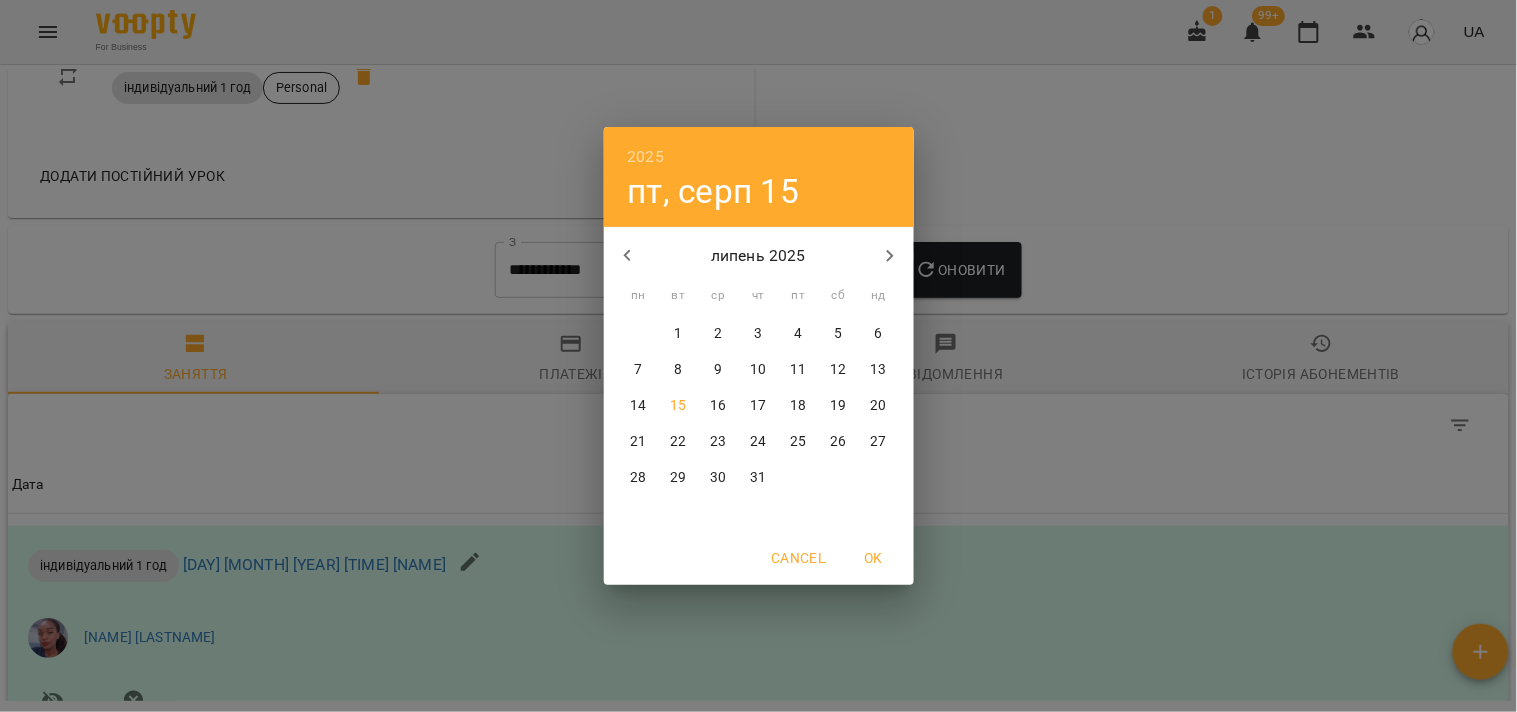 click 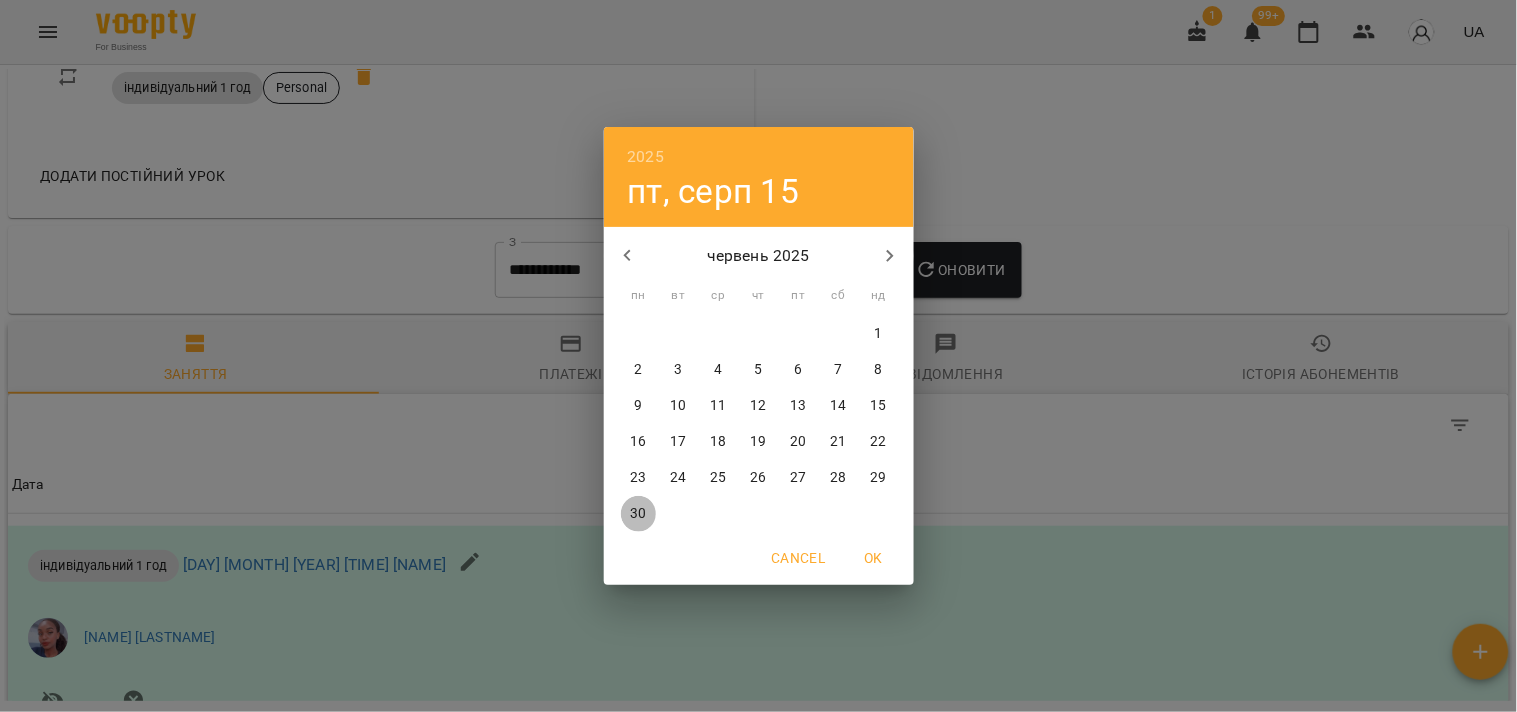click on "30" at bounding box center (639, 514) 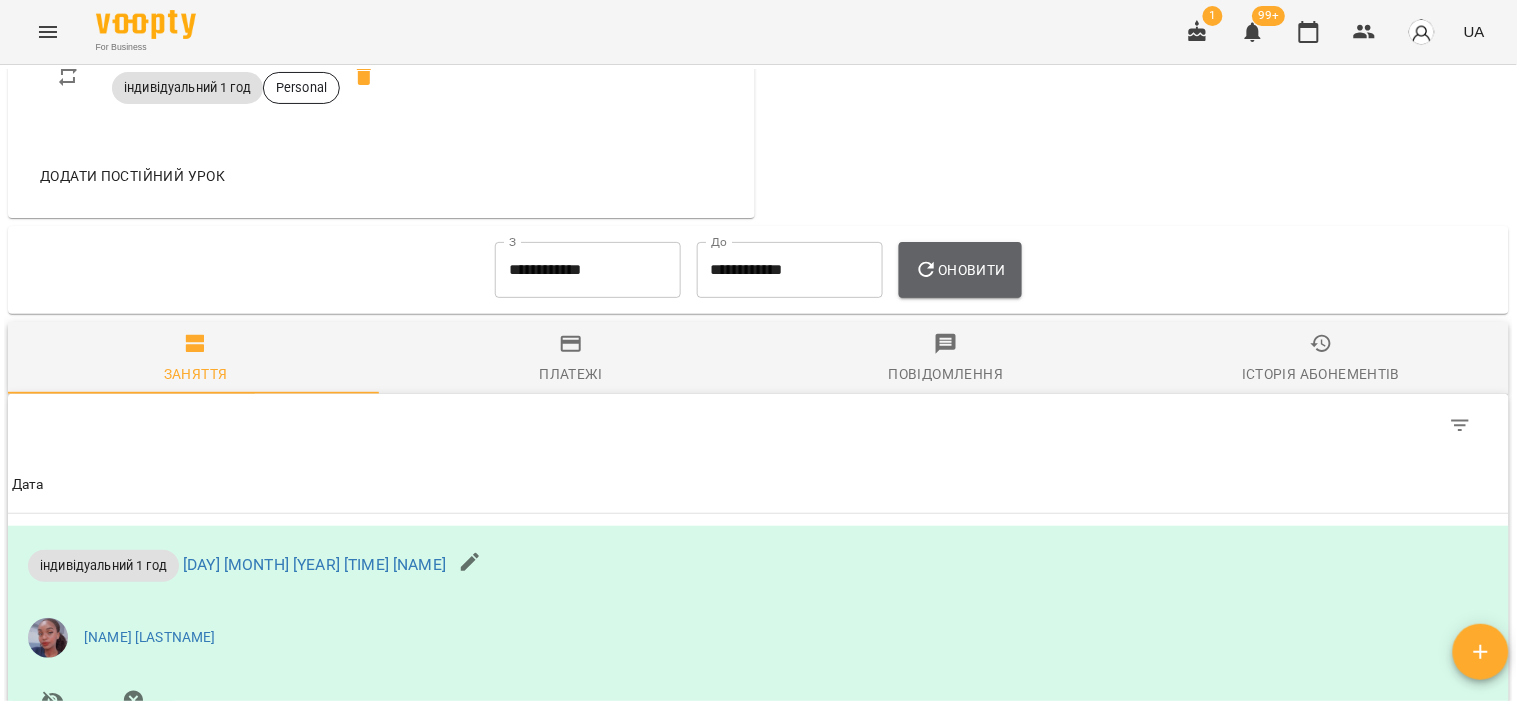 click on "Оновити" at bounding box center [960, 270] 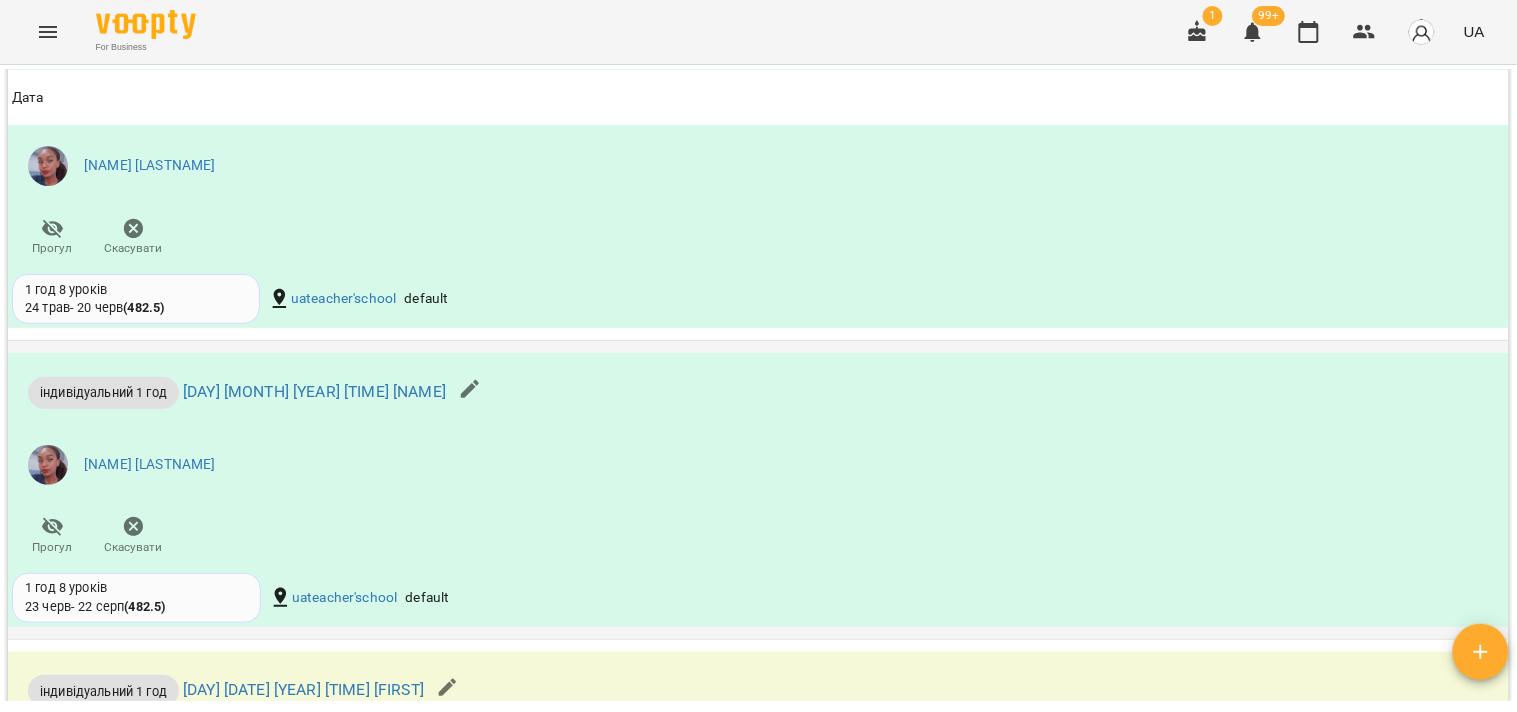 scroll, scrollTop: 2555, scrollLeft: 0, axis: vertical 